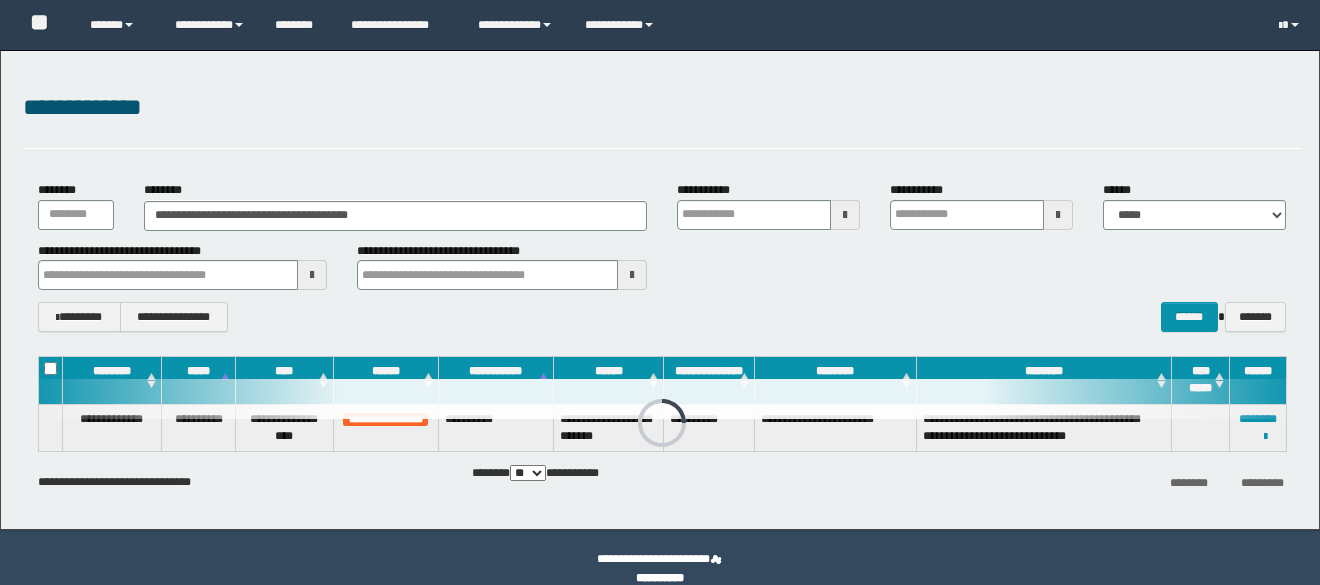 scroll, scrollTop: 0, scrollLeft: 0, axis: both 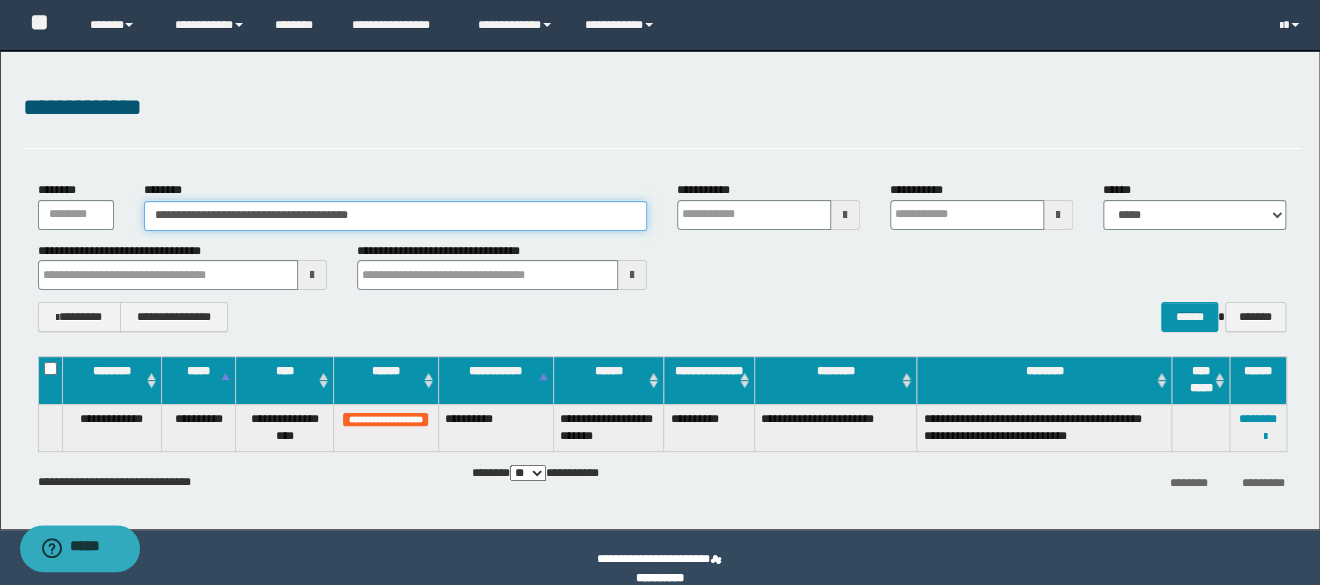 drag, startPoint x: 377, startPoint y: 210, endPoint x: 41, endPoint y: 214, distance: 336.0238 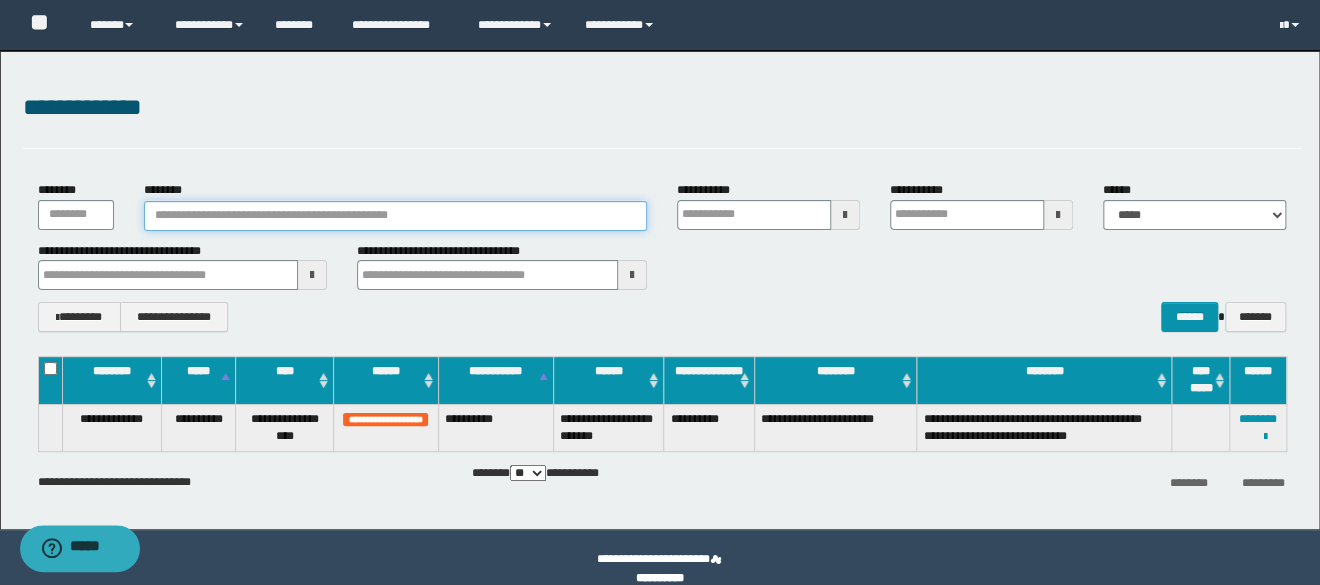 paste on "********" 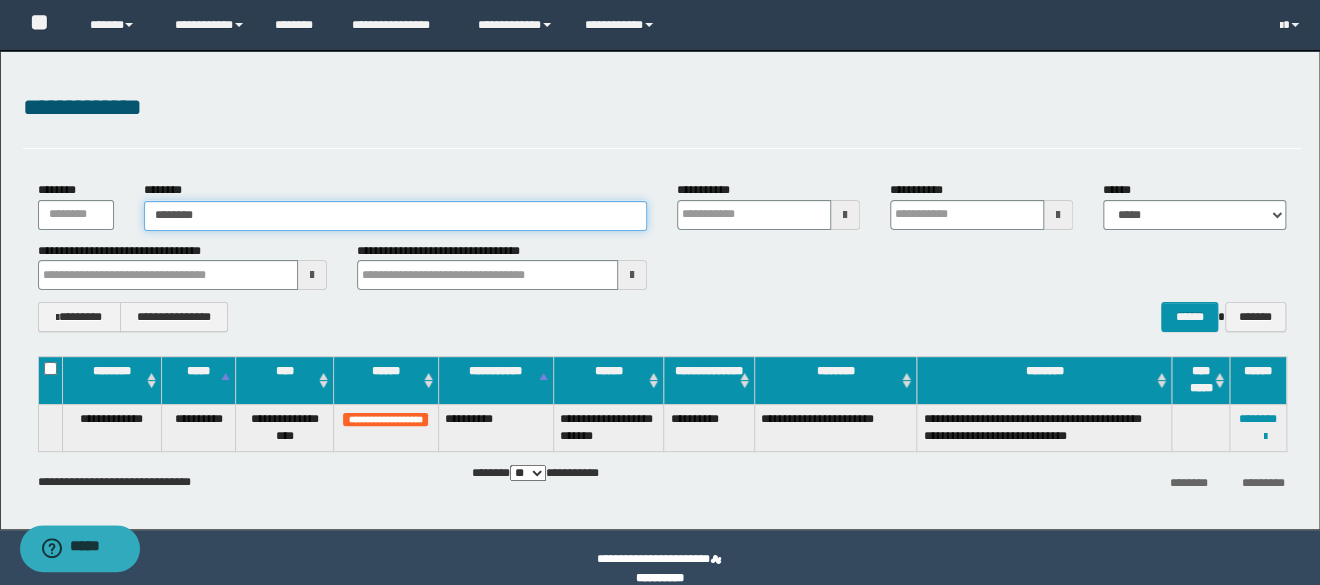 type on "********" 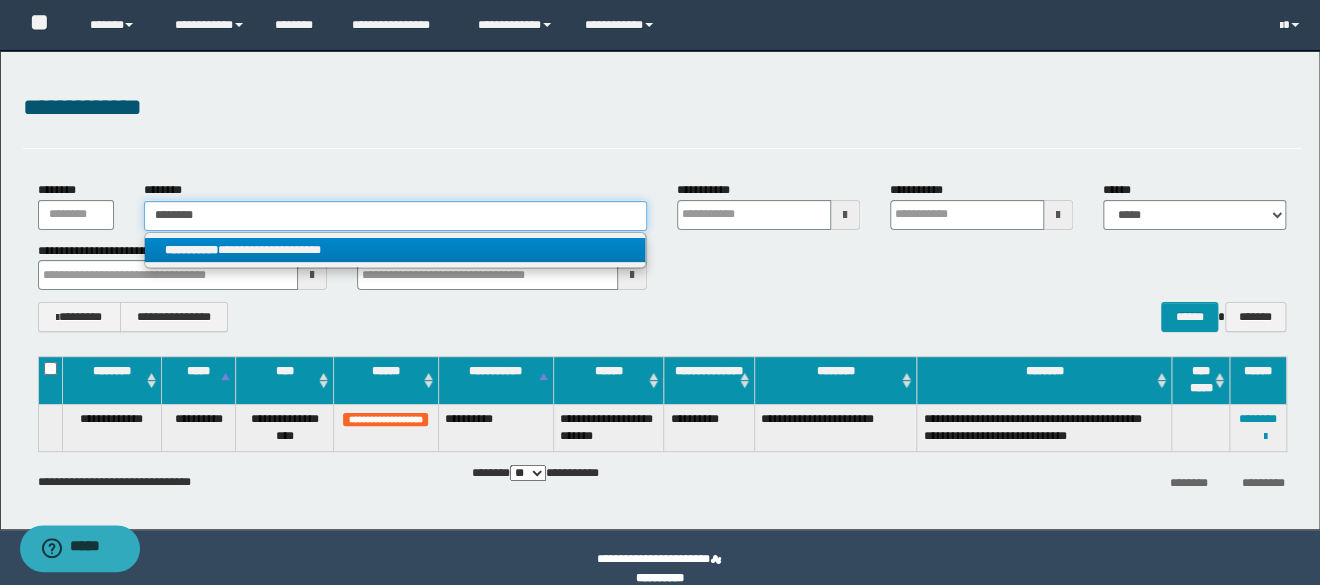 type on "********" 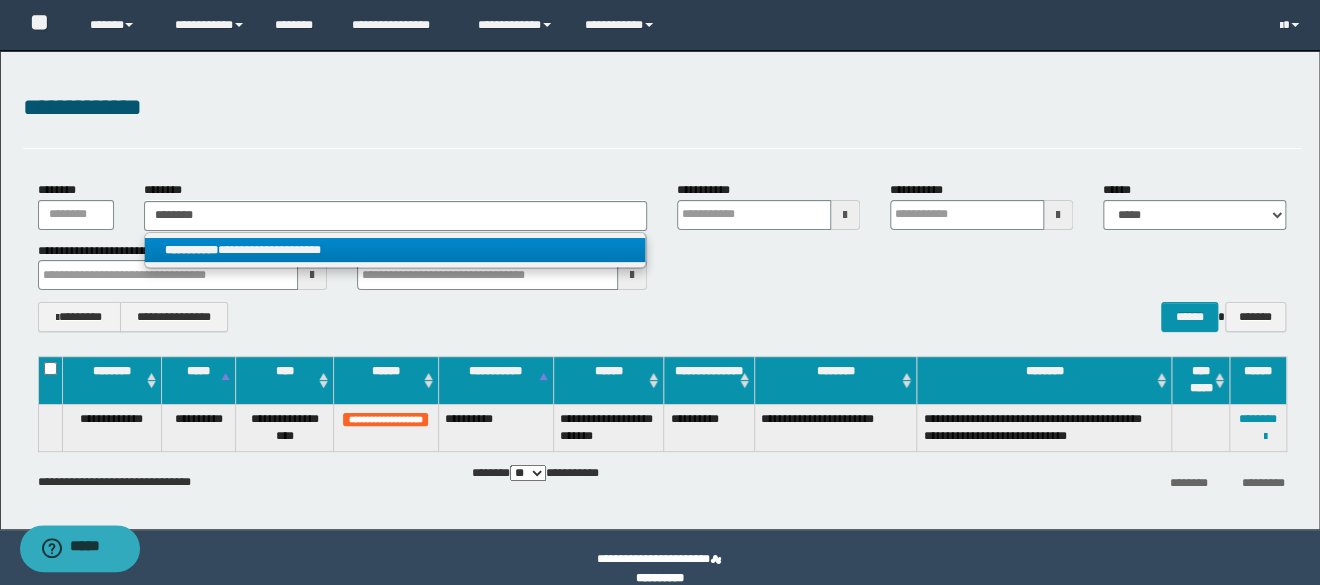 click on "**********" at bounding box center [395, 250] 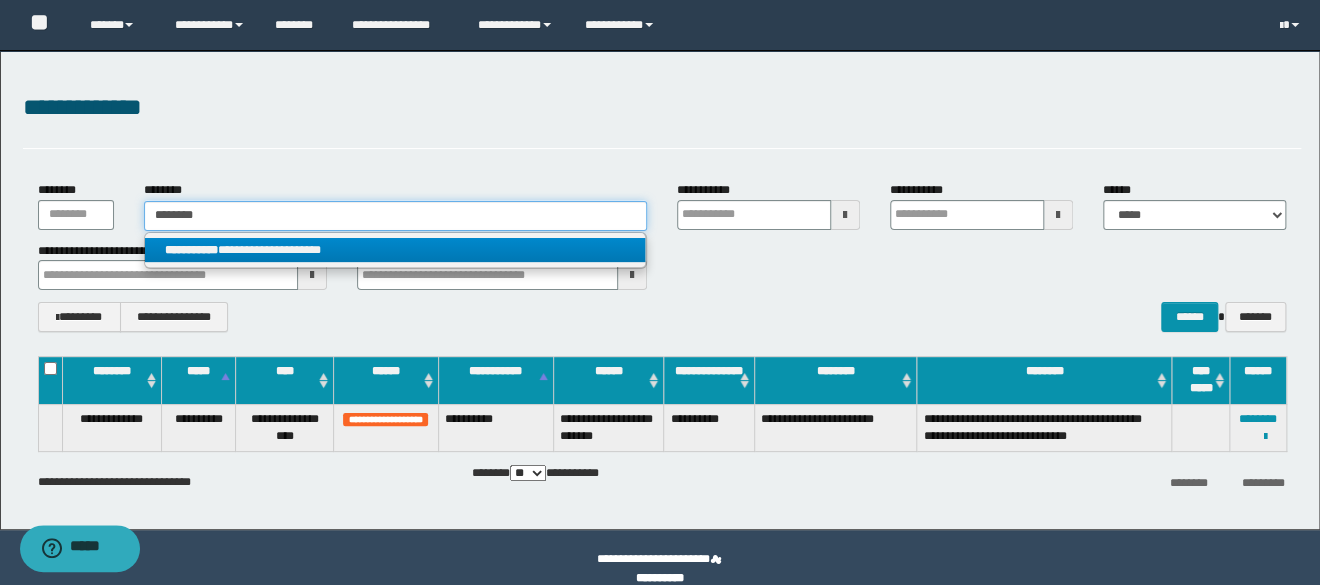 type 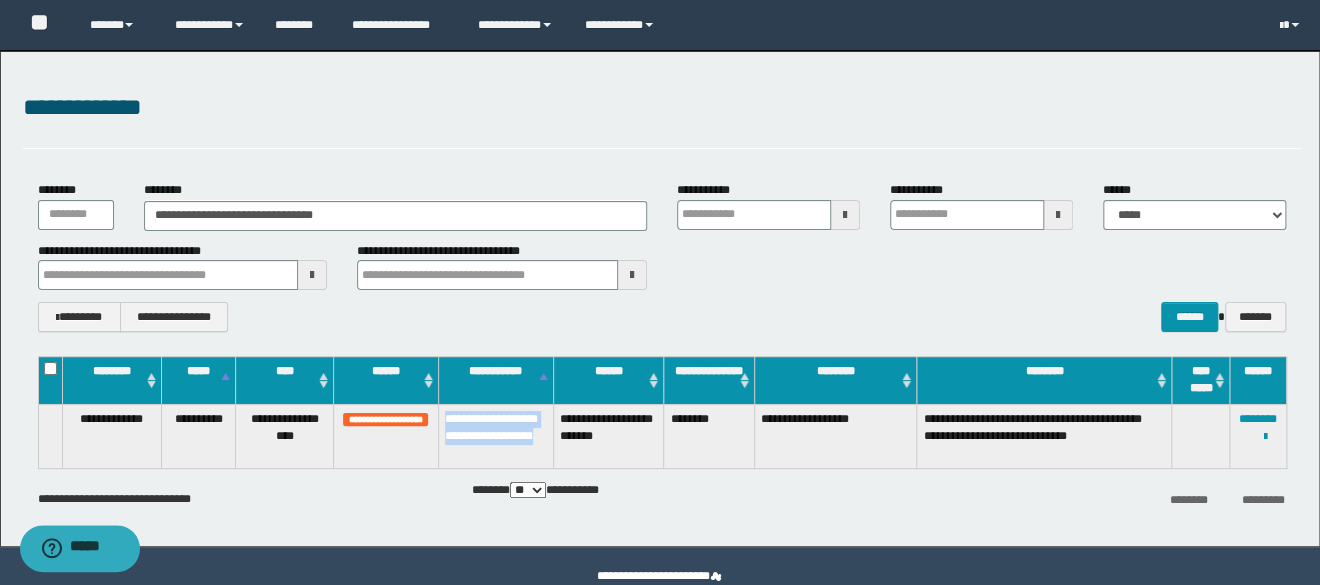 drag, startPoint x: 445, startPoint y: 418, endPoint x: 498, endPoint y: 445, distance: 59.48109 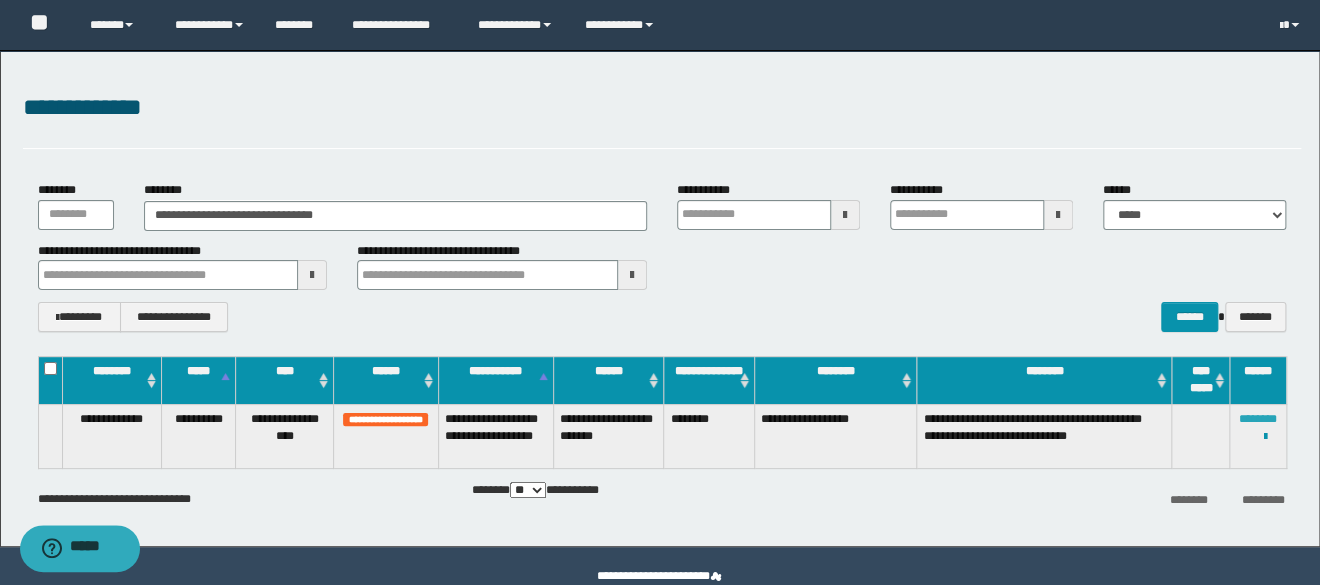 click on "********" at bounding box center (1258, 419) 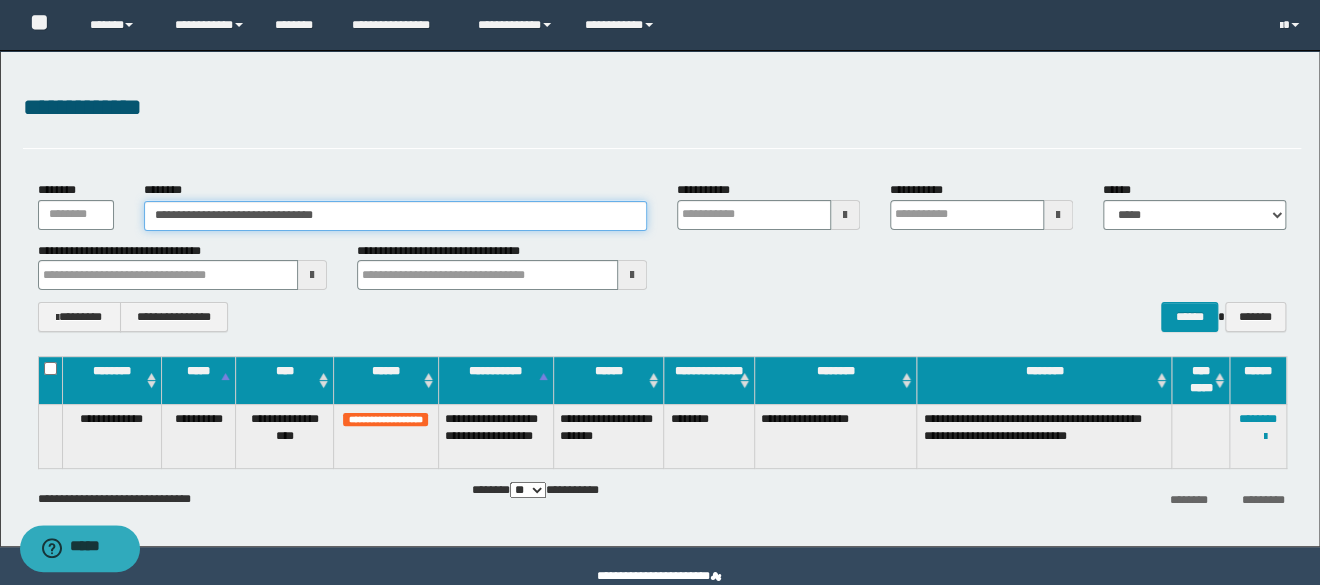 drag, startPoint x: 389, startPoint y: 212, endPoint x: -127, endPoint y: 212, distance: 516 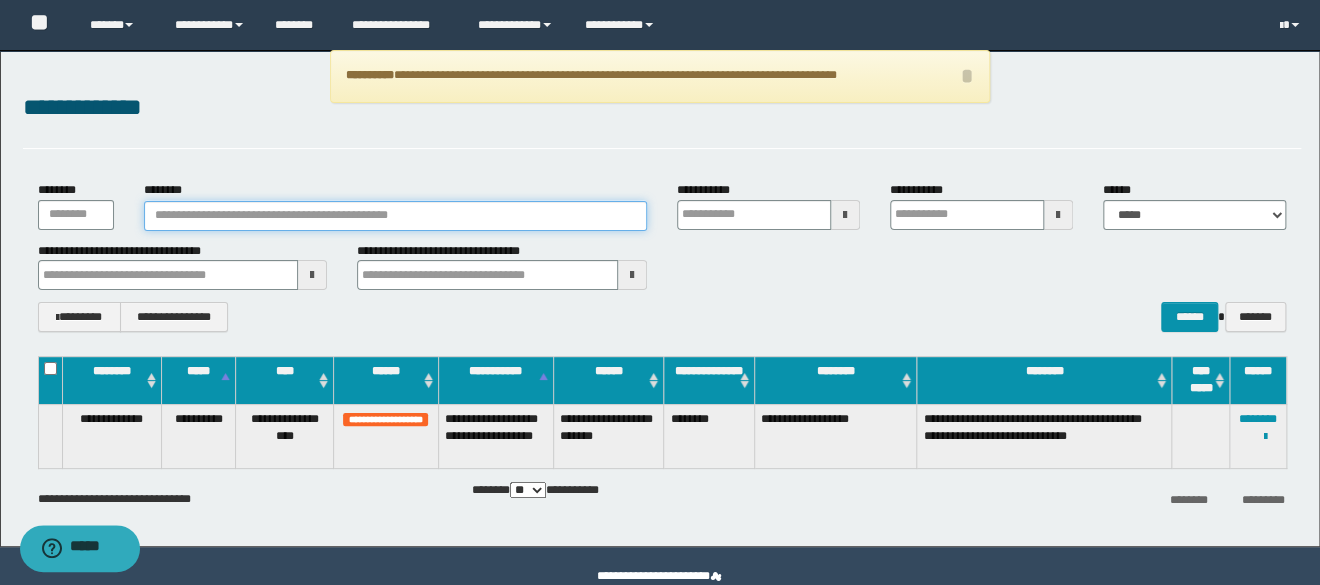 paste on "**********" 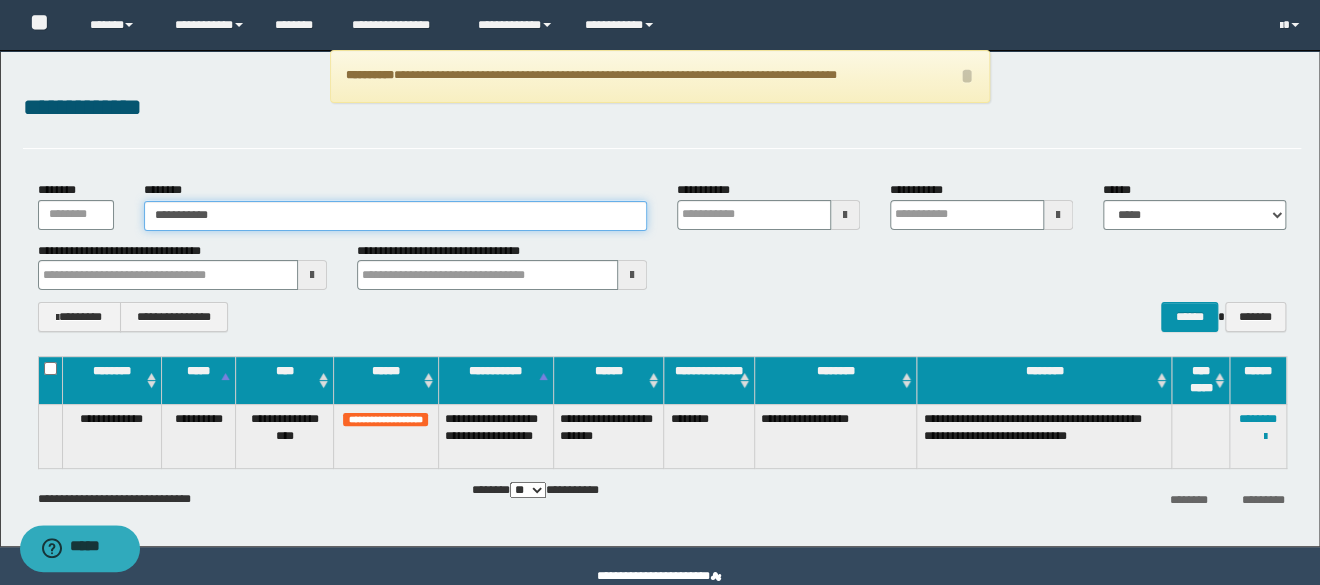 click on "**********" at bounding box center [395, 216] 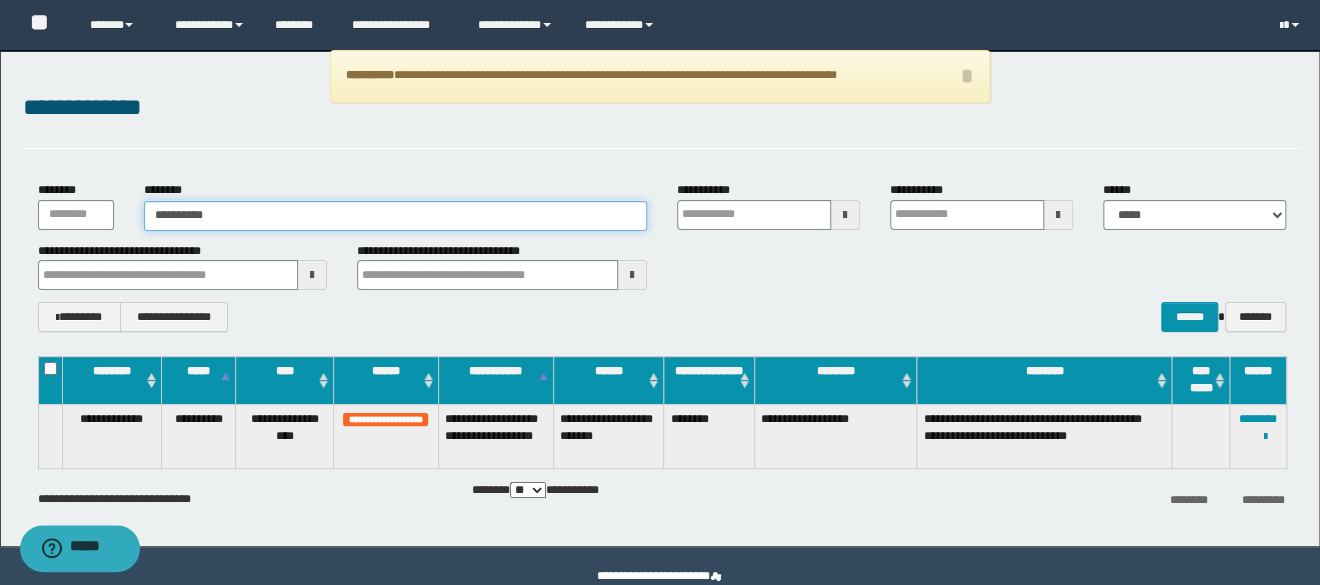 click on "**********" at bounding box center (395, 216) 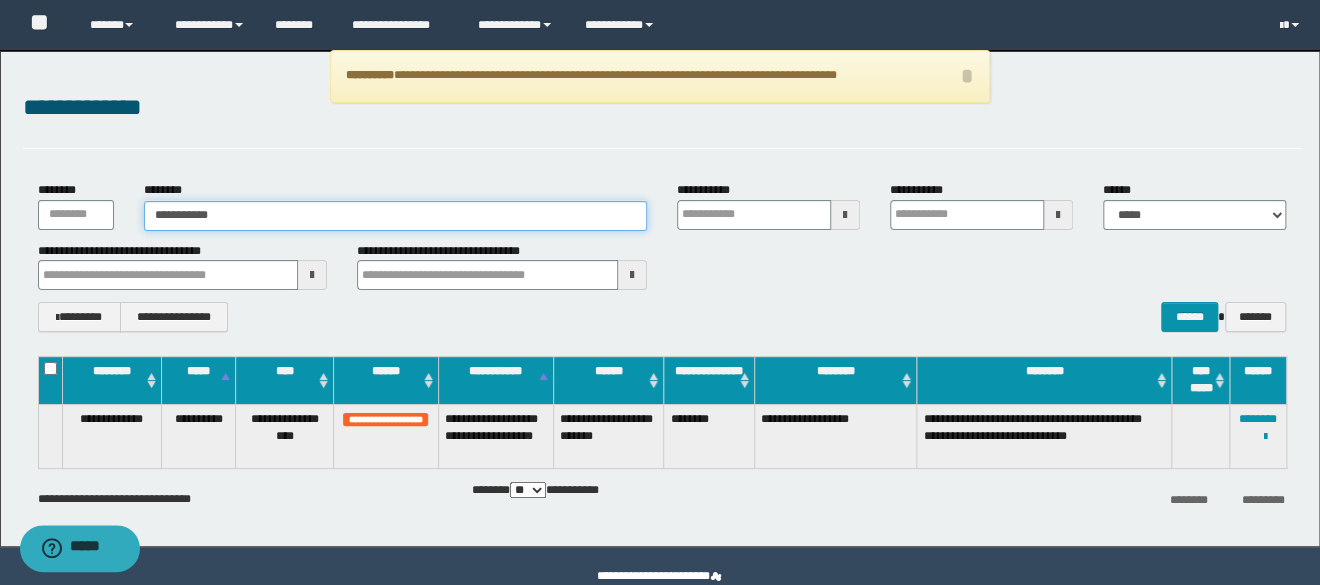 type on "**********" 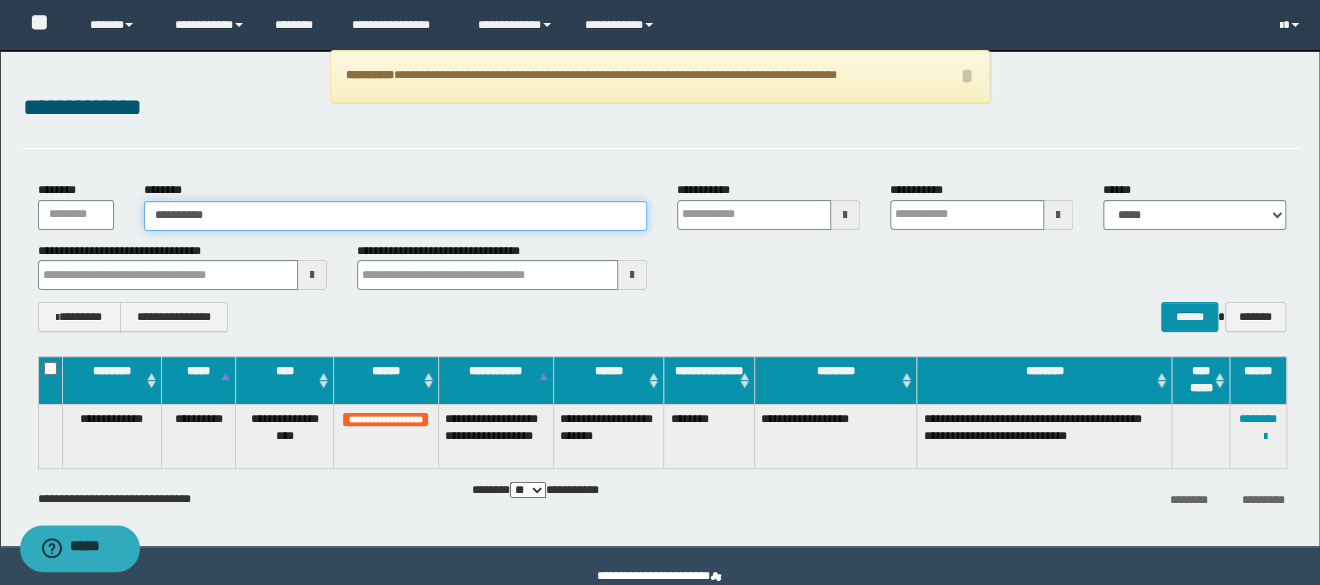 type on "**********" 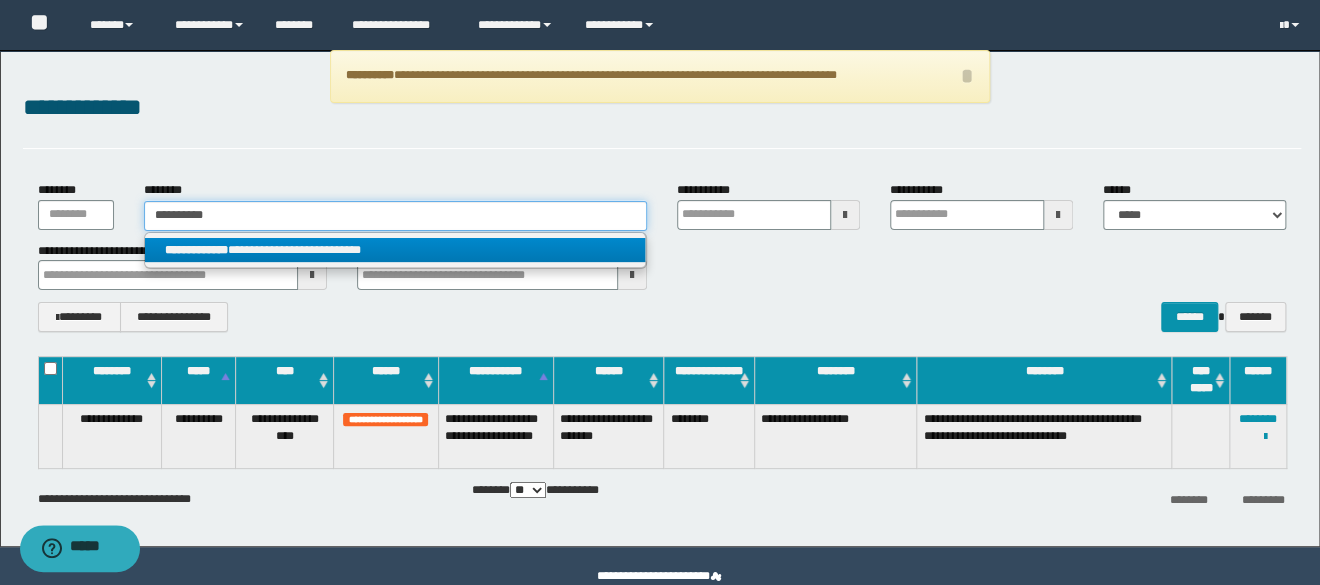 type on "**********" 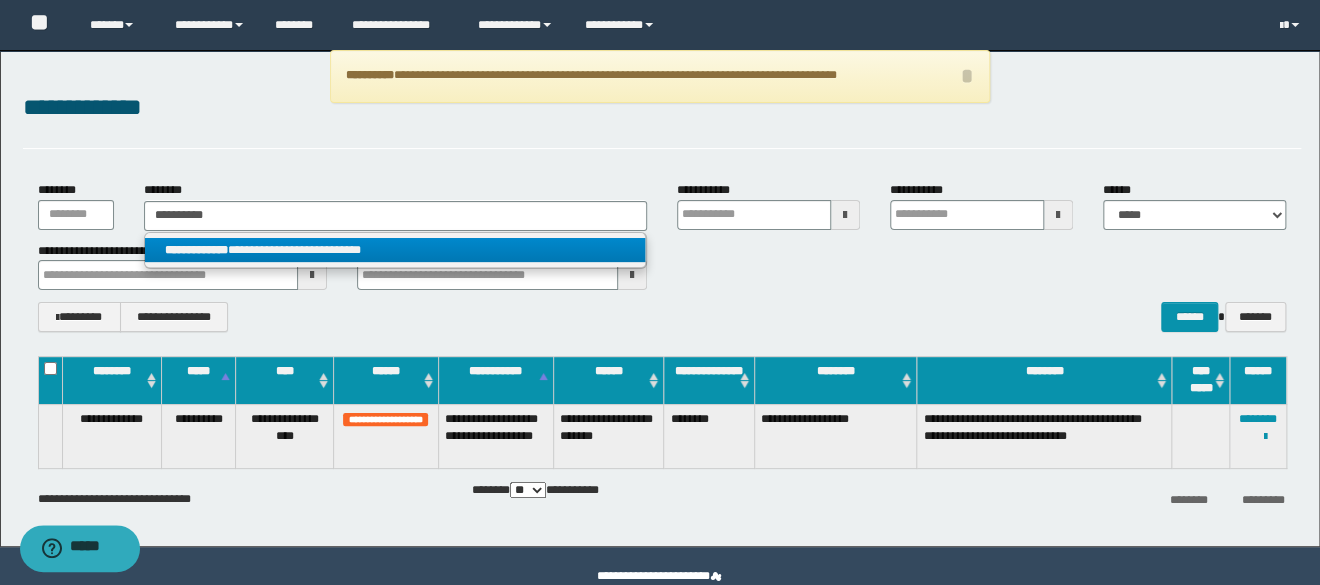 click on "**********" at bounding box center (395, 250) 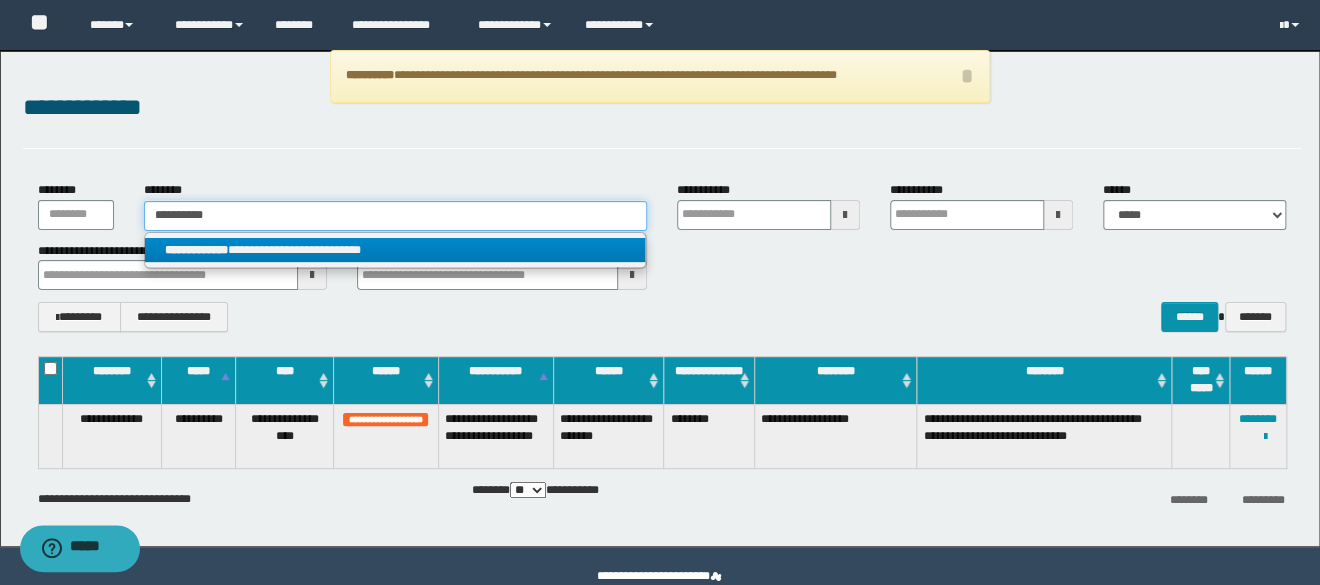 type 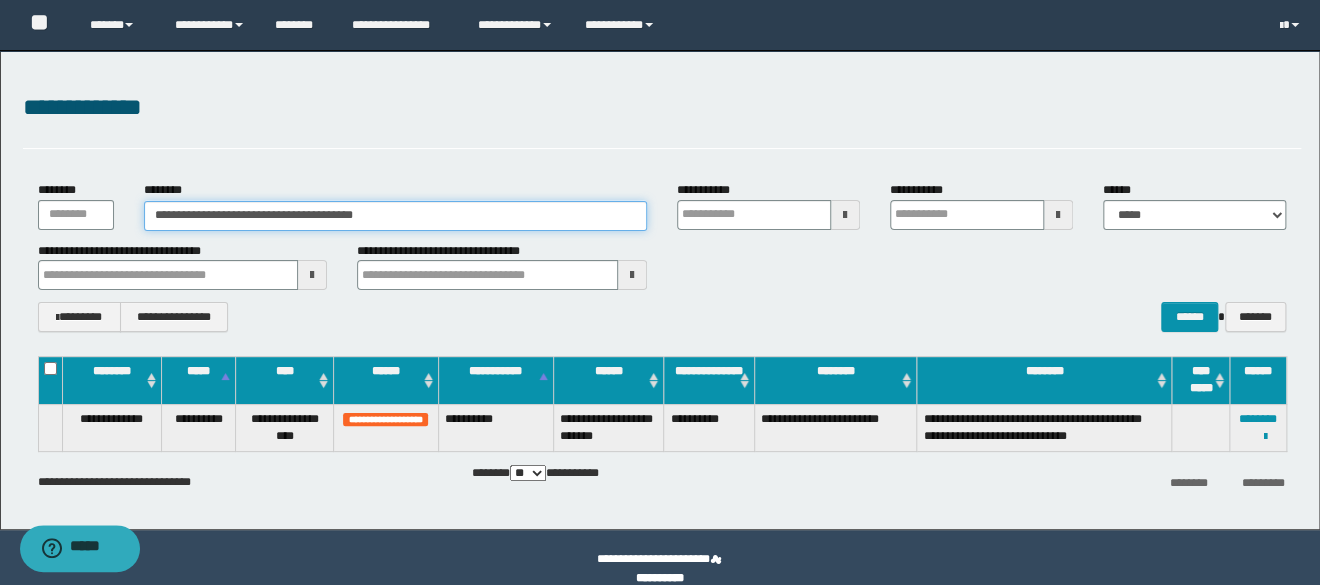 drag, startPoint x: 427, startPoint y: 221, endPoint x: -118, endPoint y: 213, distance: 545.0587 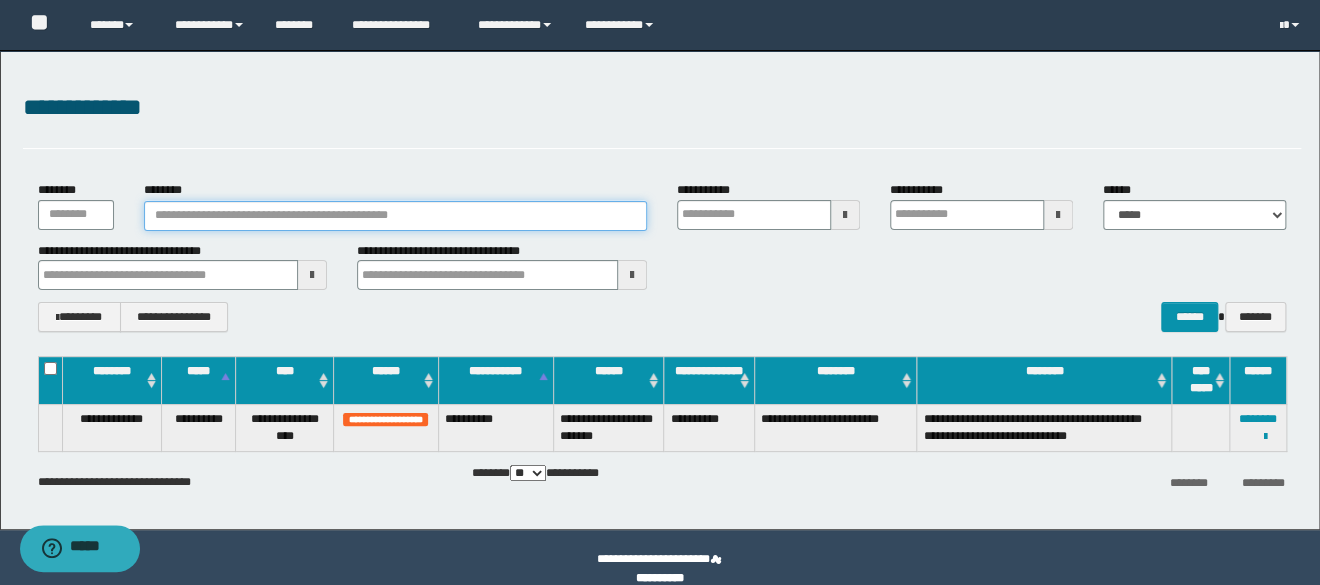paste on "********" 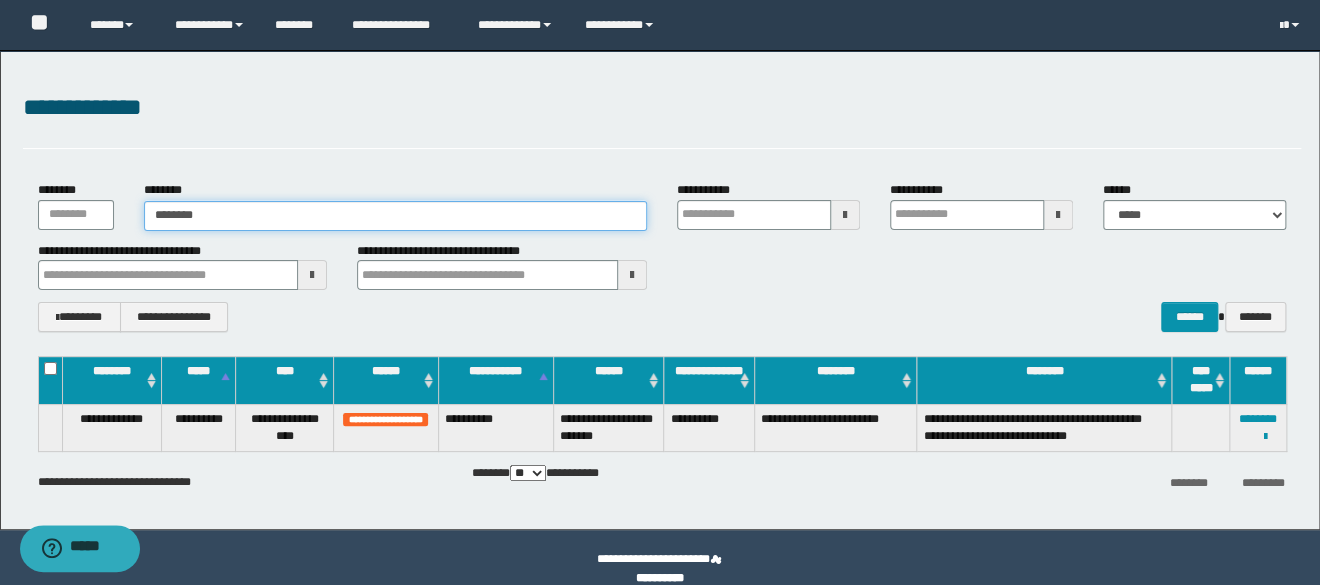 type on "********" 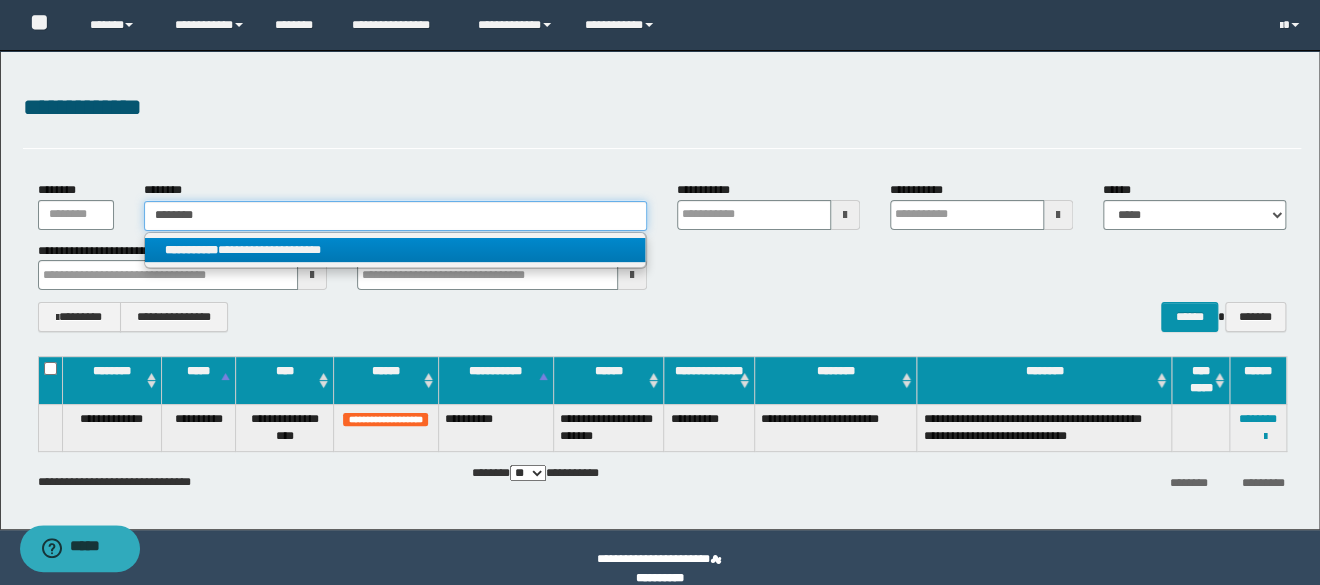 type on "********" 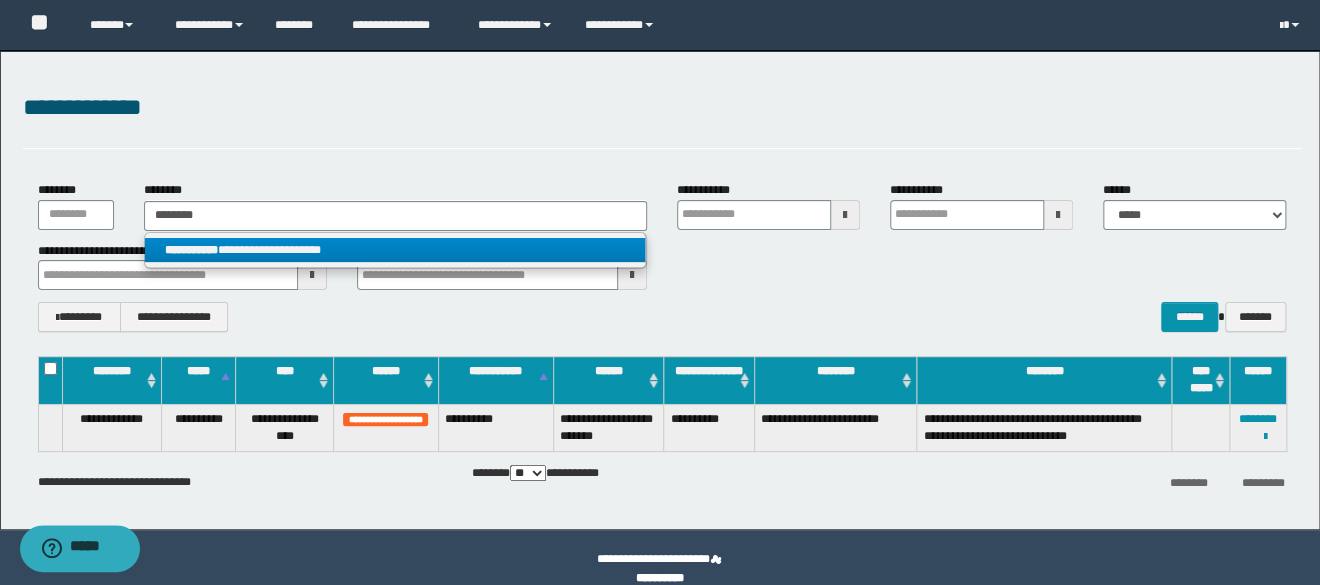 click on "**********" at bounding box center [395, 250] 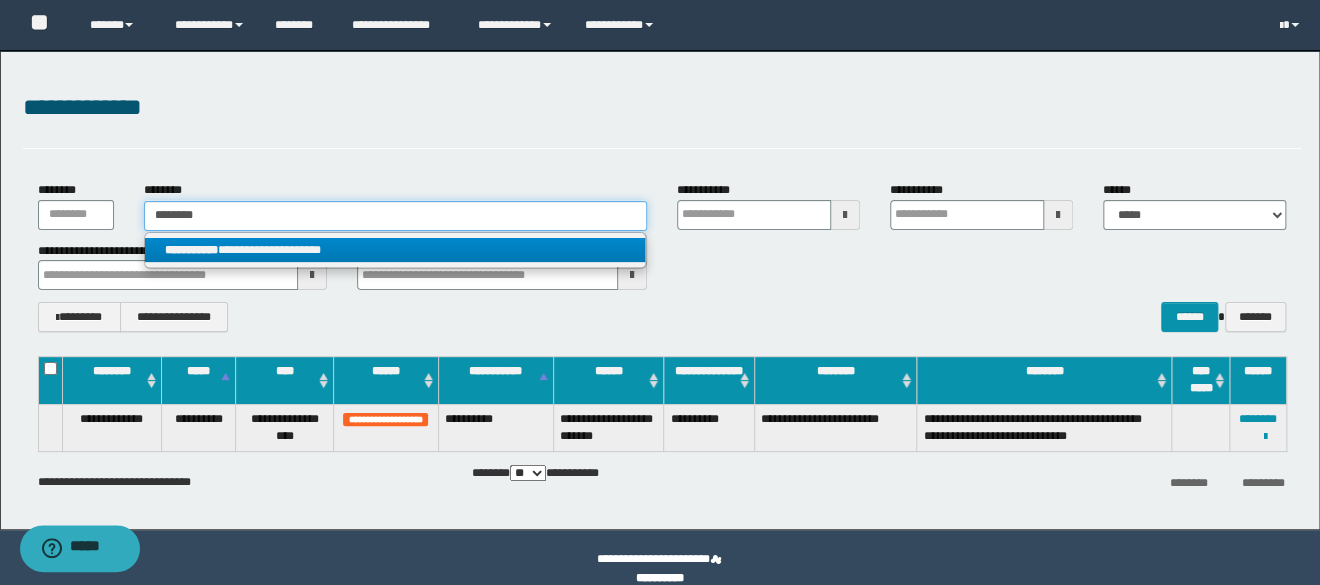 type 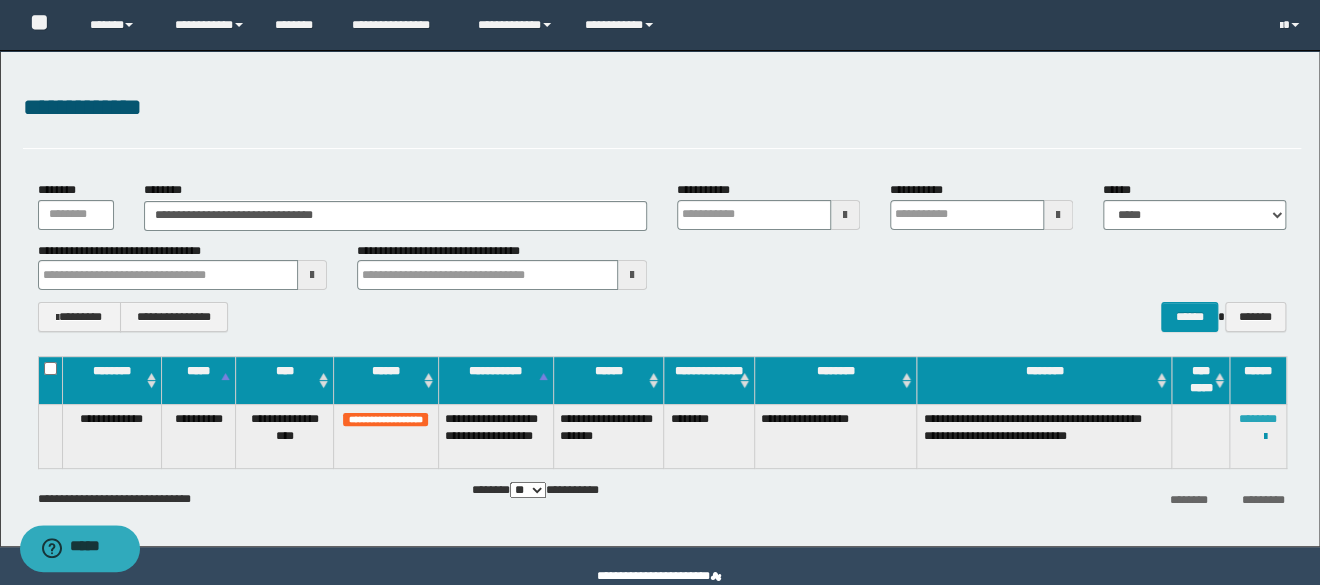 click on "********" at bounding box center (1258, 419) 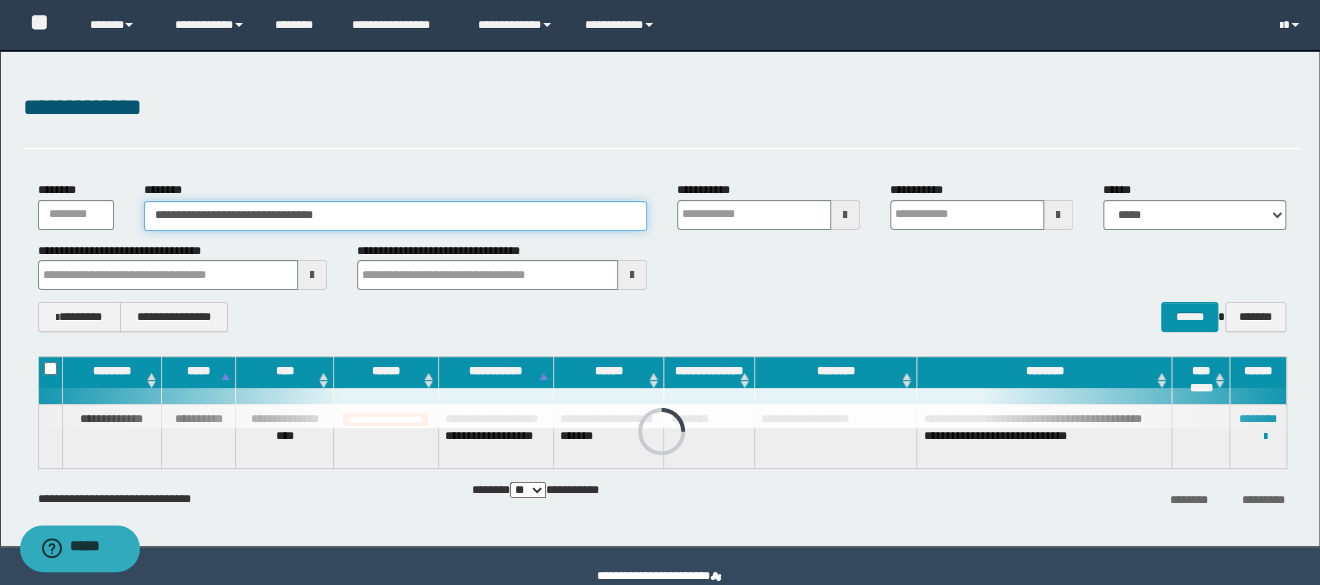 drag, startPoint x: 365, startPoint y: 219, endPoint x: -100, endPoint y: 233, distance: 465.2107 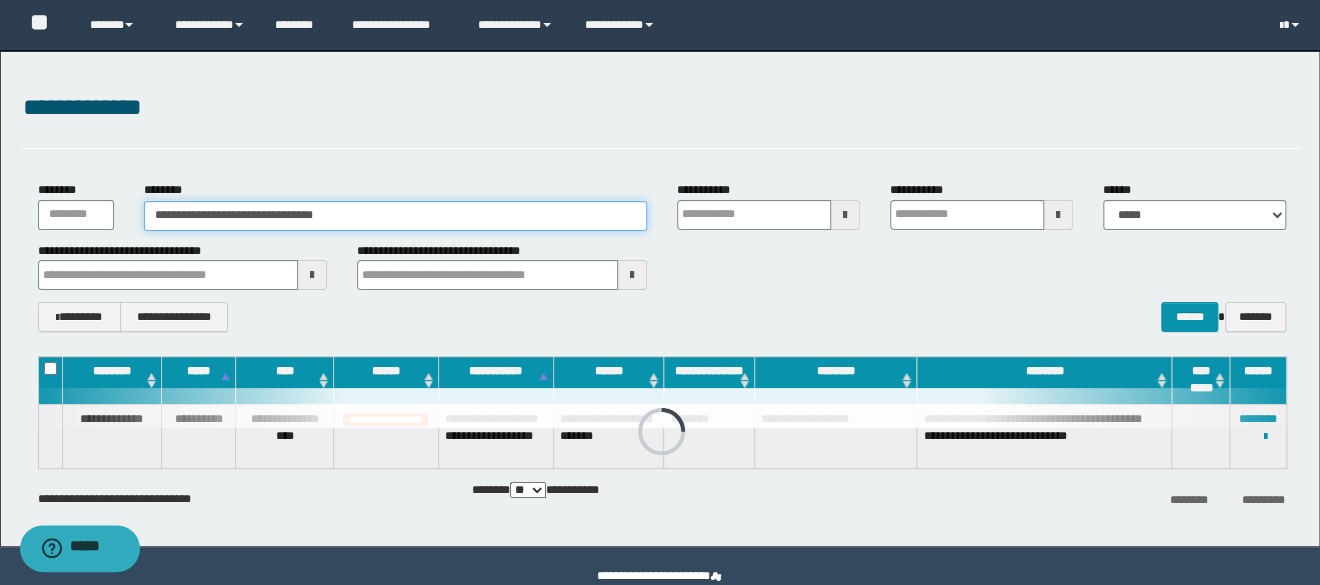 click on "**********" at bounding box center [660, 292] 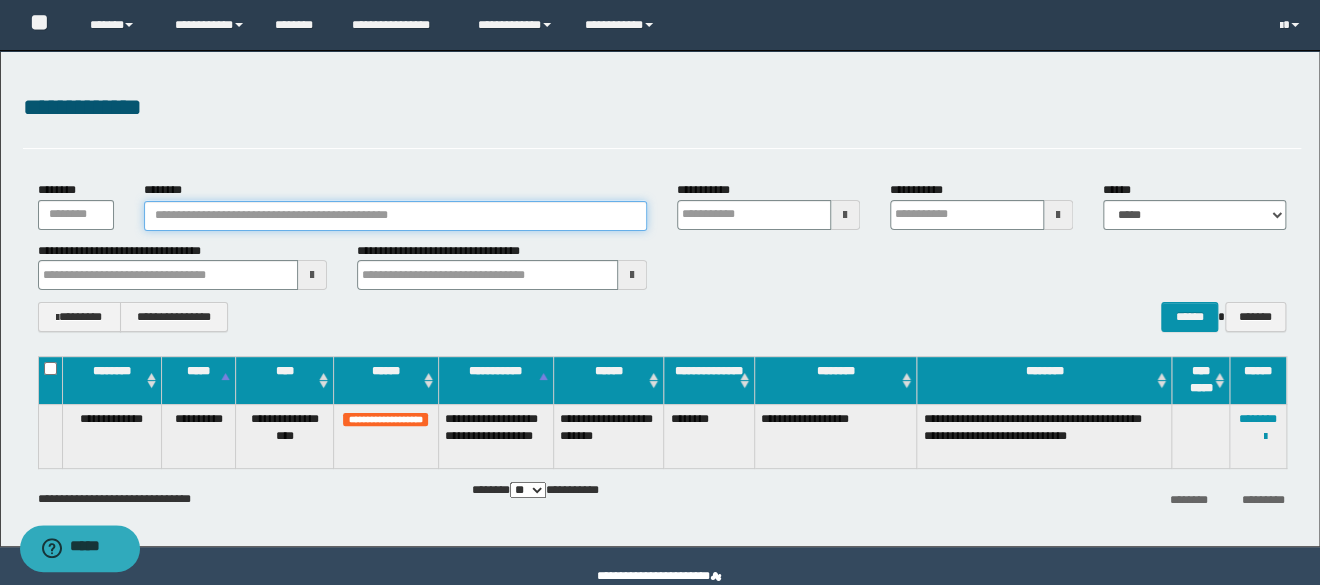 paste on "**********" 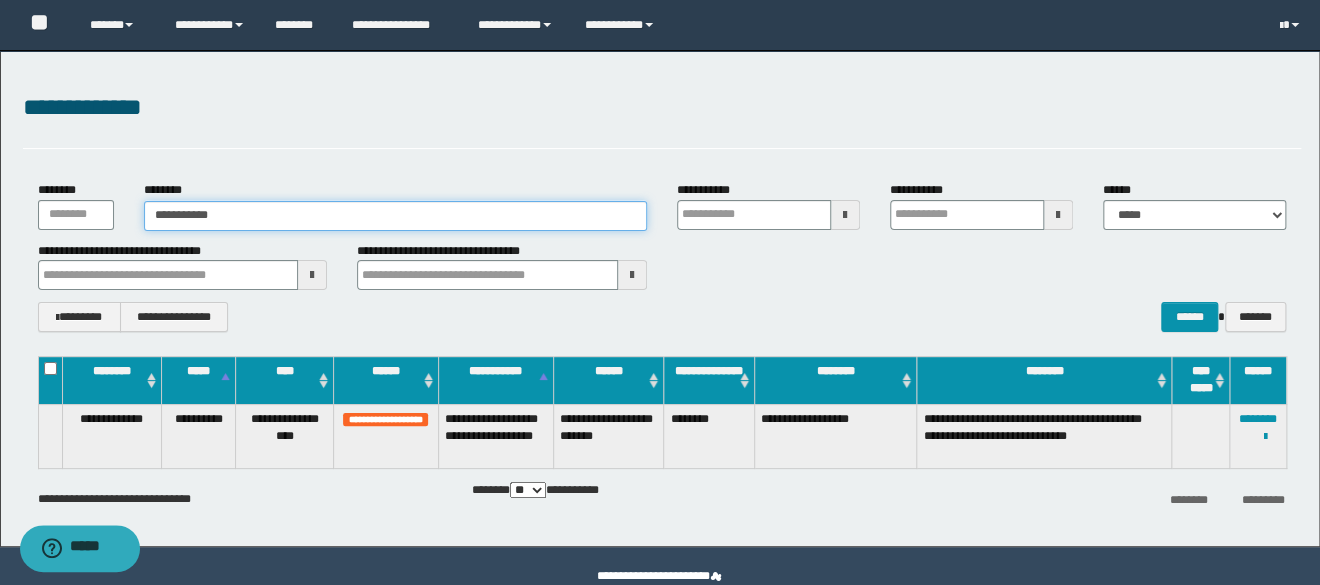 type on "**********" 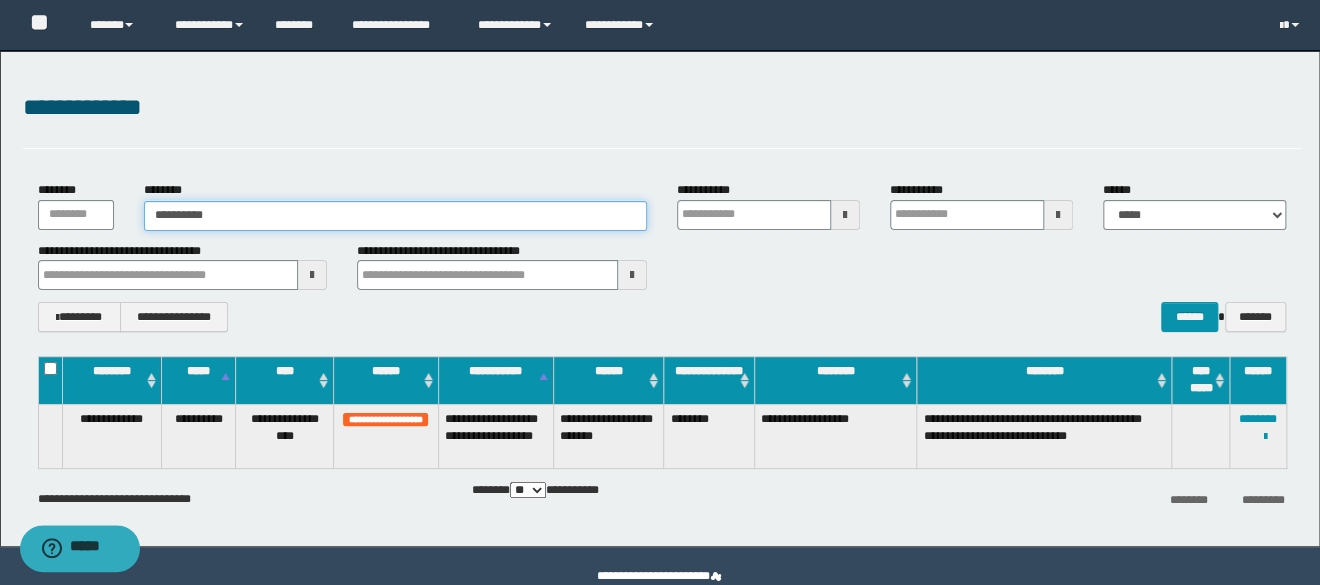 type on "**********" 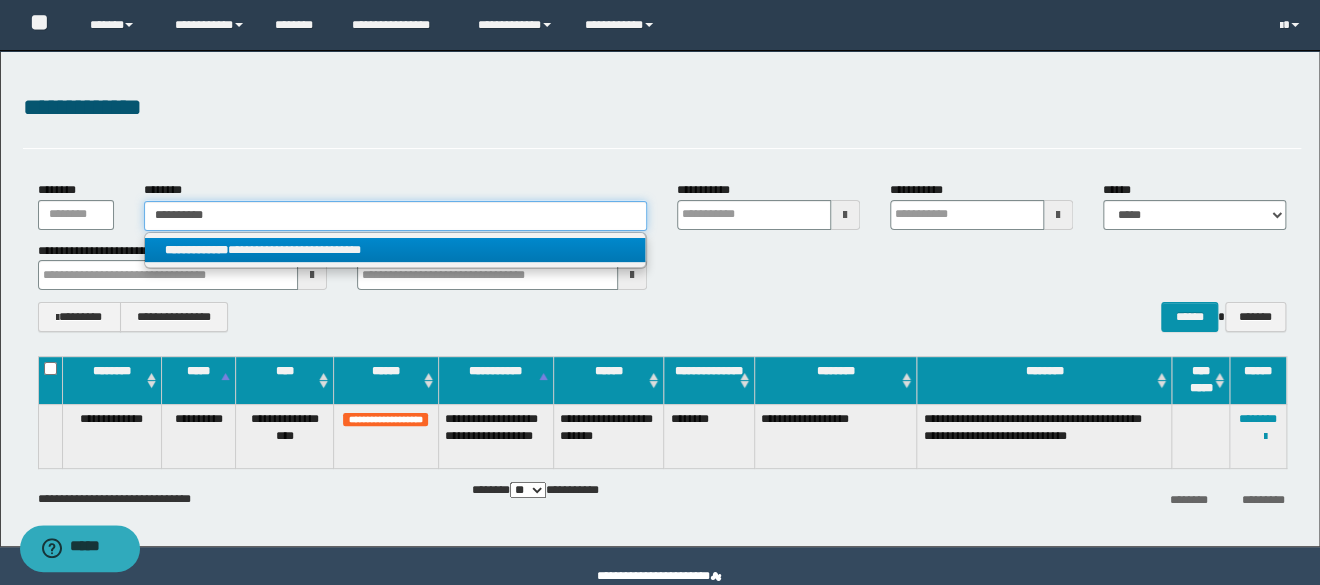type on "**********" 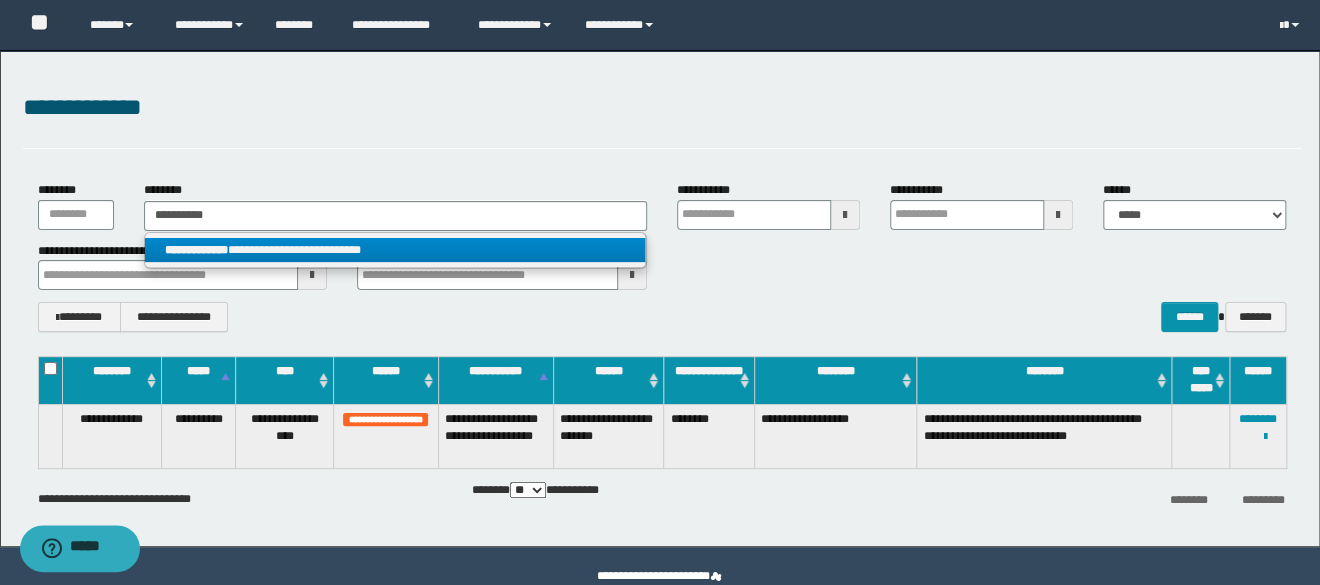drag, startPoint x: 197, startPoint y: 244, endPoint x: 212, endPoint y: 247, distance: 15.297058 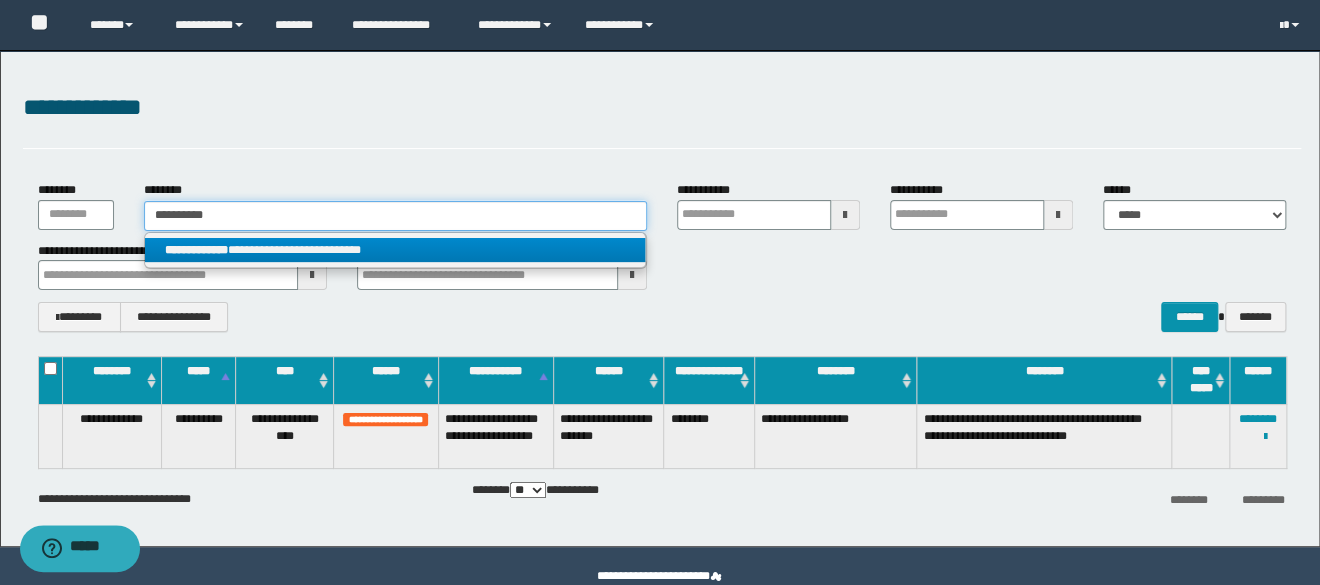 type 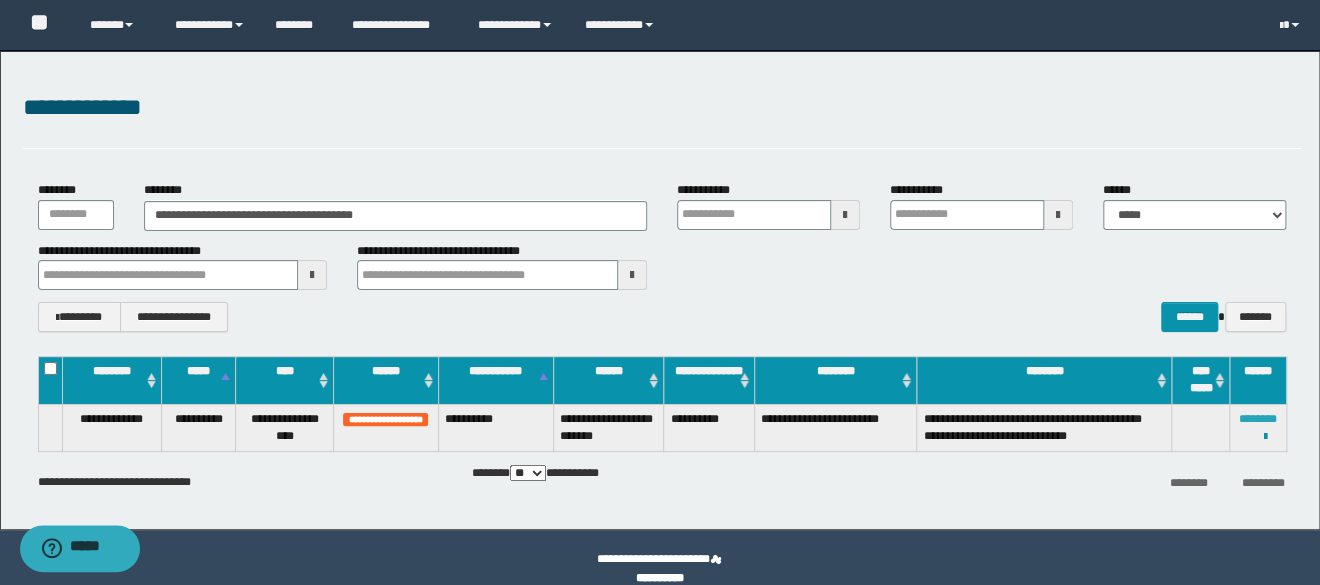 click on "********" at bounding box center [1258, 419] 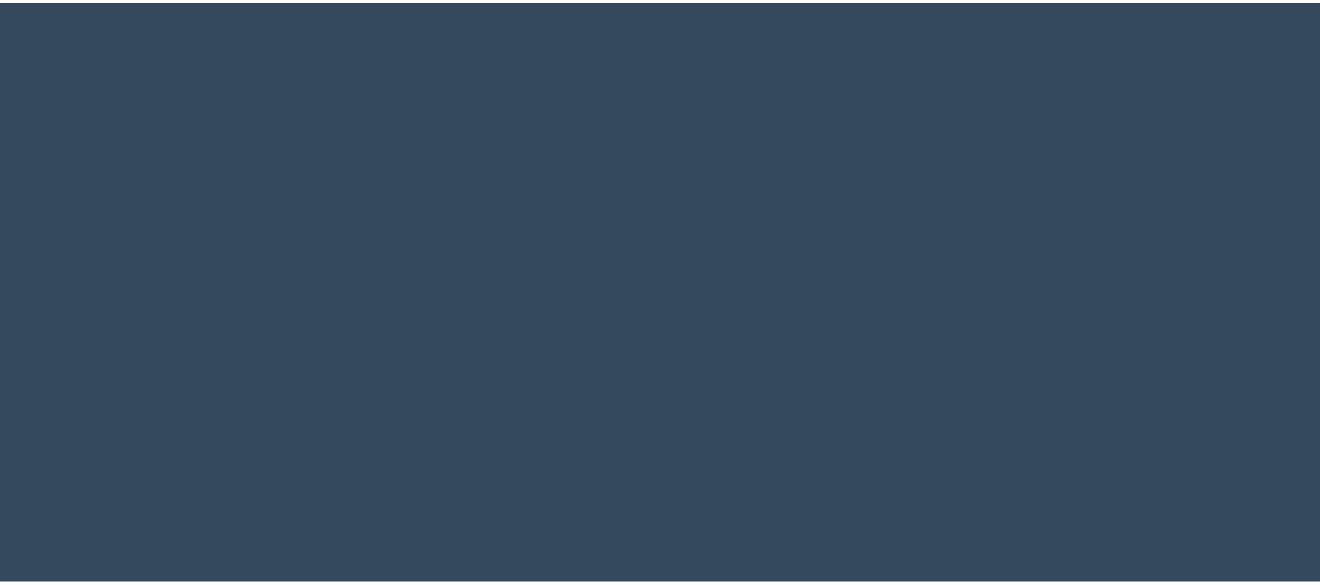 scroll, scrollTop: 0, scrollLeft: 0, axis: both 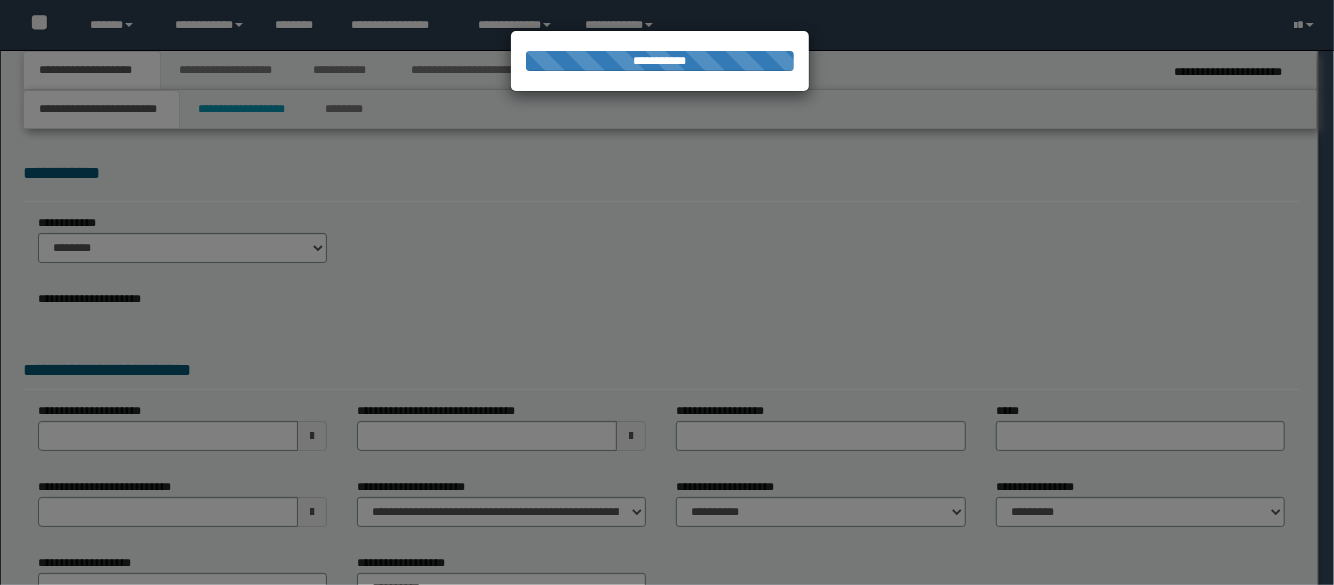 type on "**********" 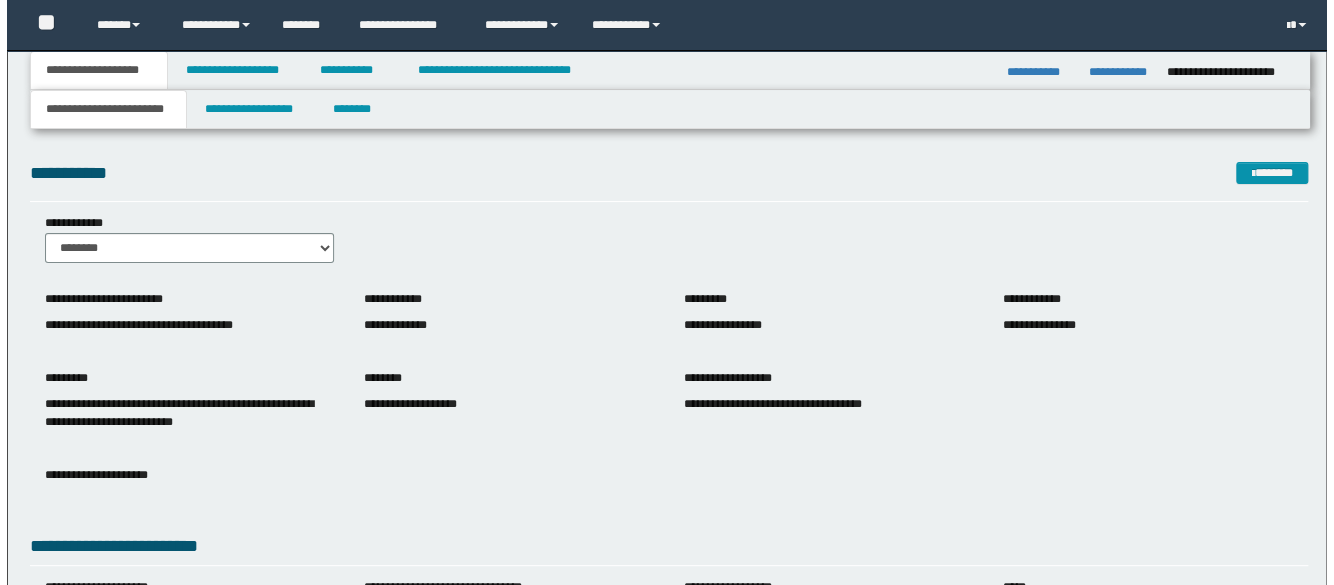 scroll, scrollTop: 0, scrollLeft: 0, axis: both 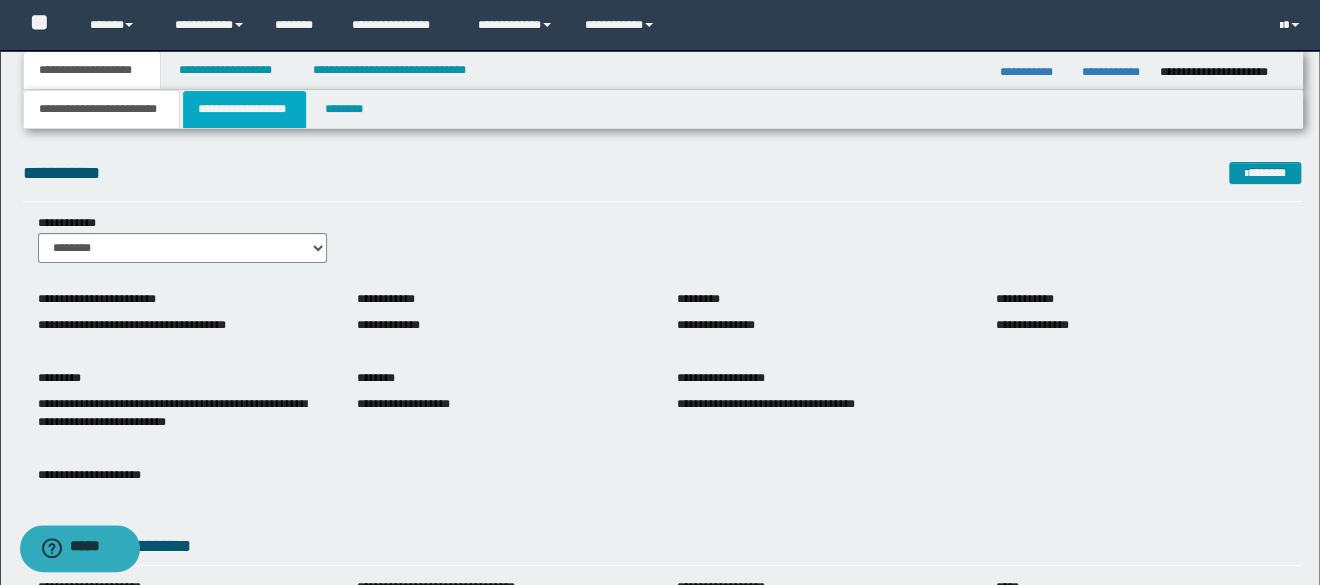 click on "**********" at bounding box center (245, 109) 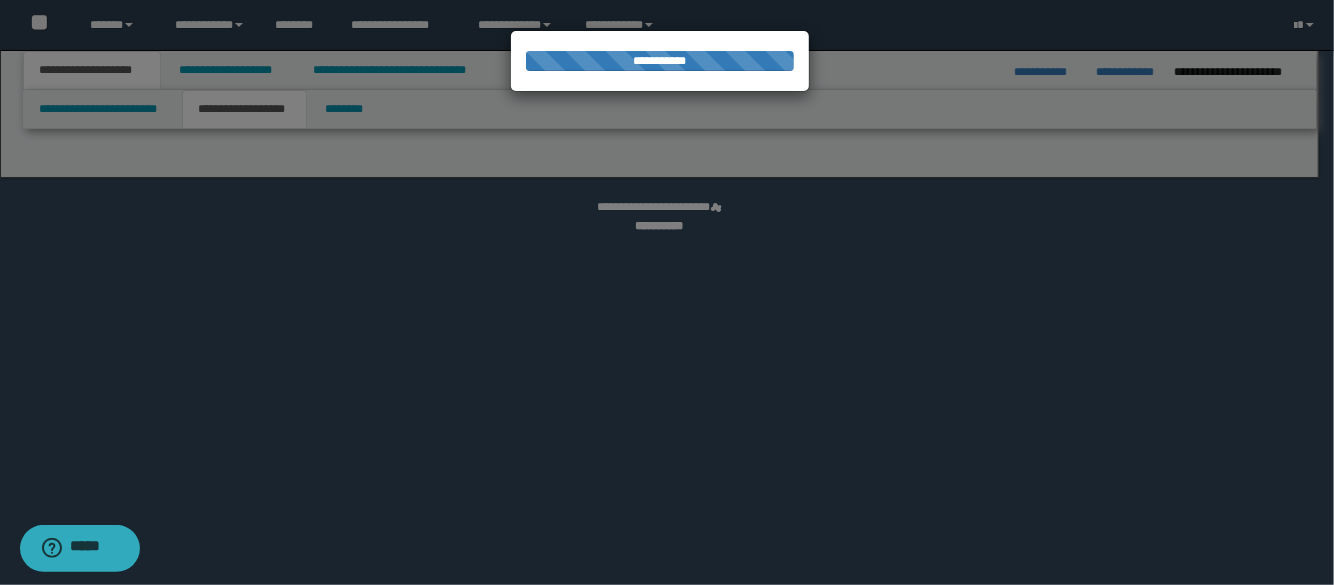 select on "*" 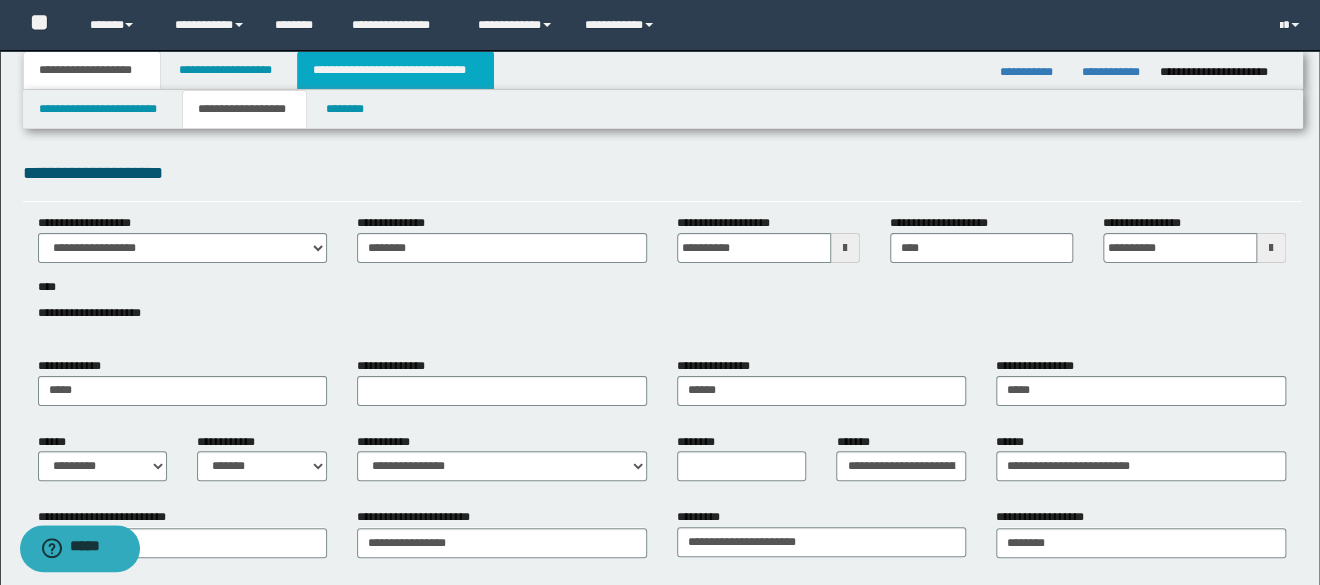 click on "**********" at bounding box center [663, 70] 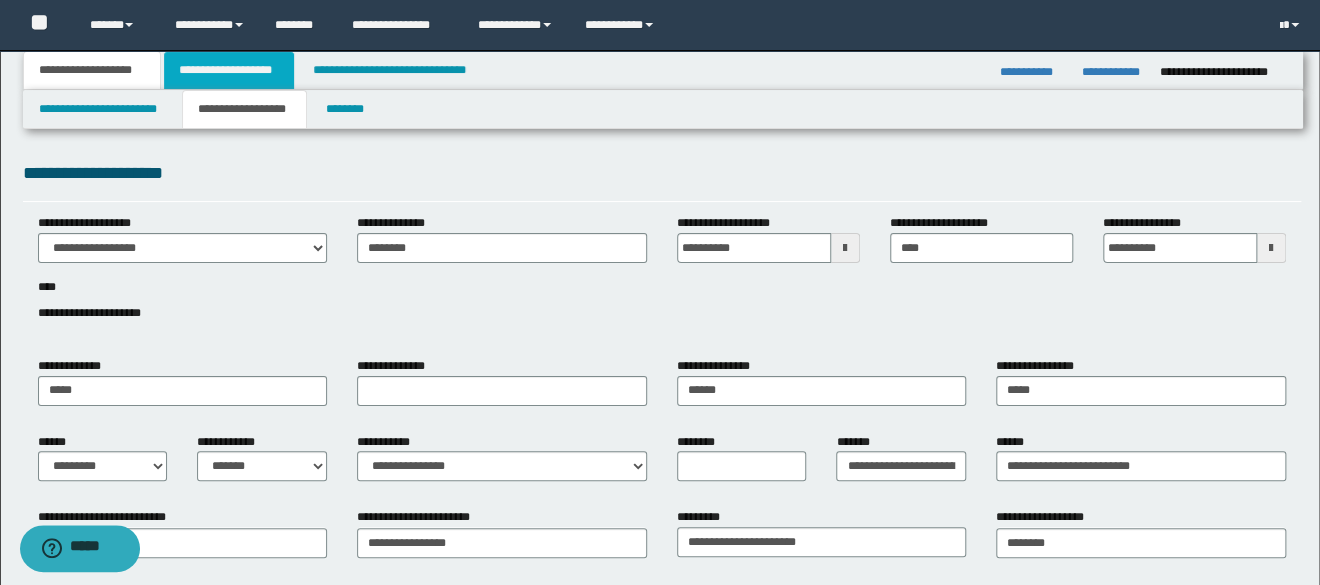 click on "**********" at bounding box center [229, 70] 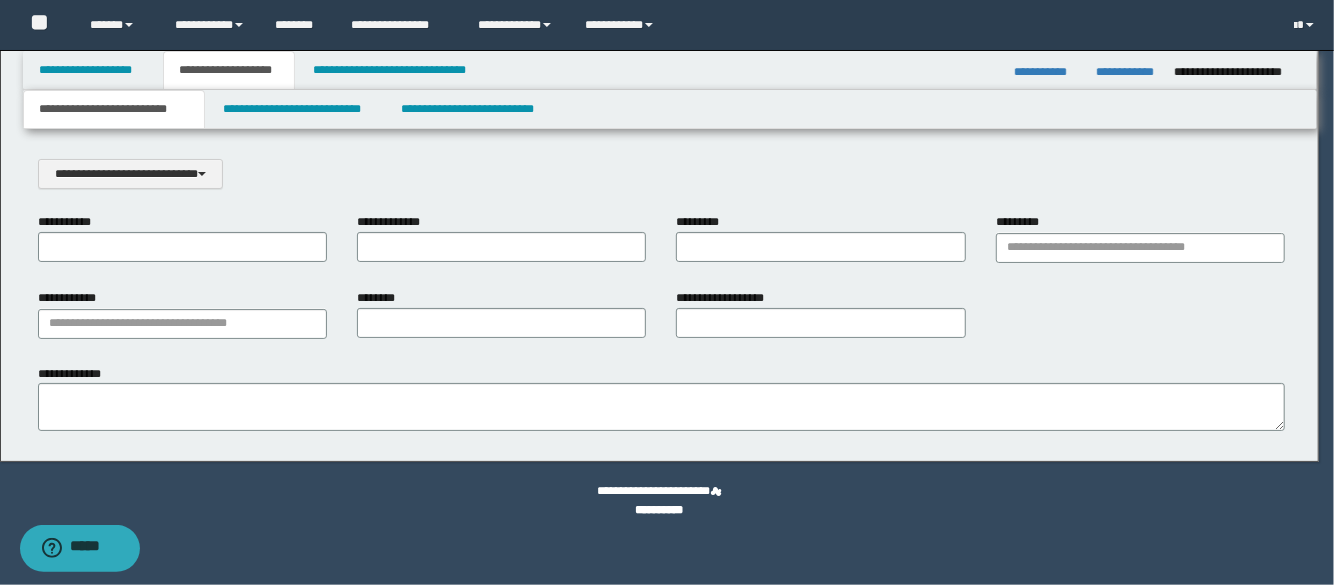 scroll, scrollTop: 0, scrollLeft: 0, axis: both 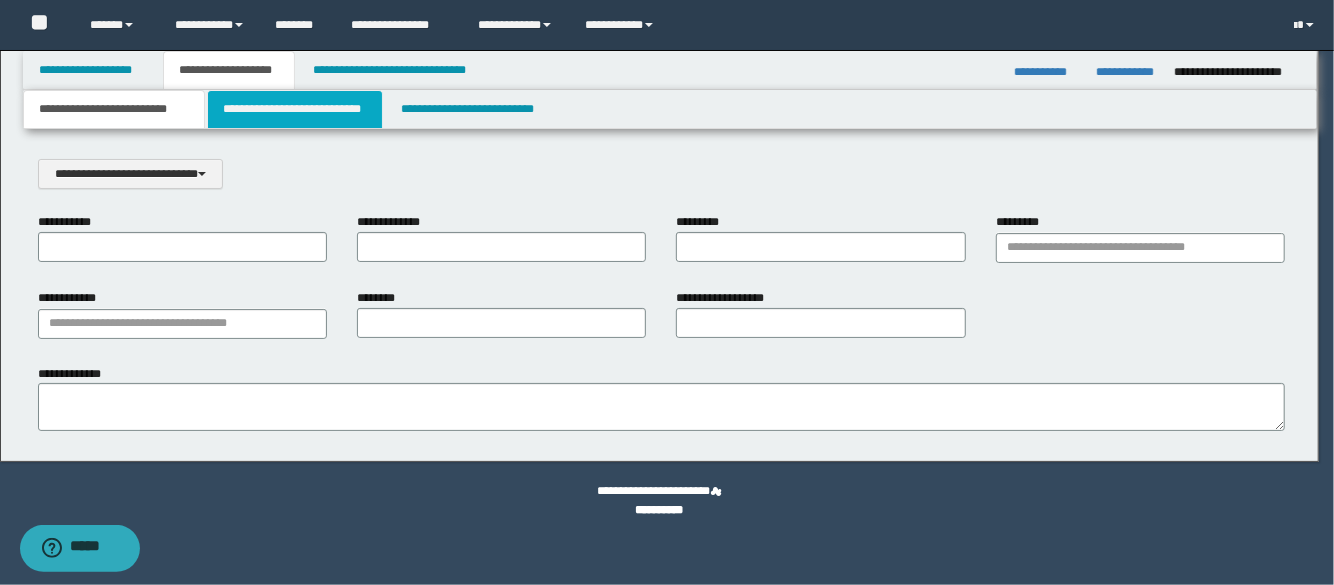 click on "**********" at bounding box center (295, 109) 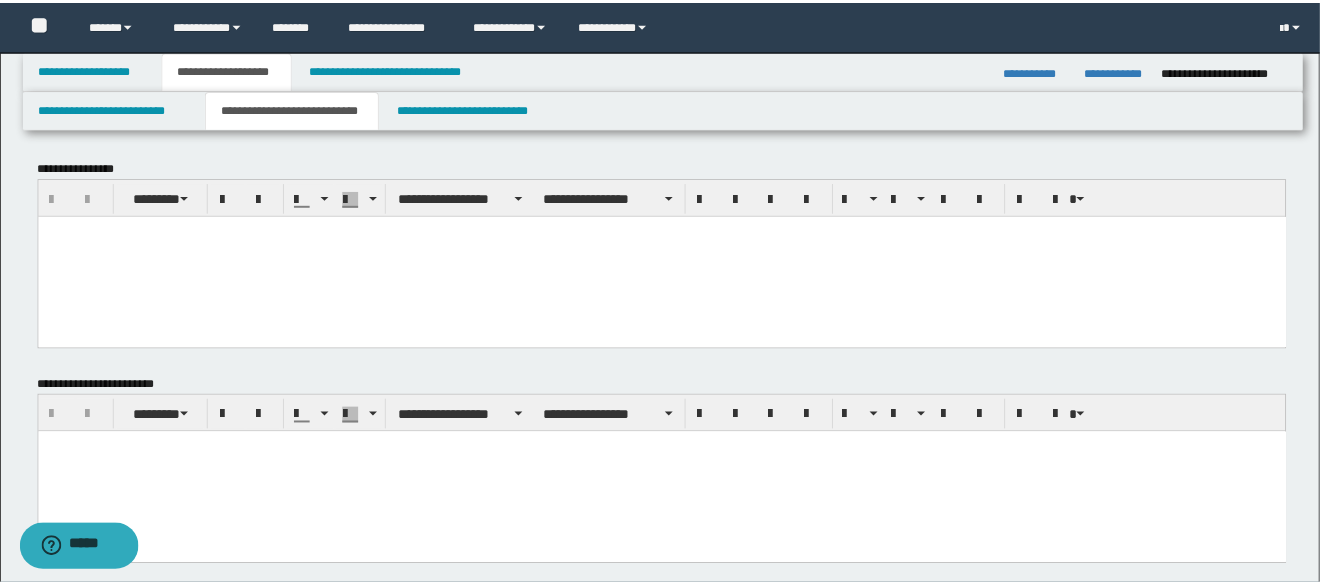 scroll, scrollTop: 0, scrollLeft: 0, axis: both 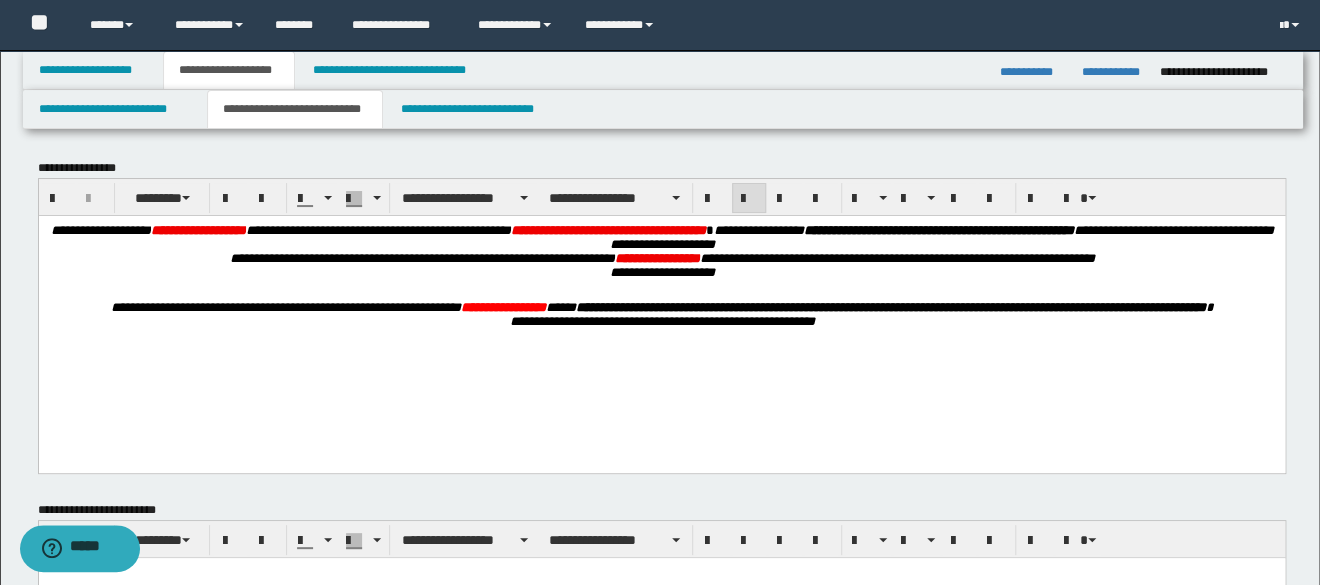 drag, startPoint x: 566, startPoint y: 564, endPoint x: 545, endPoint y: 570, distance: 21.84033 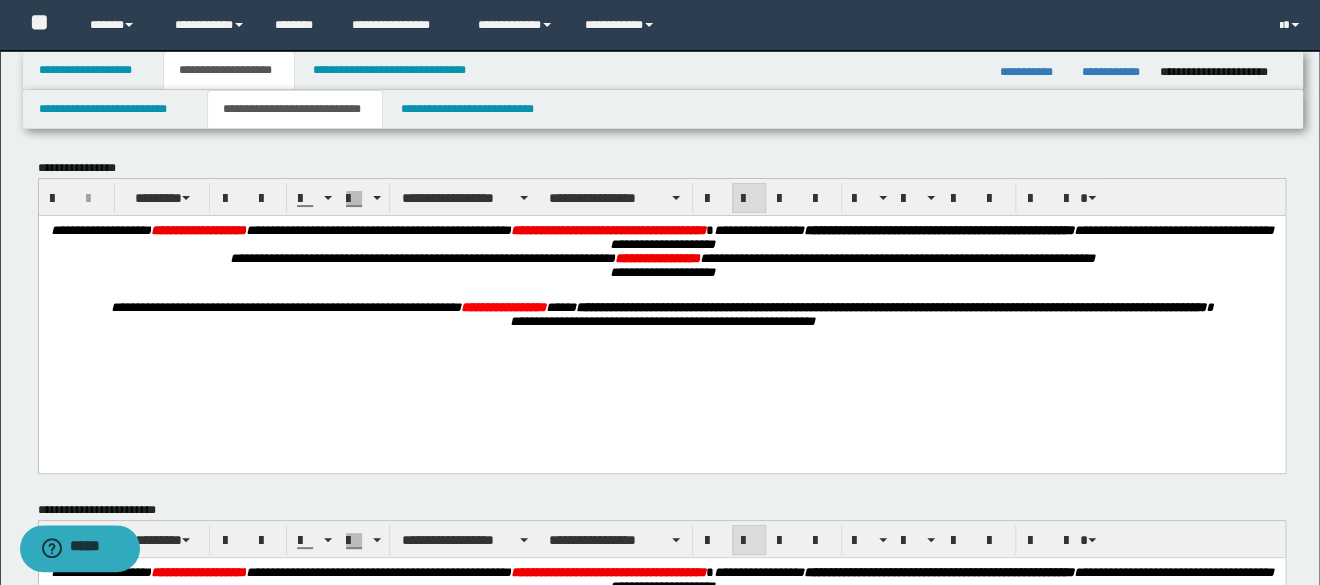 scroll, scrollTop: 200, scrollLeft: 0, axis: vertical 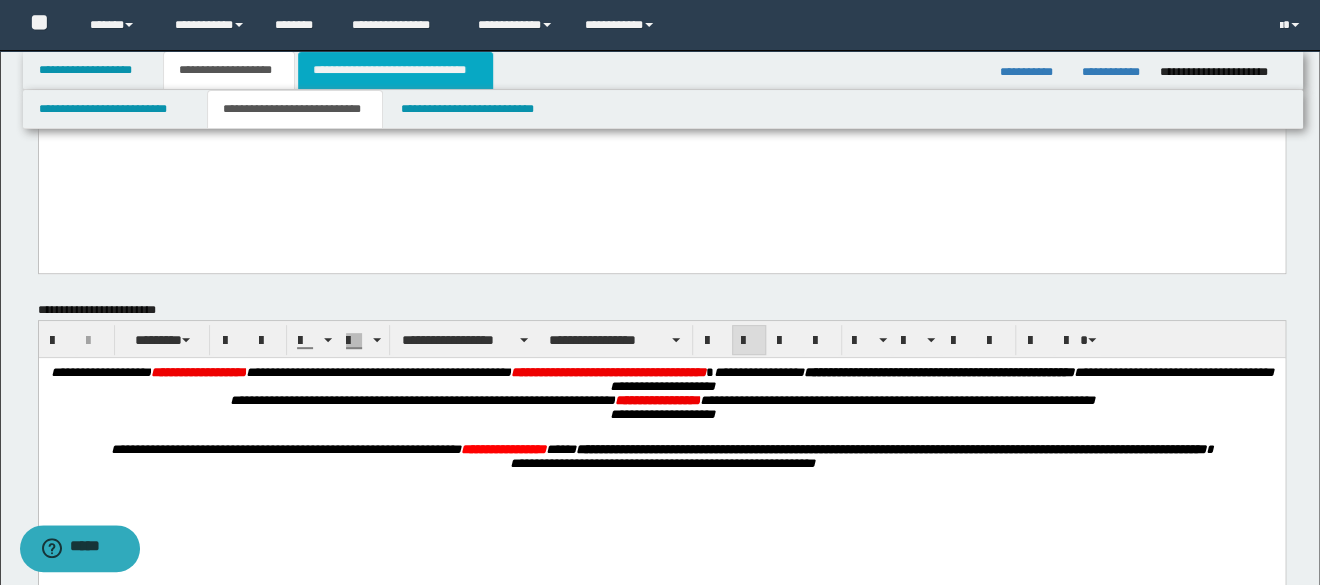 click on "**********" at bounding box center [395, 70] 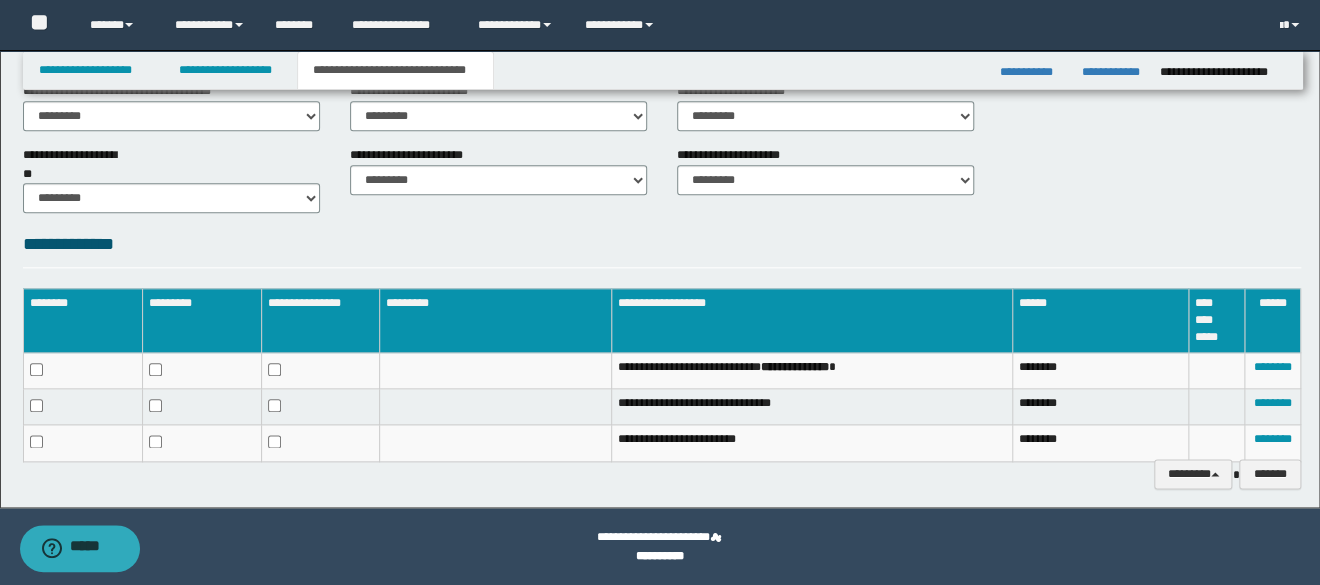 scroll, scrollTop: 228, scrollLeft: 0, axis: vertical 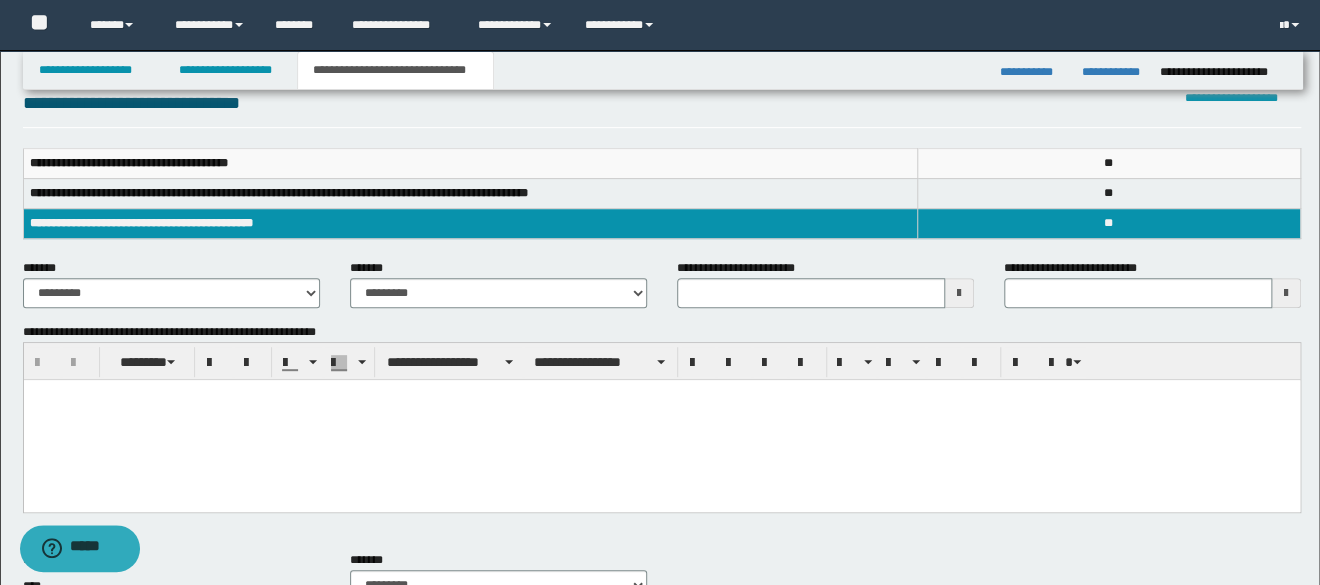click at bounding box center [661, 419] 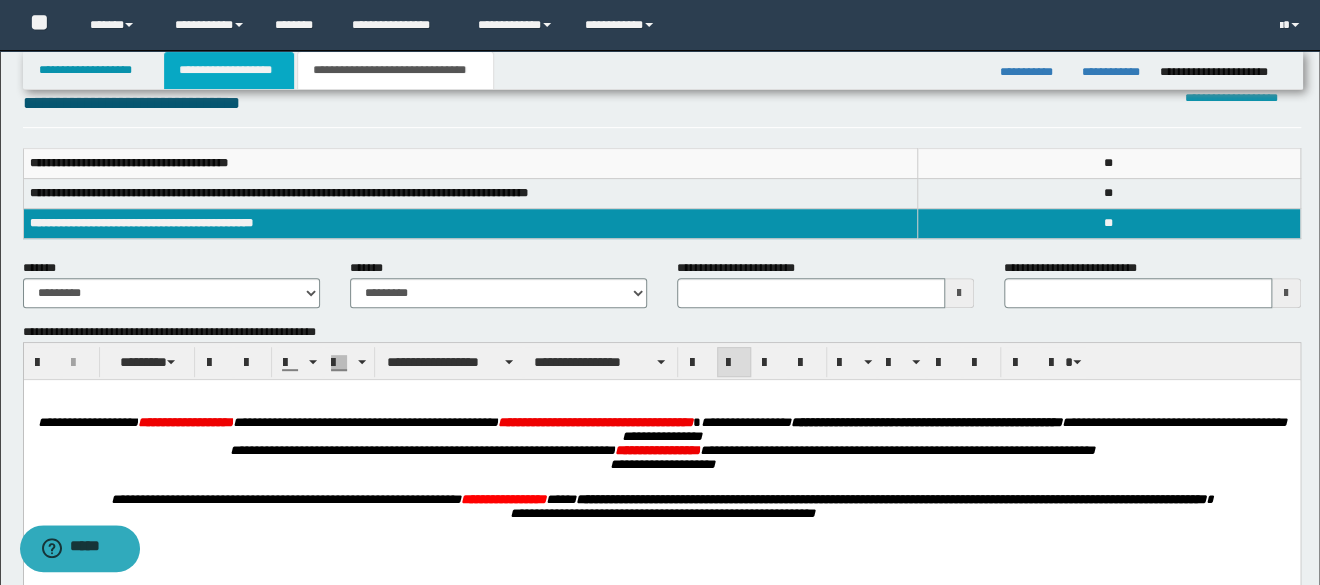 click on "**********" at bounding box center (229, 70) 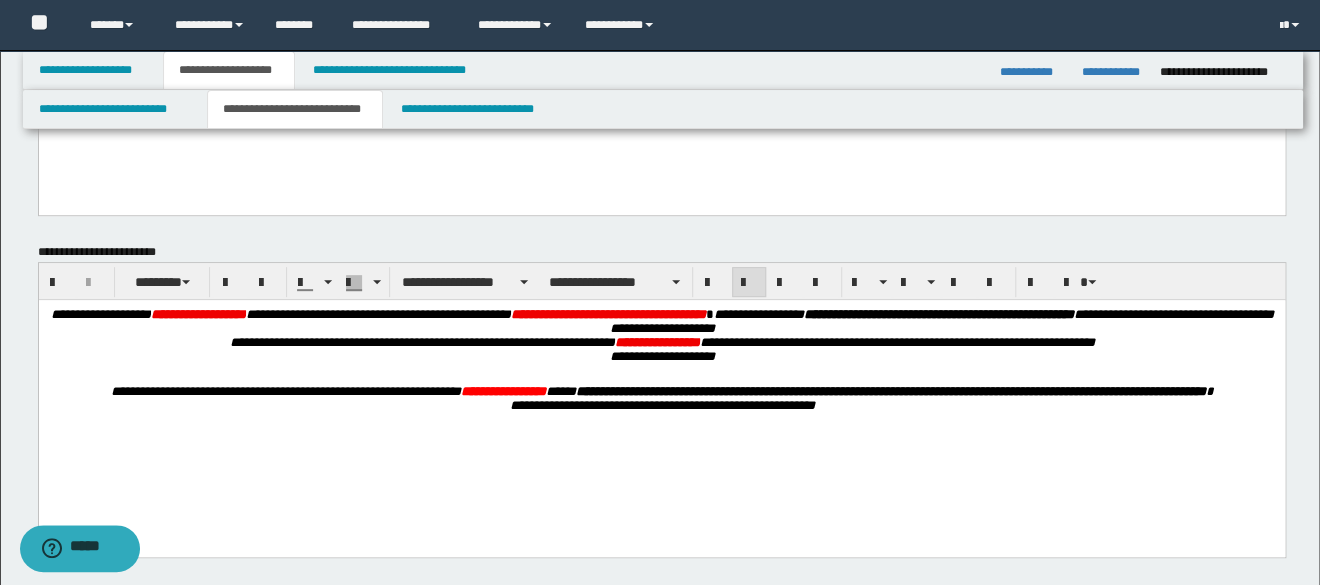 click on "**********" at bounding box center (295, 109) 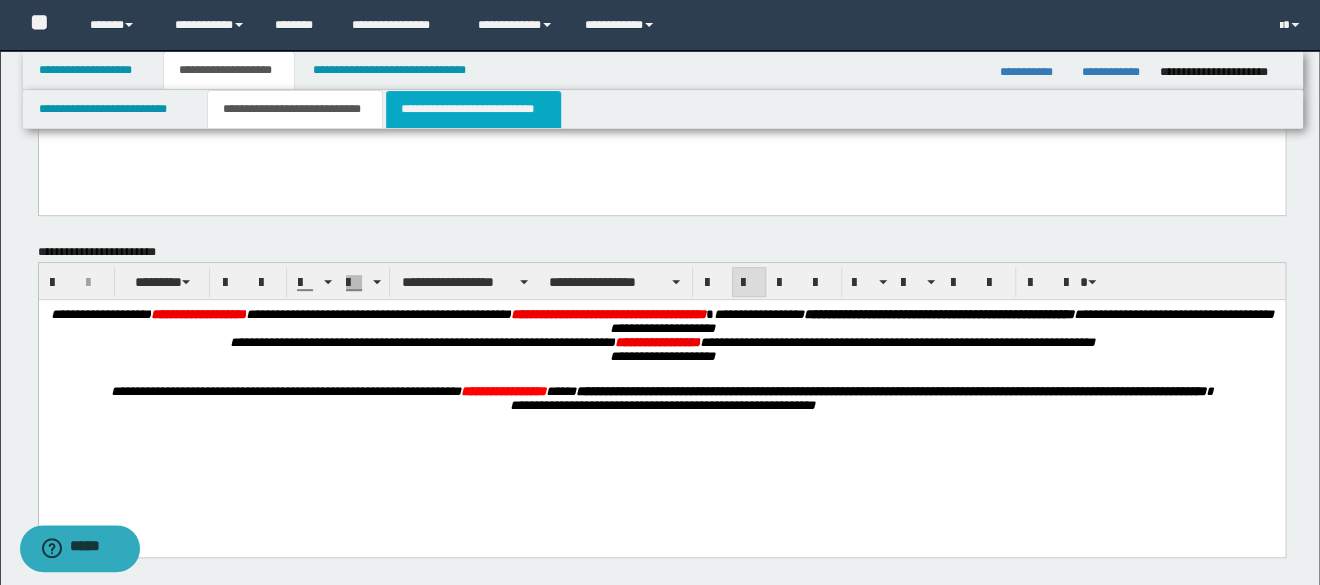 click on "**********" at bounding box center [474, 109] 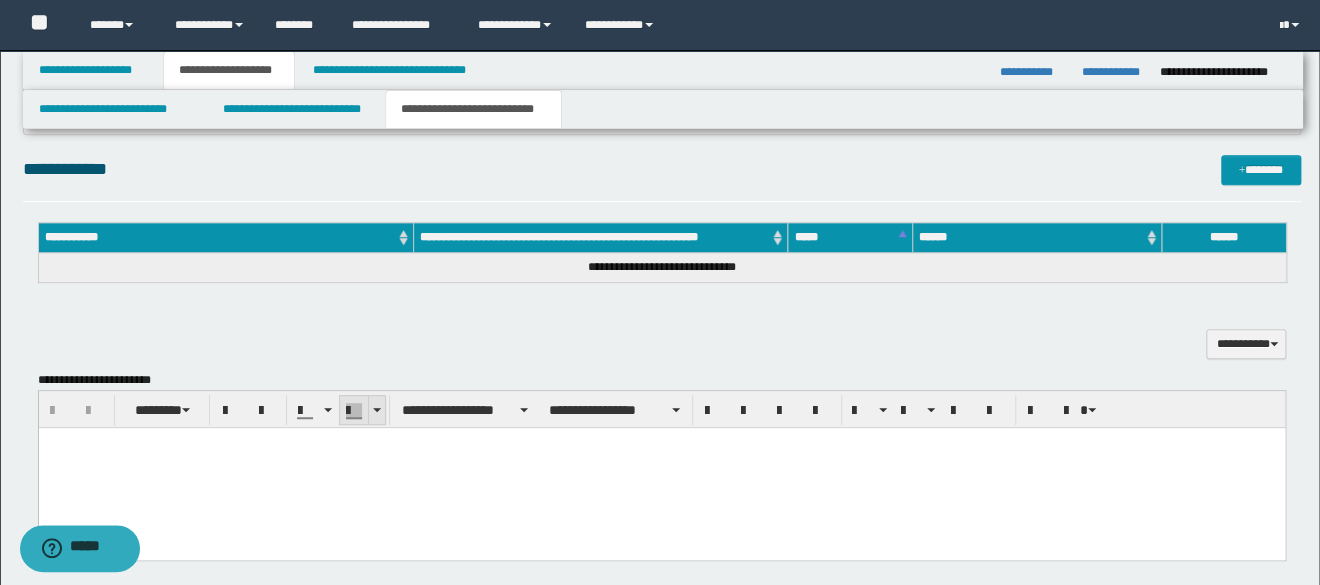 scroll, scrollTop: 0, scrollLeft: 0, axis: both 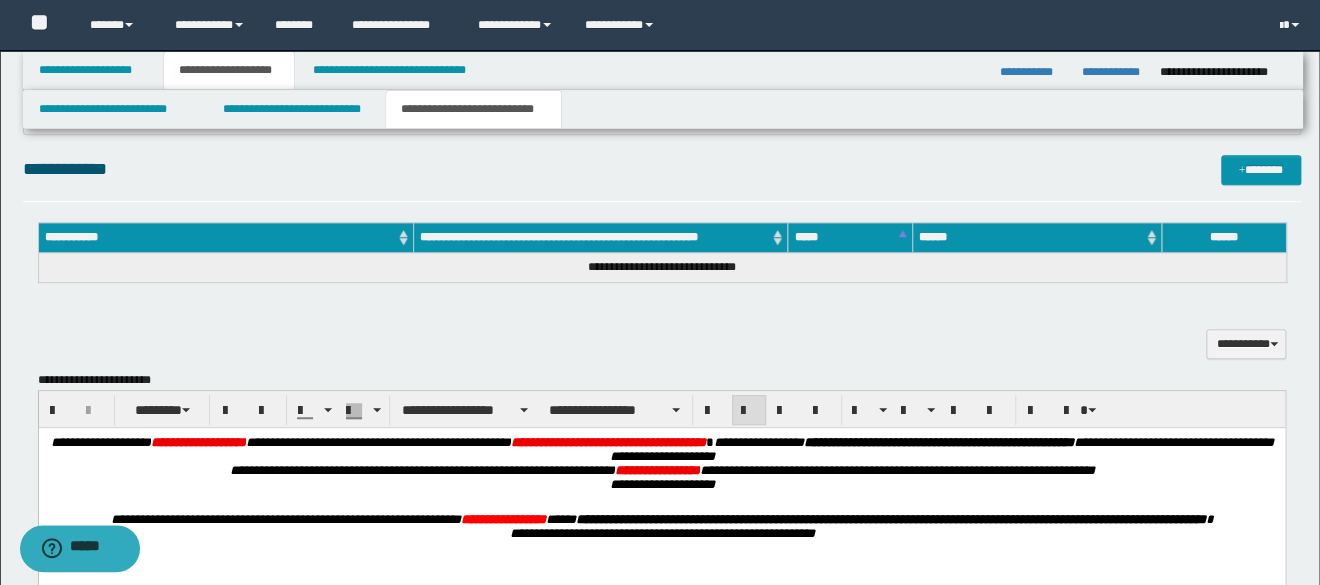 click on "**********" at bounding box center [100, 441] 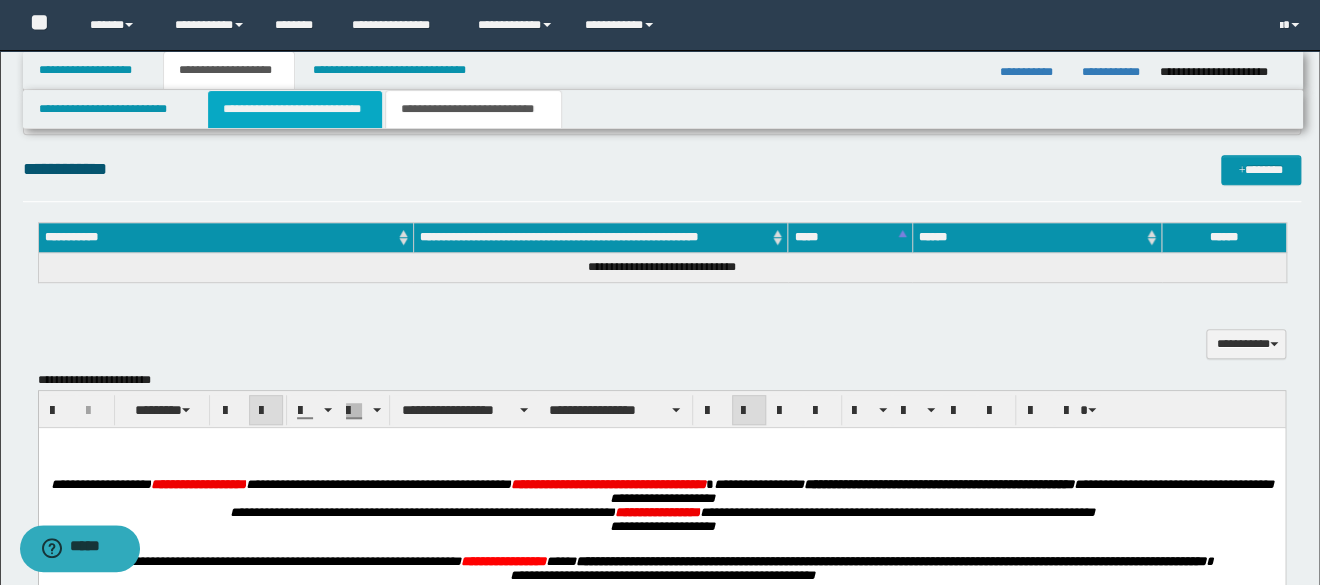 click on "**********" at bounding box center (295, 109) 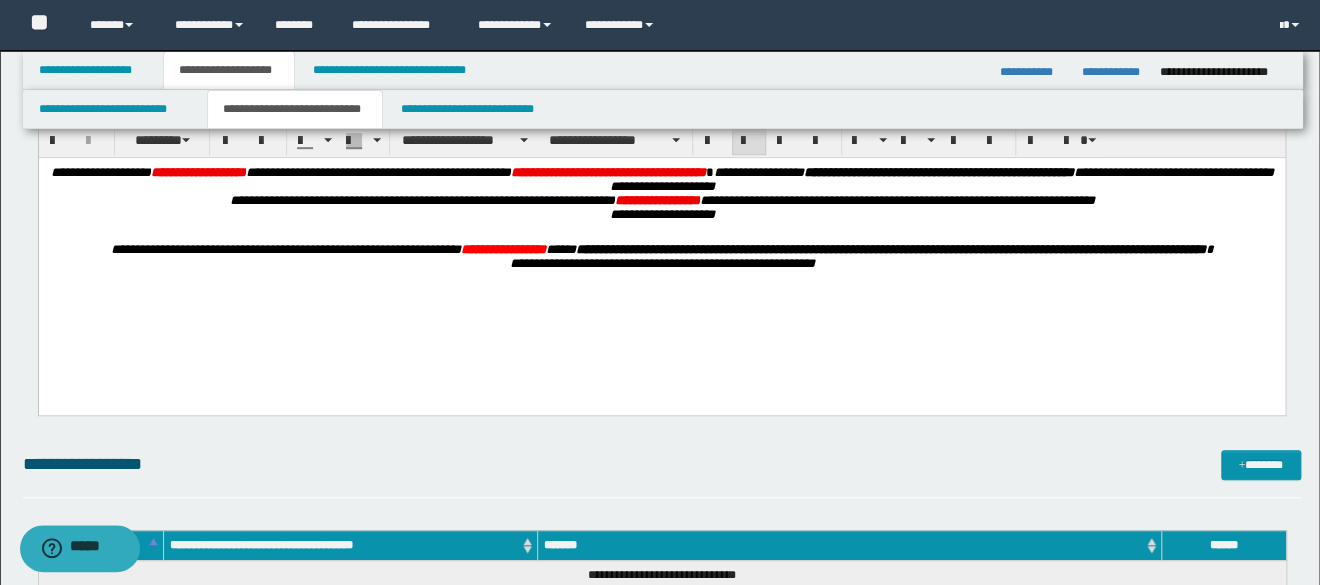 scroll, scrollTop: 0, scrollLeft: 0, axis: both 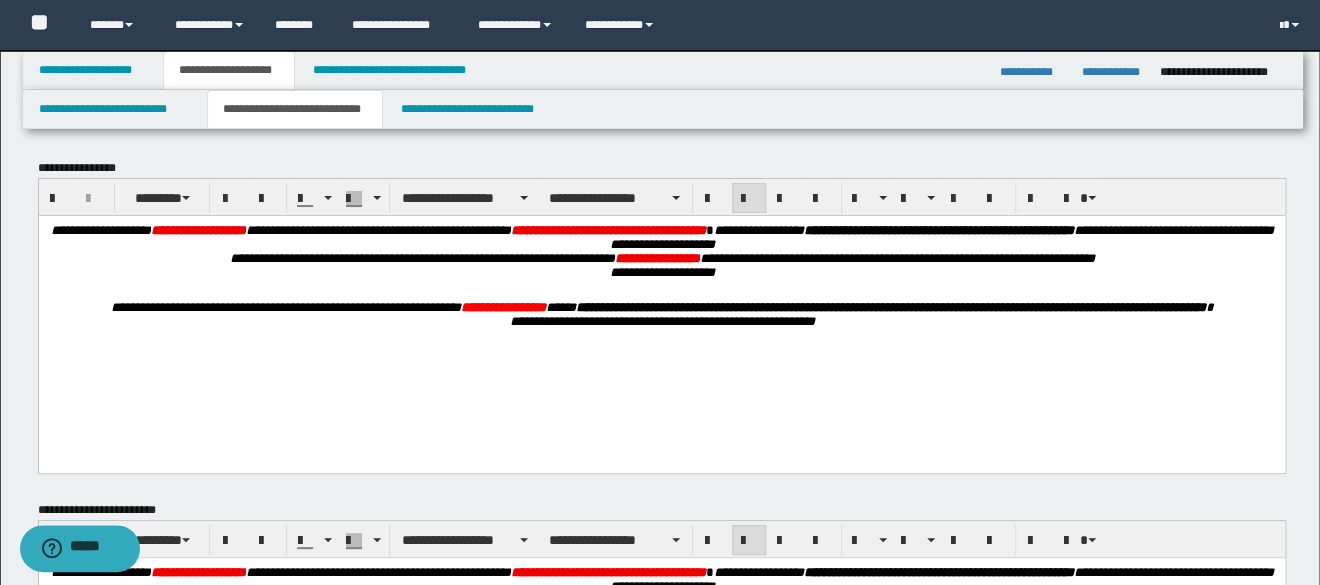 click on "**********" at bounding box center [661, 307] 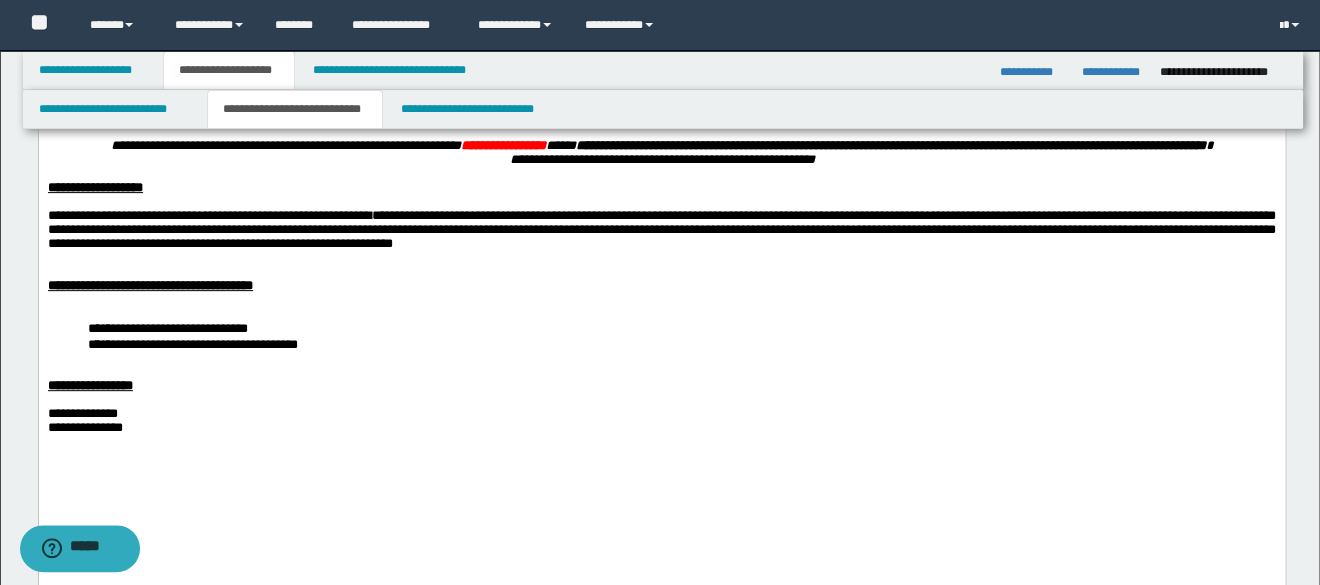 scroll, scrollTop: 174, scrollLeft: 0, axis: vertical 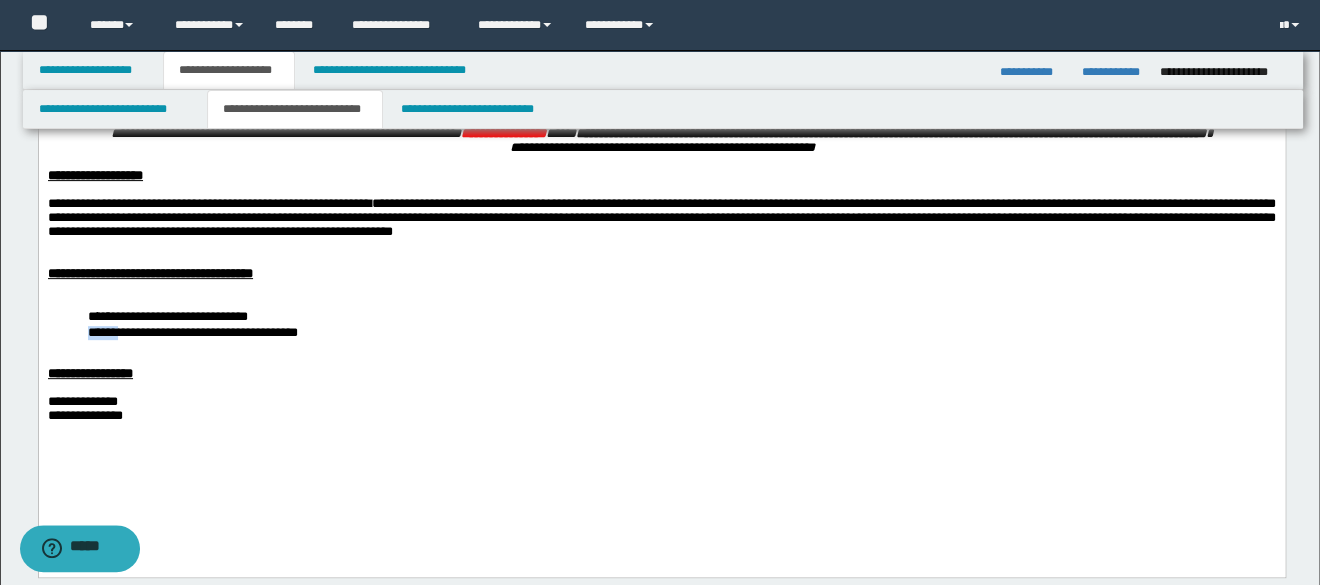 drag, startPoint x: 126, startPoint y: 367, endPoint x: 62, endPoint y: 363, distance: 64.12488 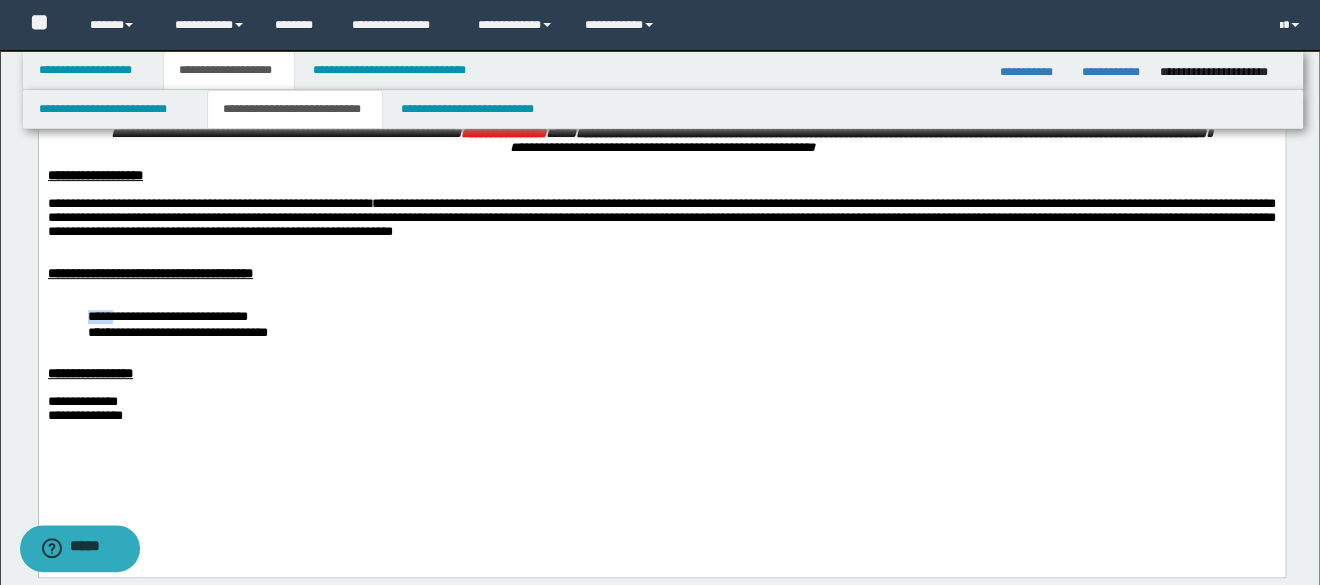 drag, startPoint x: 124, startPoint y: 349, endPoint x: 88, endPoint y: 349, distance: 36 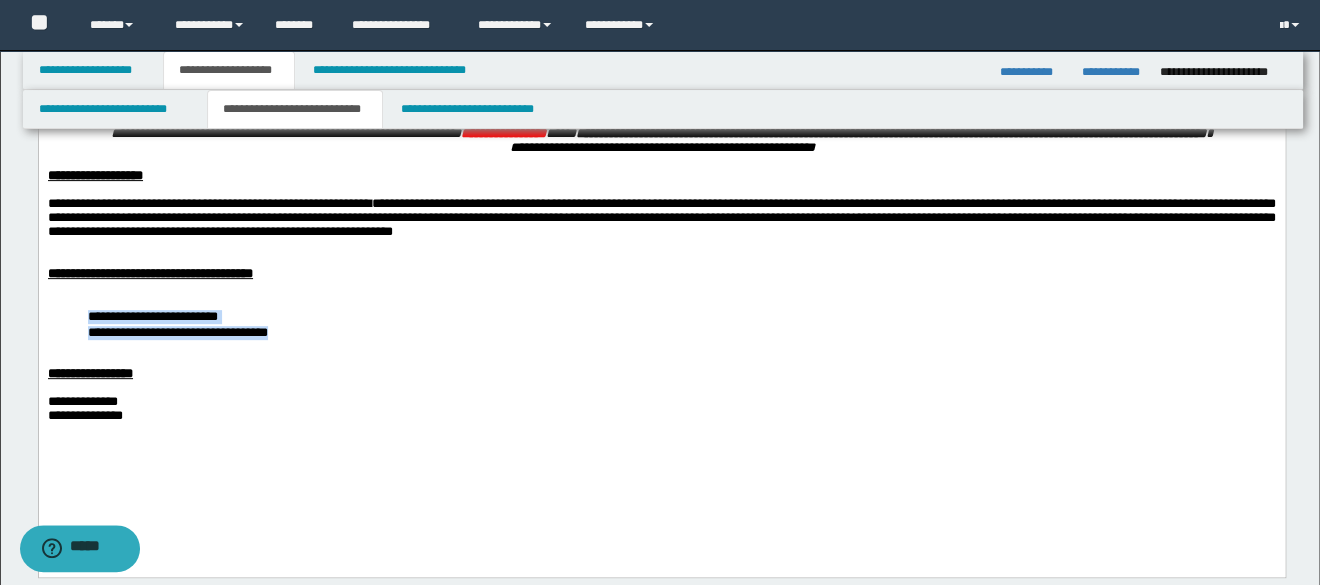 drag, startPoint x: 277, startPoint y: 366, endPoint x: 64, endPoint y: 349, distance: 213.67732 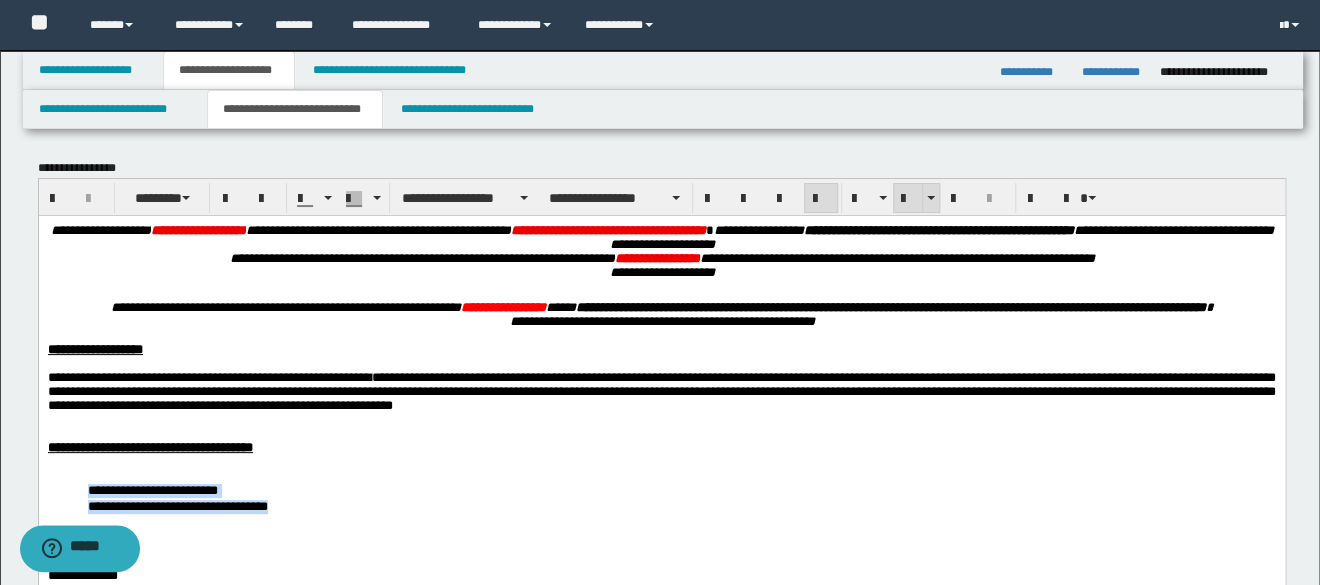 click at bounding box center (908, 199) 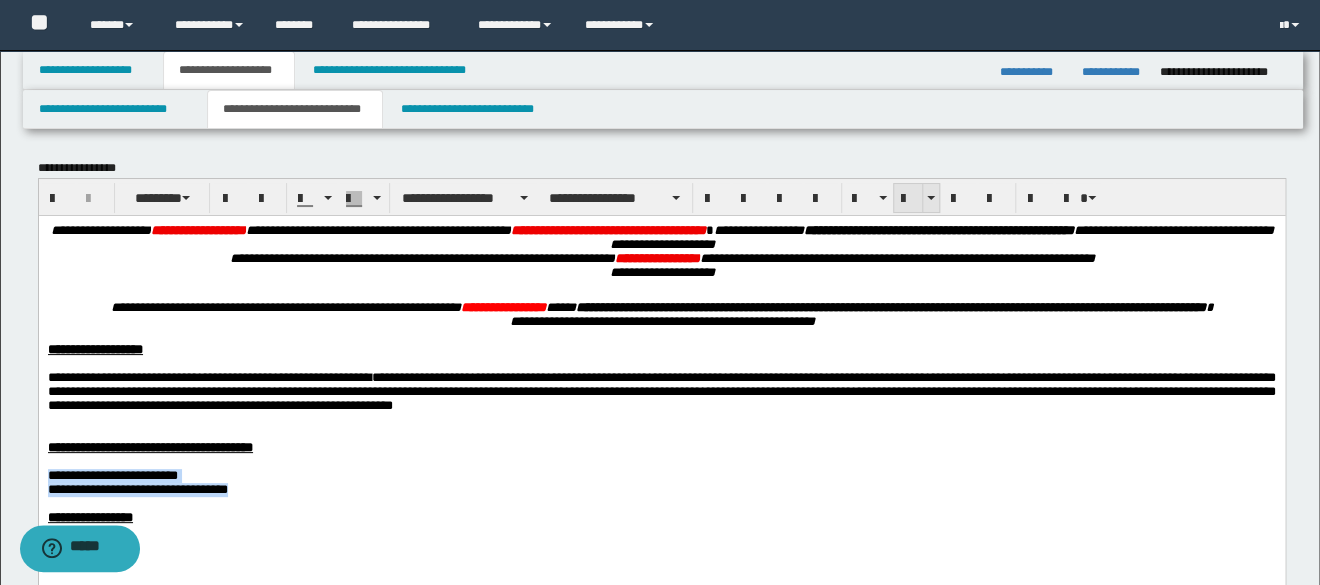 click at bounding box center (908, 199) 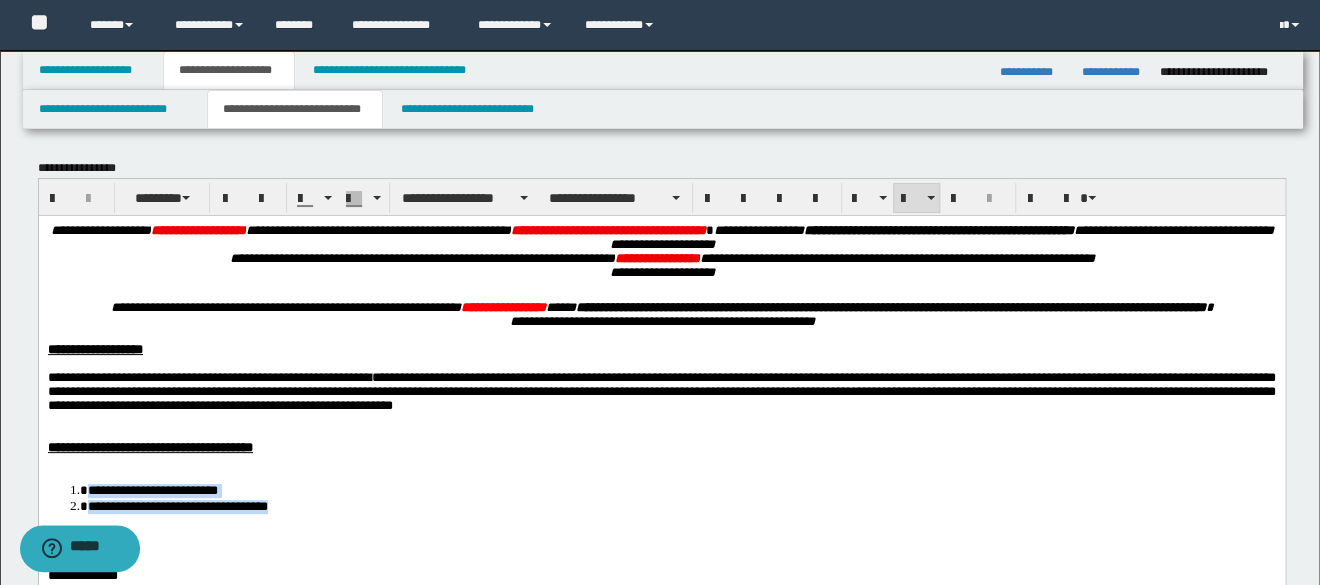 scroll, scrollTop: 100, scrollLeft: 0, axis: vertical 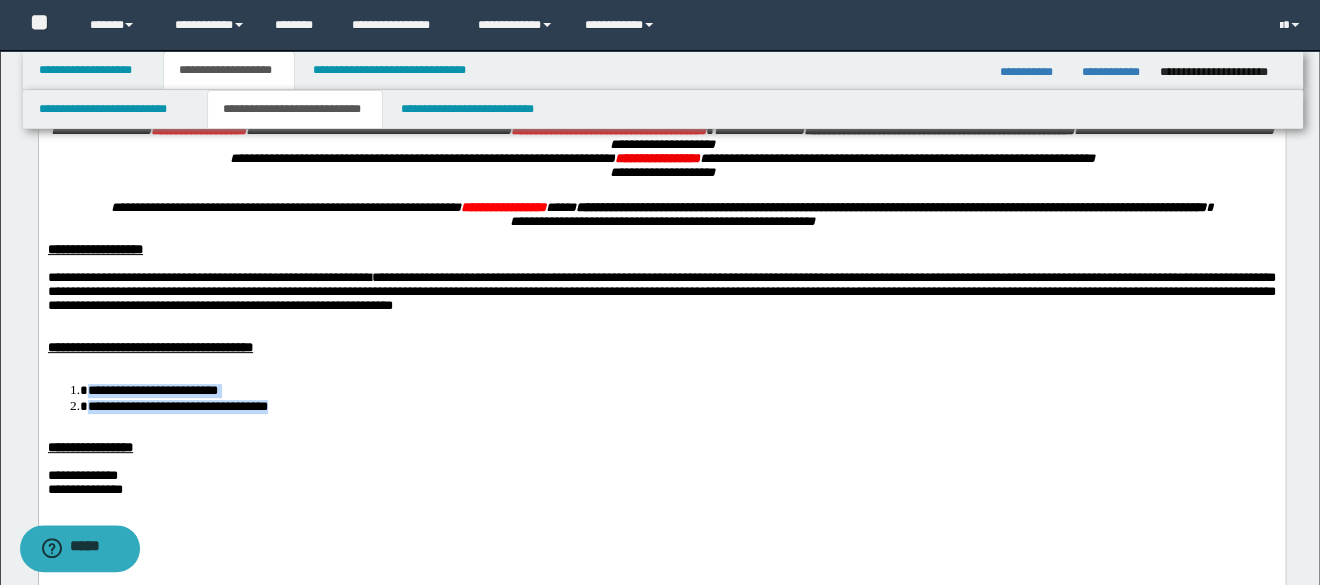 click on "**********" at bounding box center (661, 334) 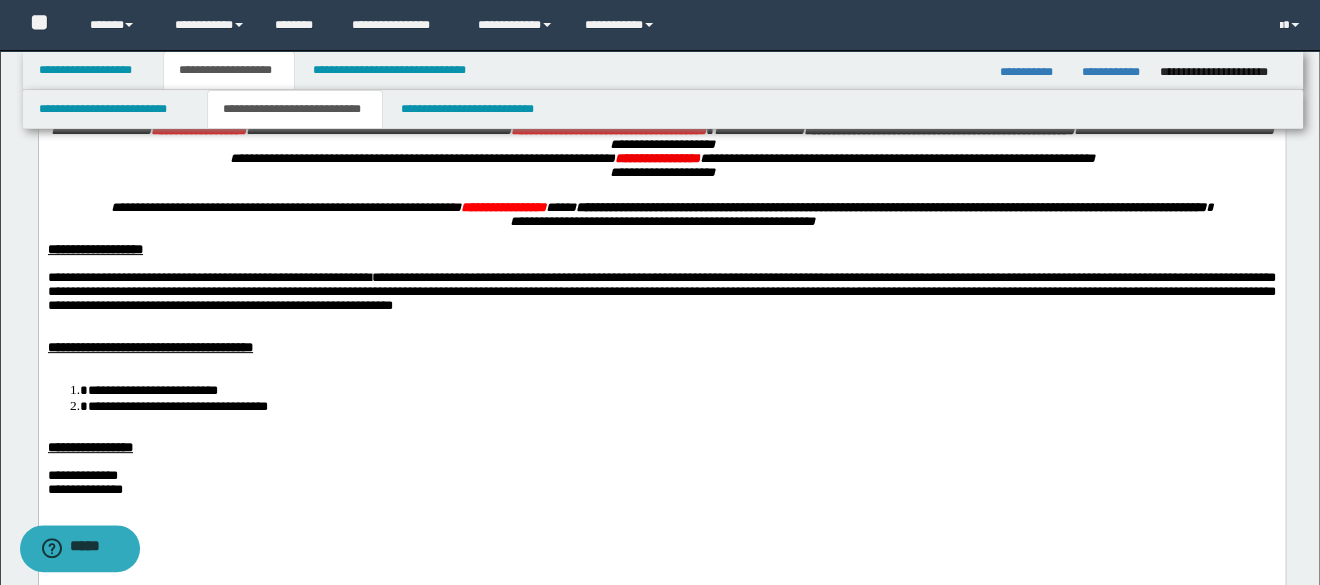 click on "**********" at bounding box center (152, 389) 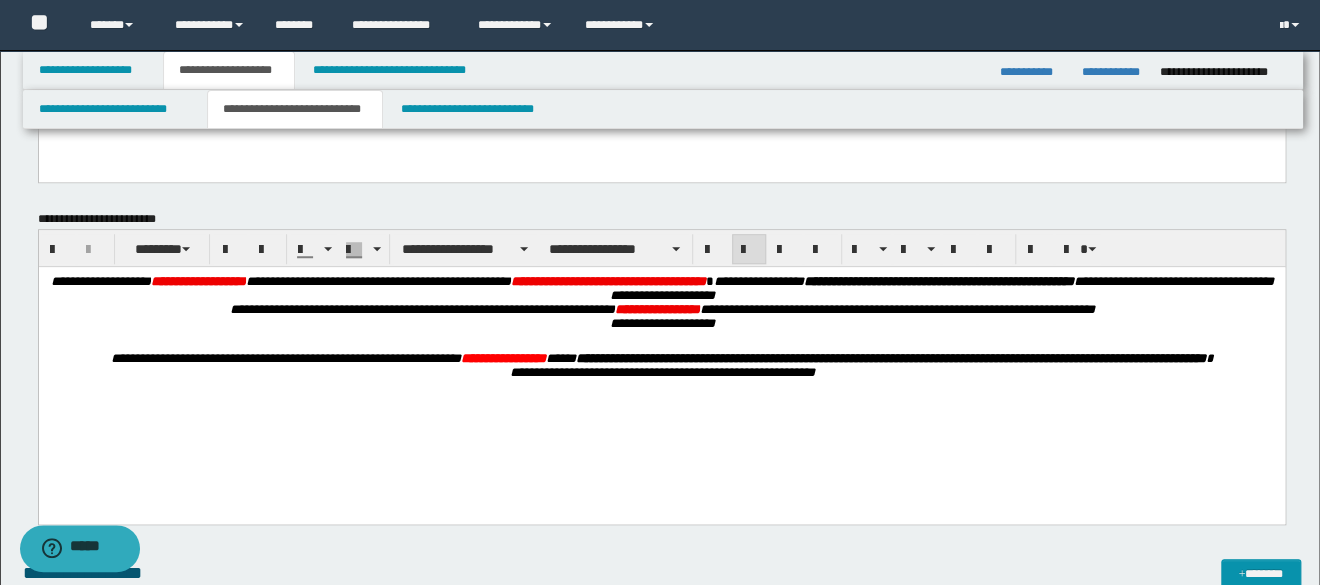drag, startPoint x: 1332, startPoint y: 142, endPoint x: 1147, endPoint y: 110, distance: 187.74718 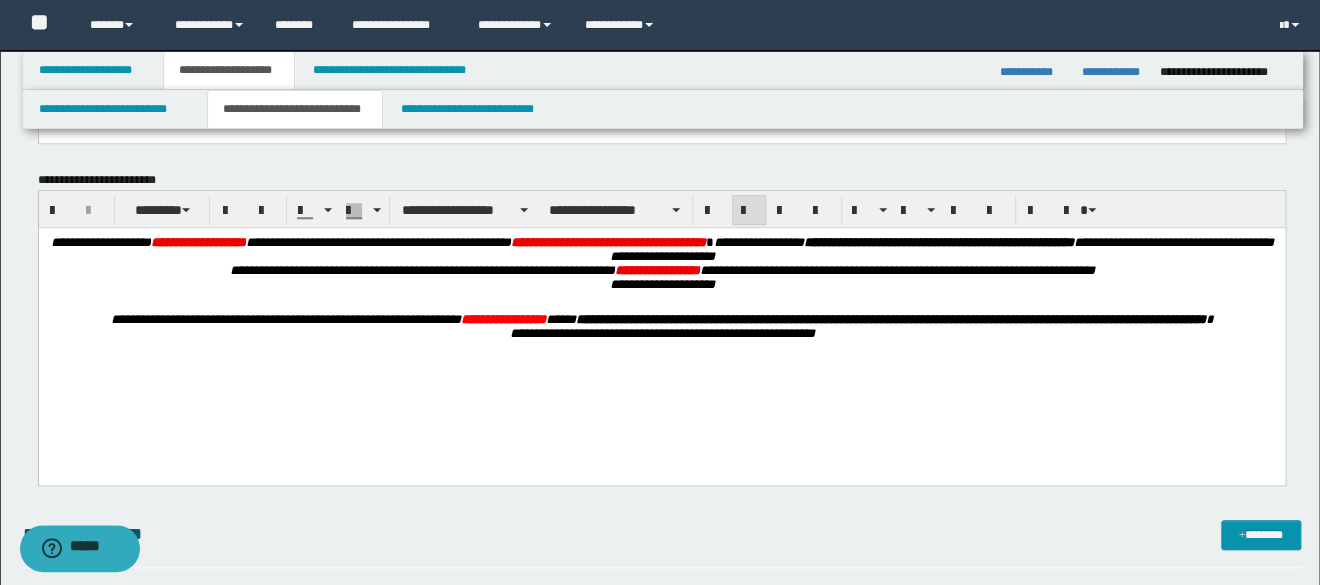 click on "**********" at bounding box center [661, 319] 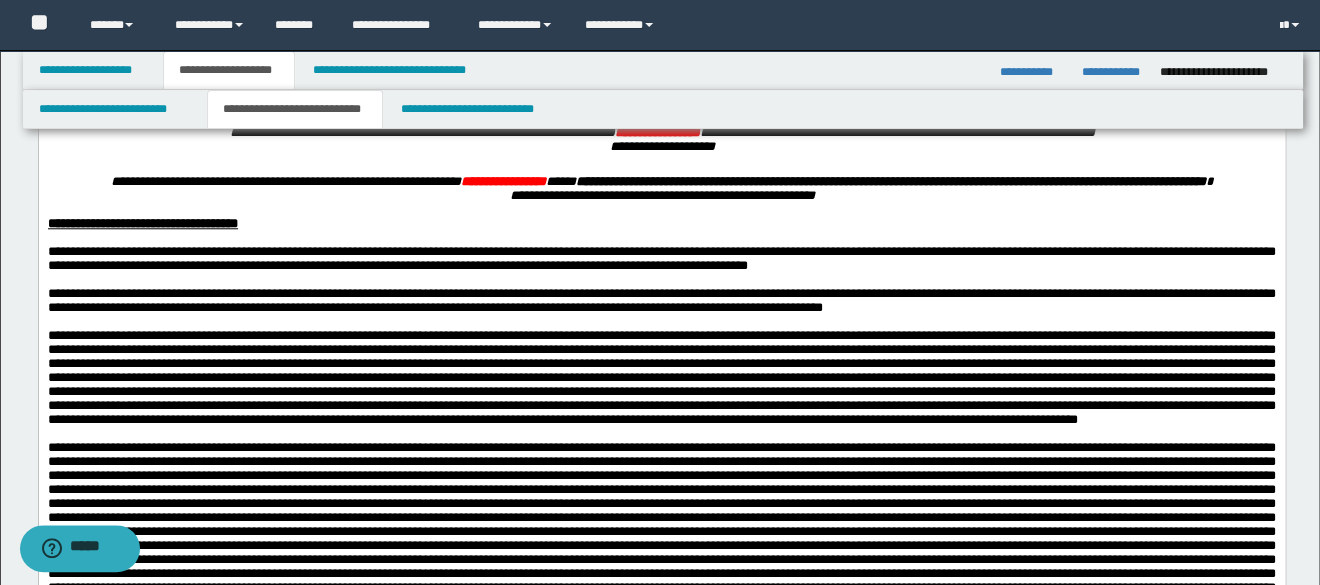 scroll, scrollTop: 755, scrollLeft: 0, axis: vertical 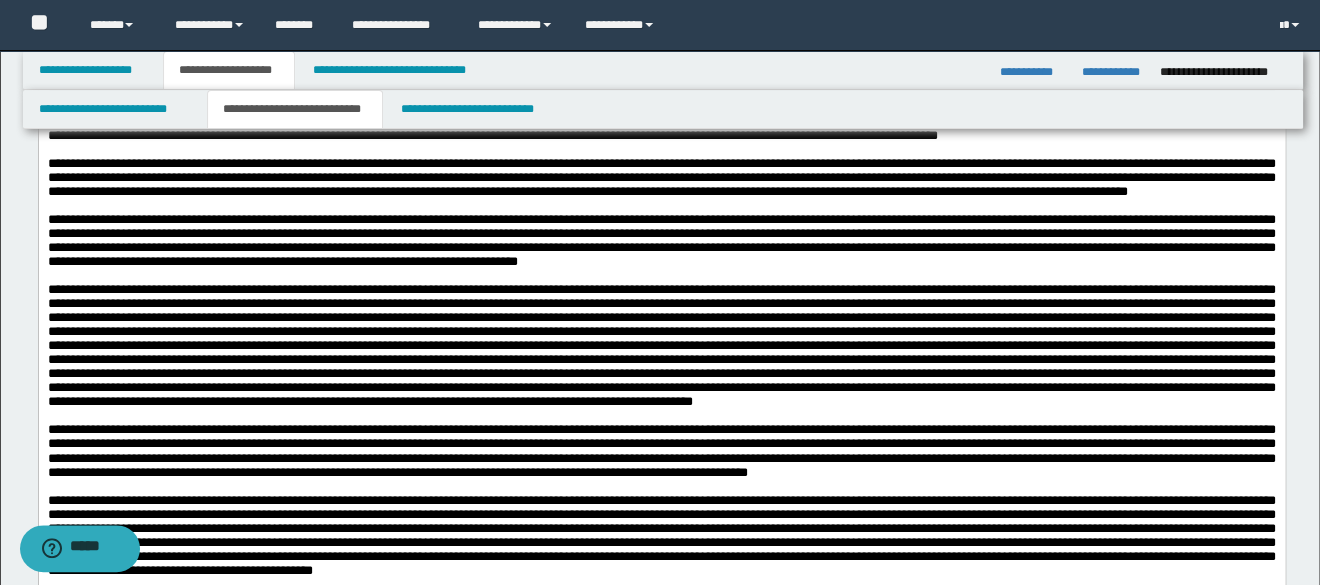 click on "**********" at bounding box center (661, 240) 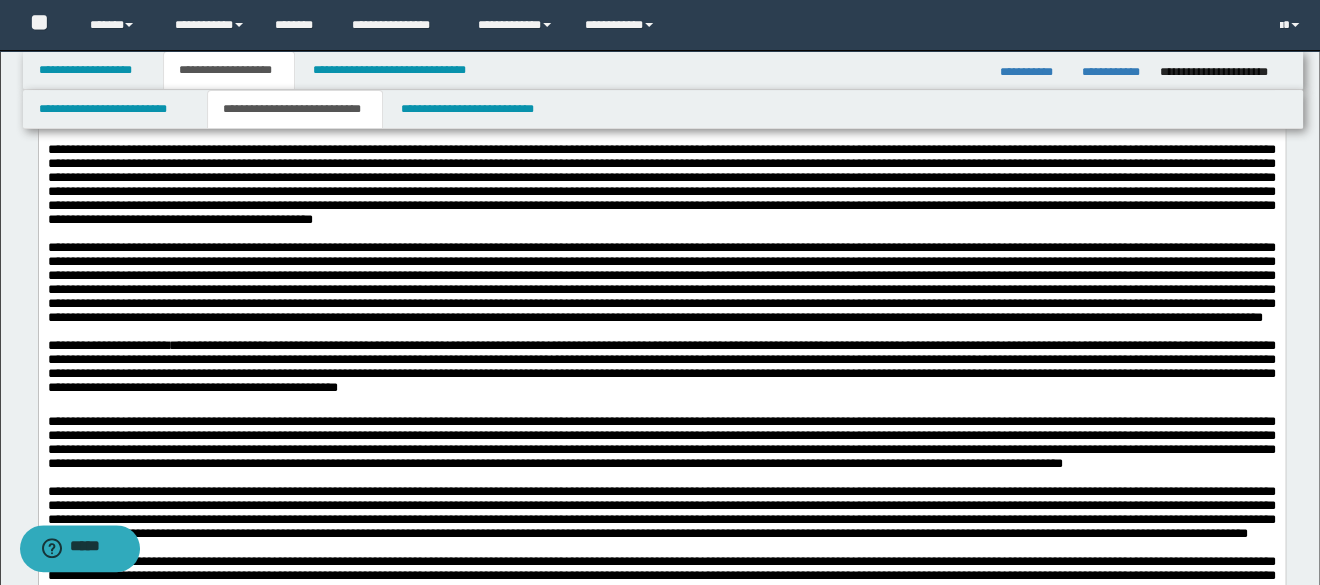scroll, scrollTop: 1587, scrollLeft: 0, axis: vertical 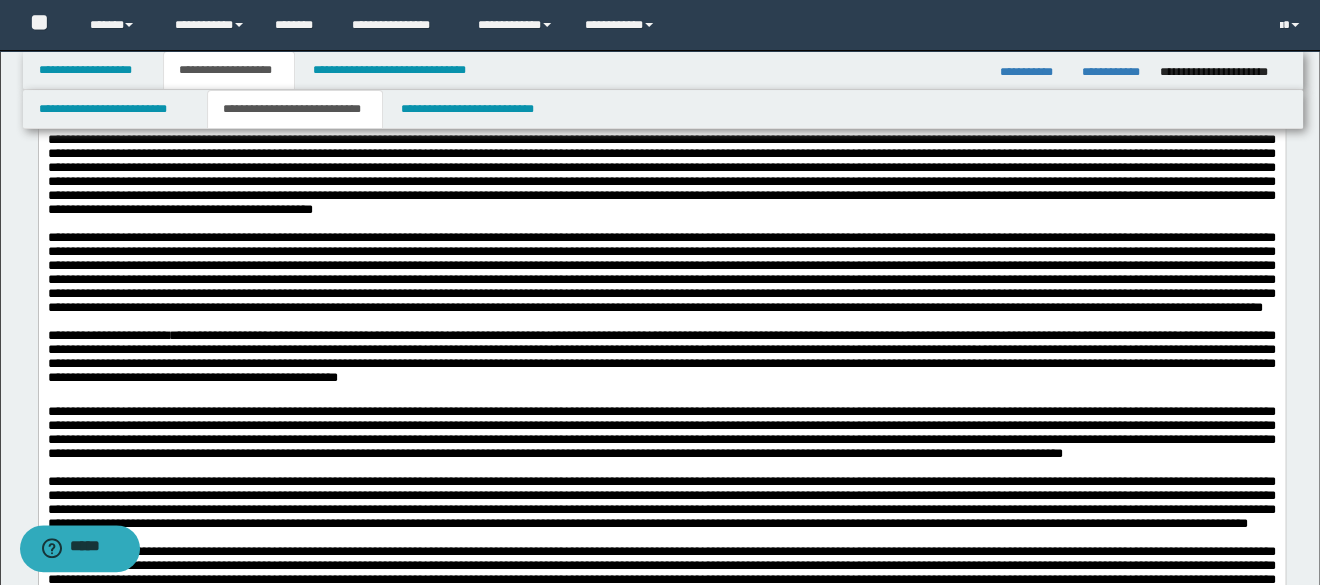 click at bounding box center (661, 173) 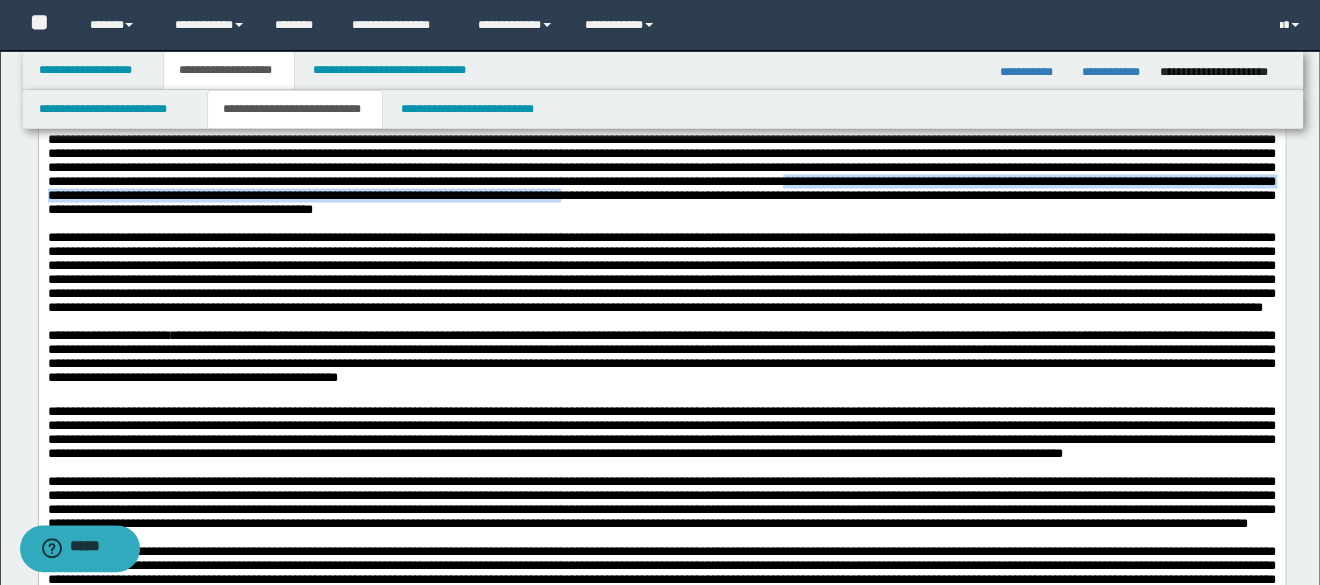 drag, startPoint x: 567, startPoint y: 479, endPoint x: 525, endPoint y: 496, distance: 45.310043 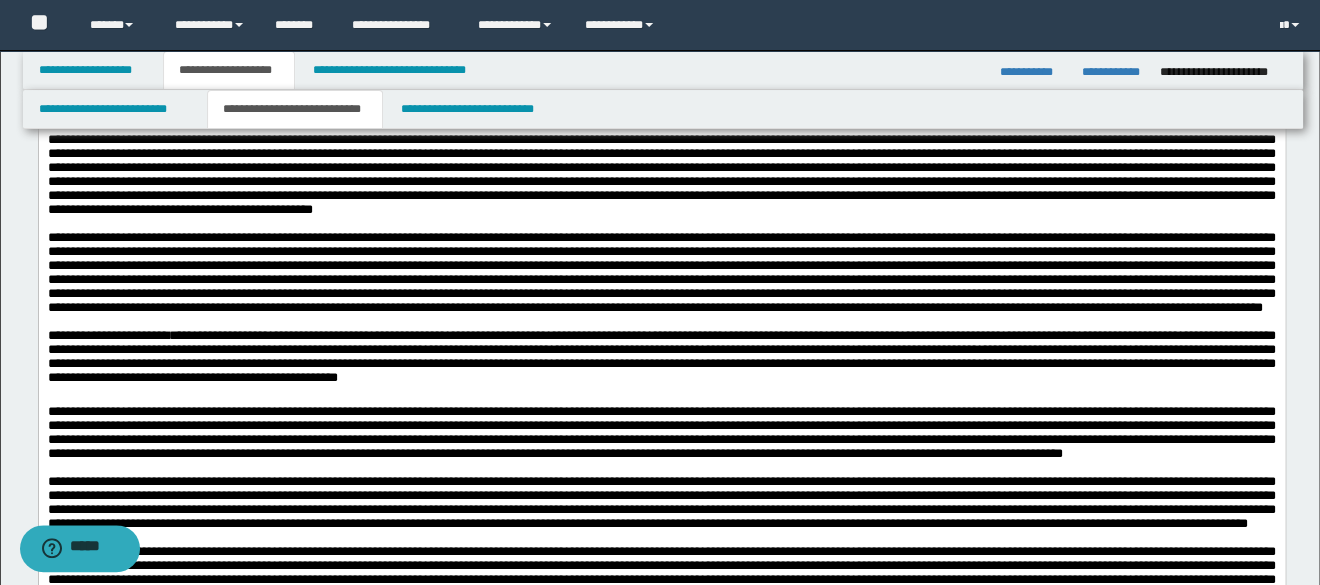 click at bounding box center (661, 173) 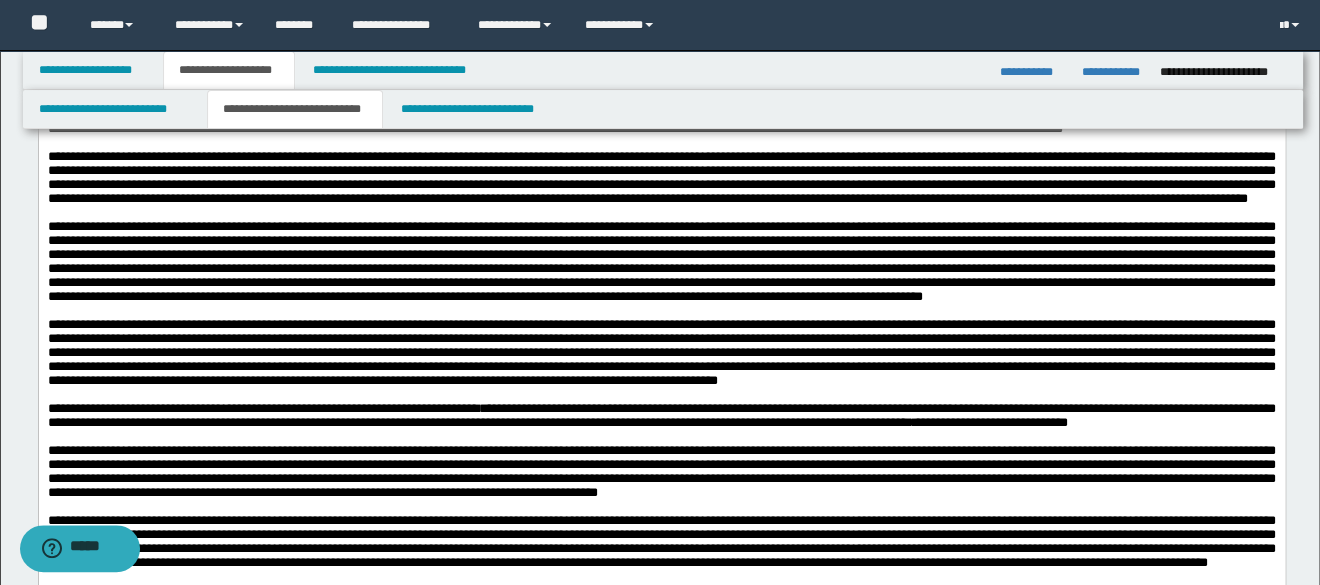 scroll, scrollTop: 1920, scrollLeft: 0, axis: vertical 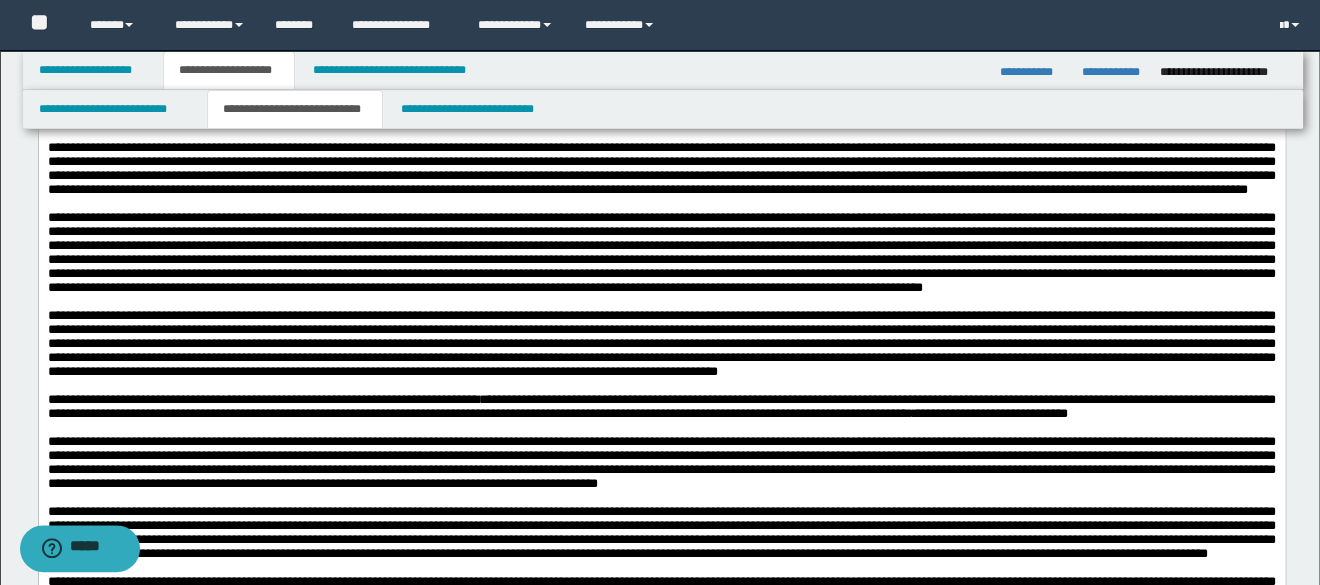 type 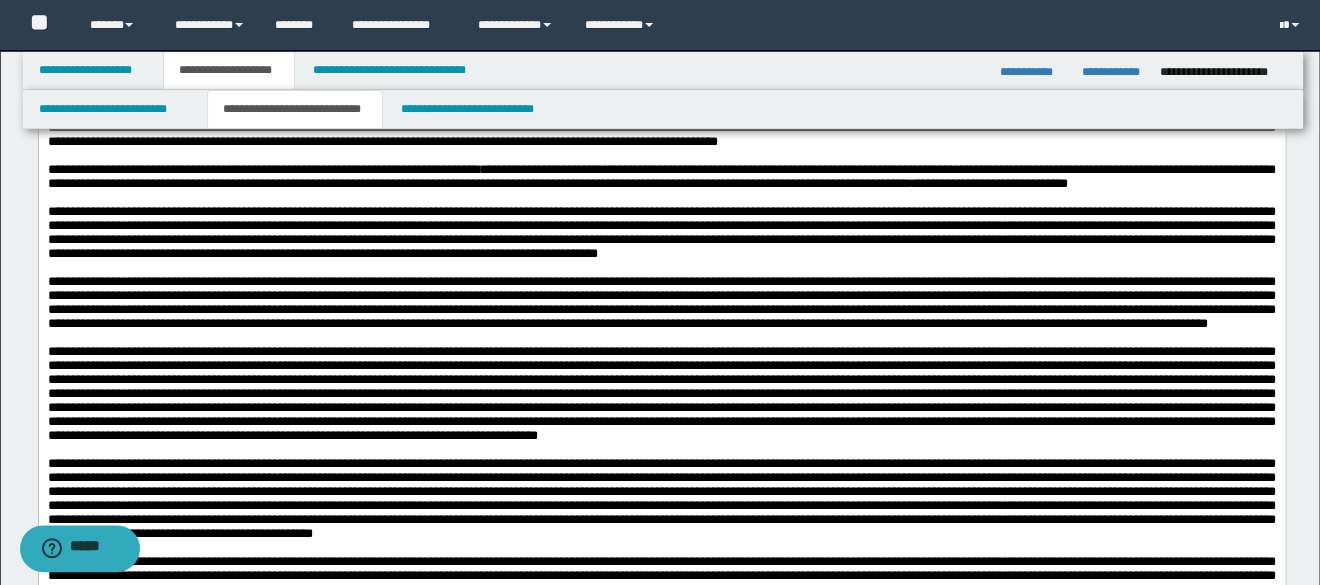 scroll, scrollTop: 2159, scrollLeft: 0, axis: vertical 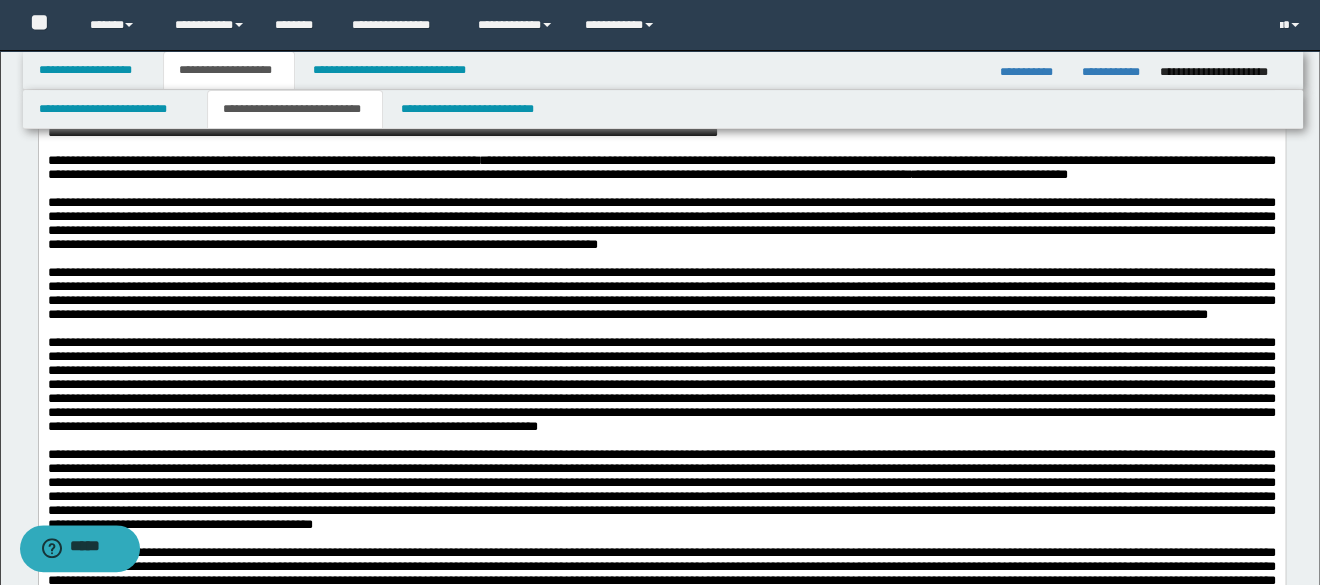 drag, startPoint x: 979, startPoint y: 457, endPoint x: 895, endPoint y: 360, distance: 128.31601 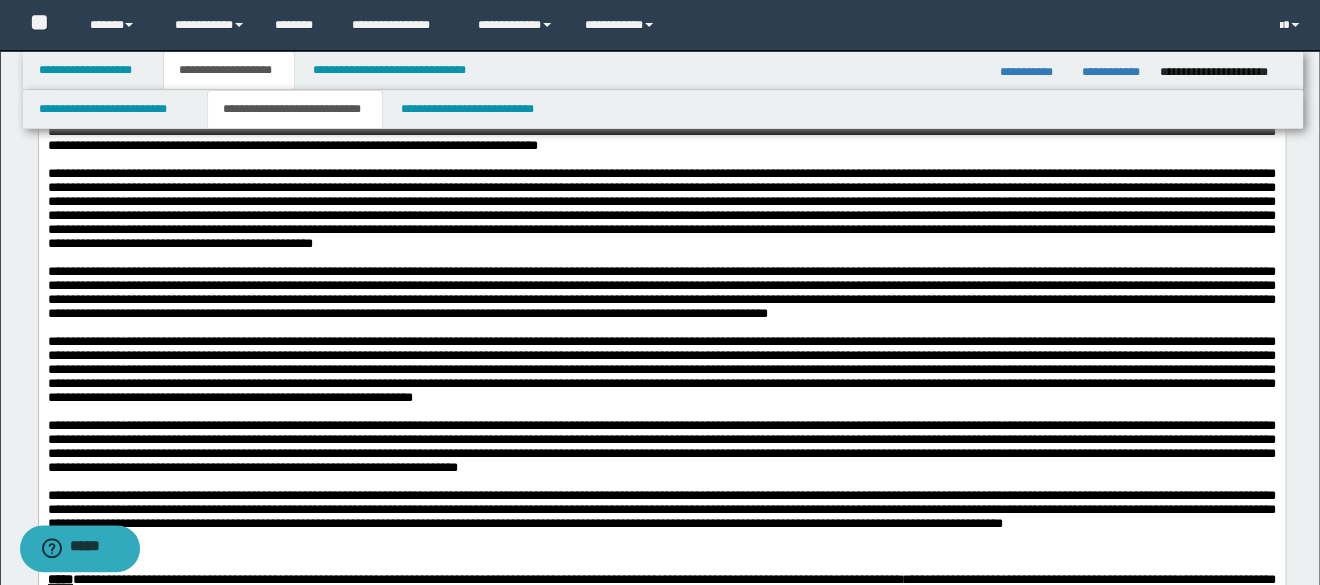 scroll, scrollTop: 2475, scrollLeft: 0, axis: vertical 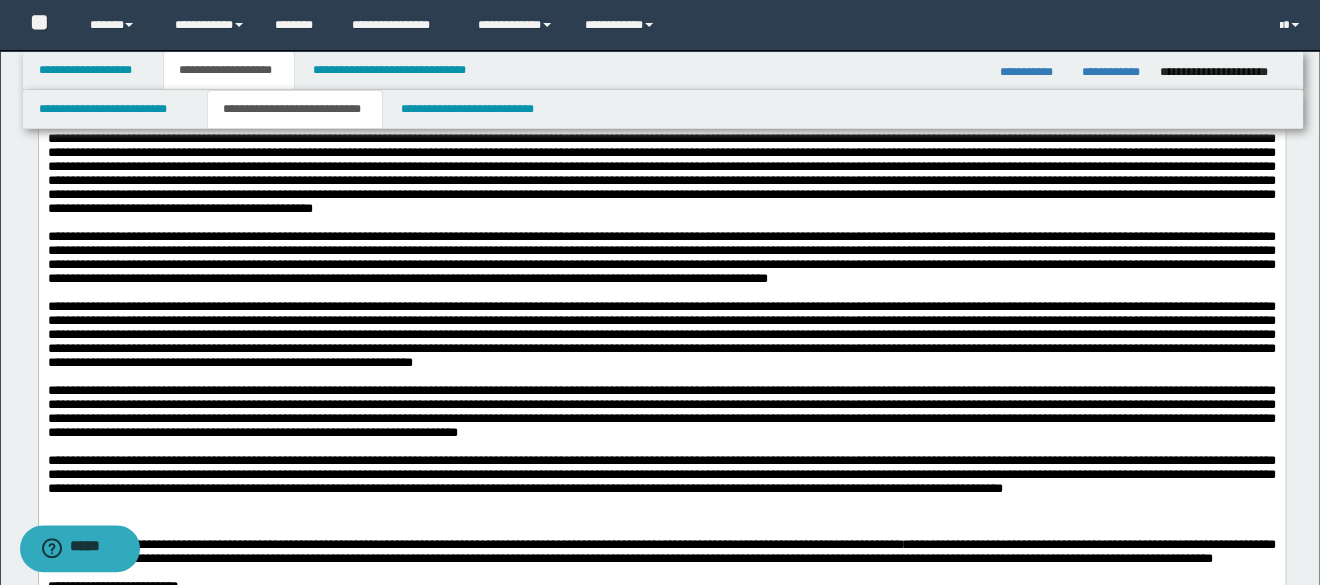 click on "**********" at bounding box center (661, -92) 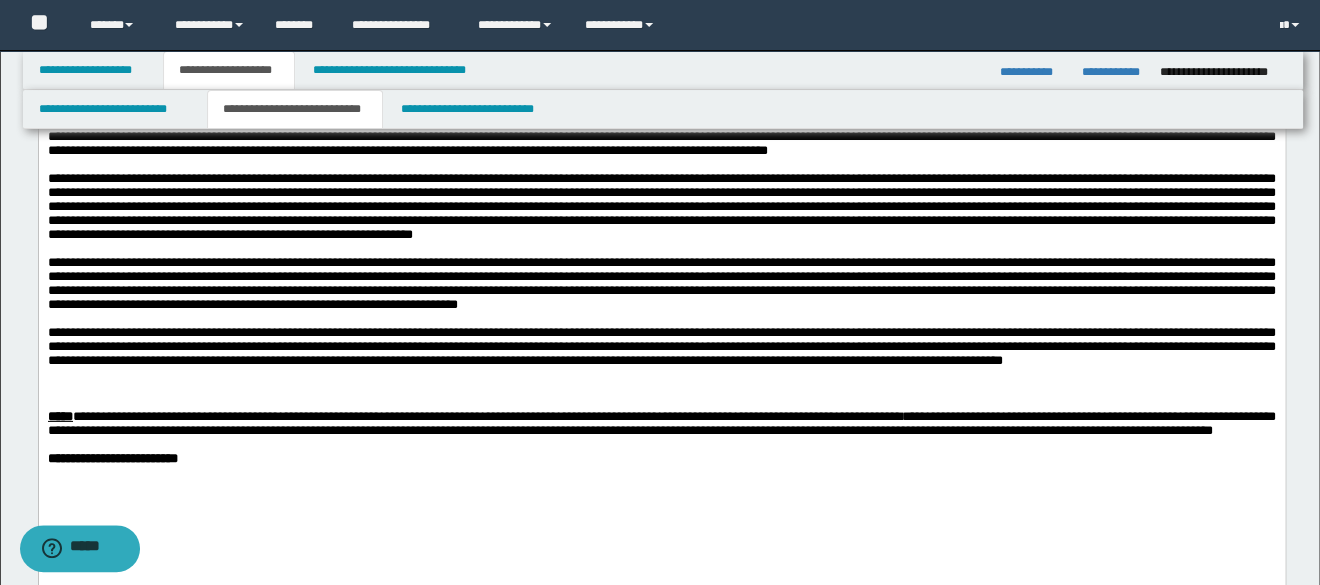 scroll, scrollTop: 2649, scrollLeft: 0, axis: vertical 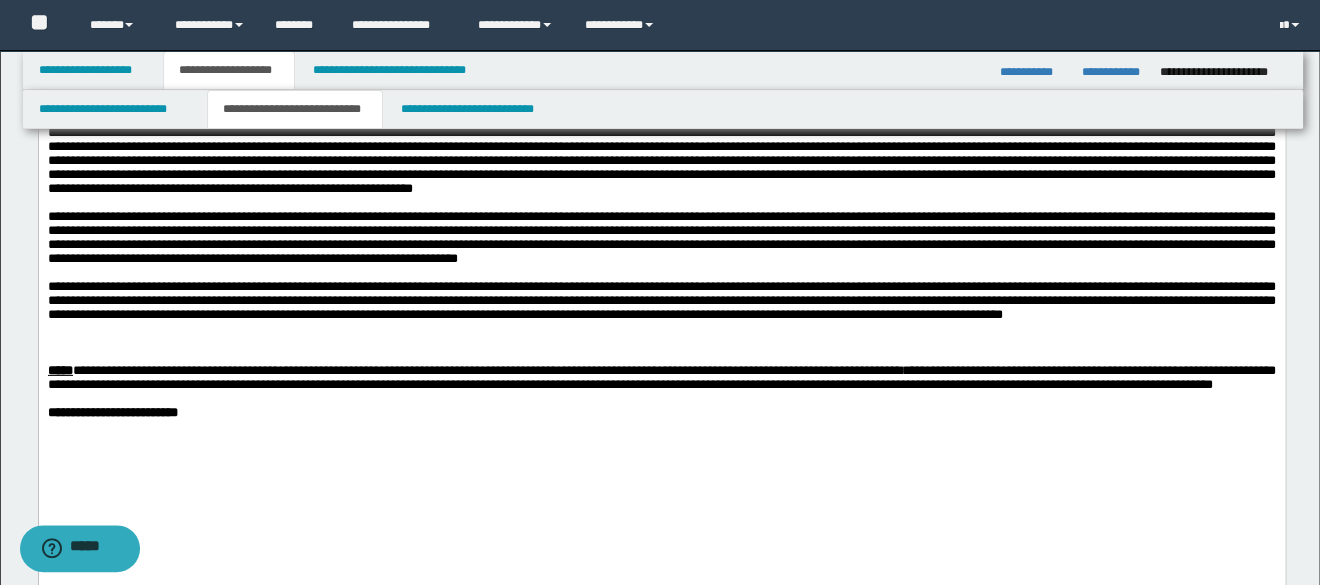 click at bounding box center [661, -106] 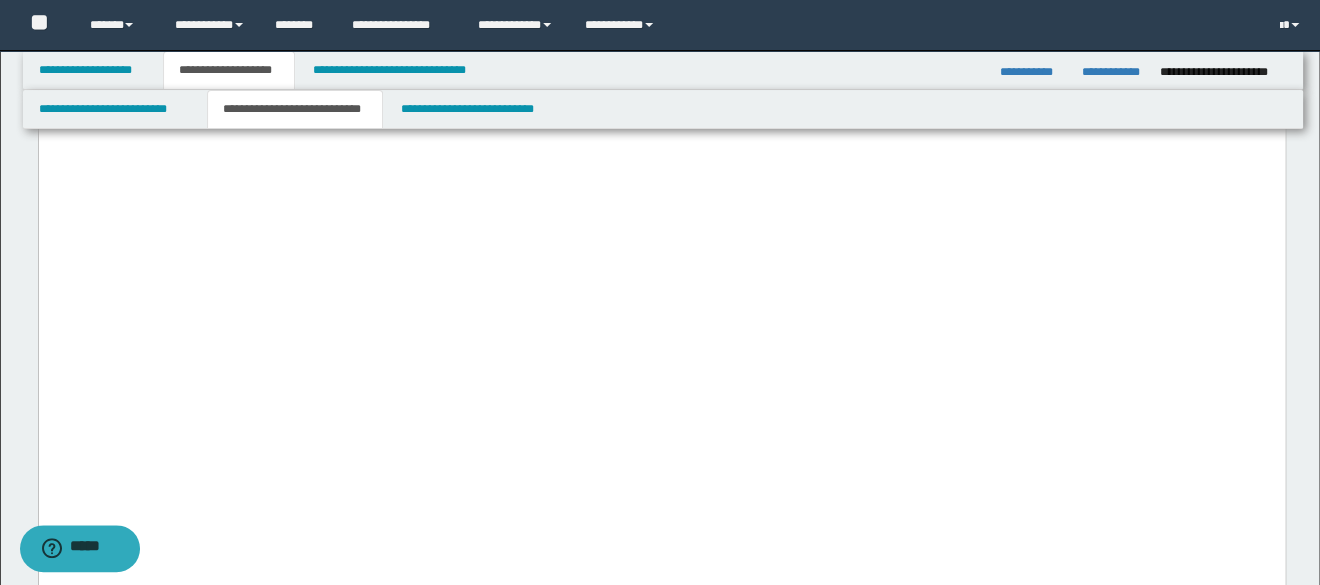 scroll, scrollTop: 3280, scrollLeft: 0, axis: vertical 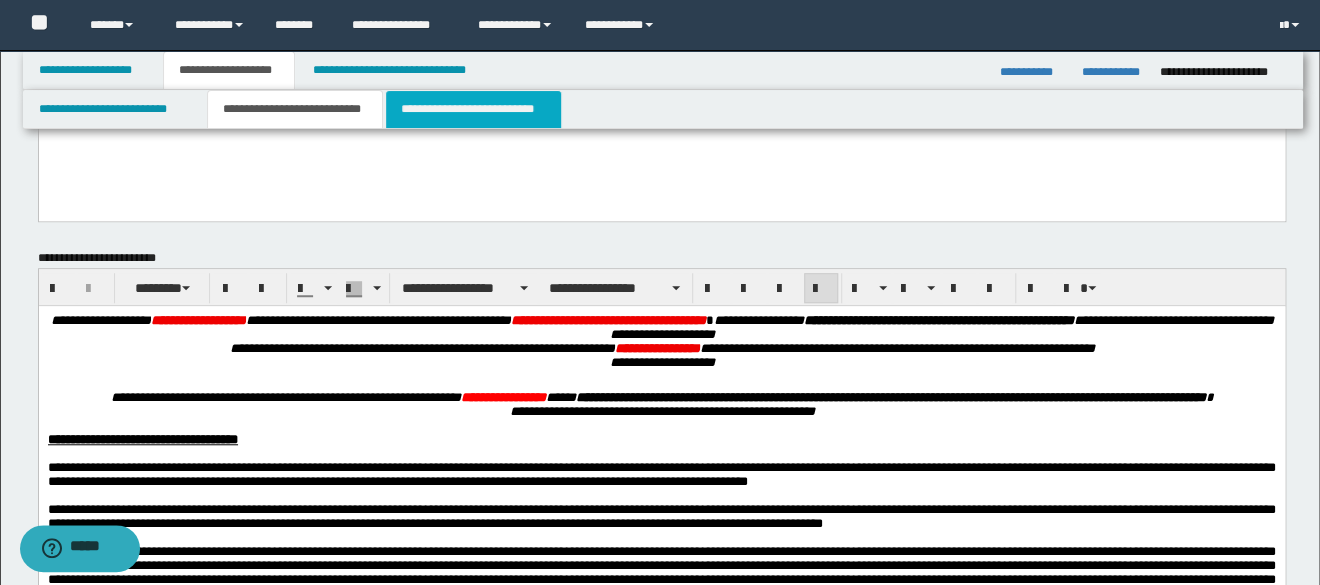 click on "**********" at bounding box center [474, 109] 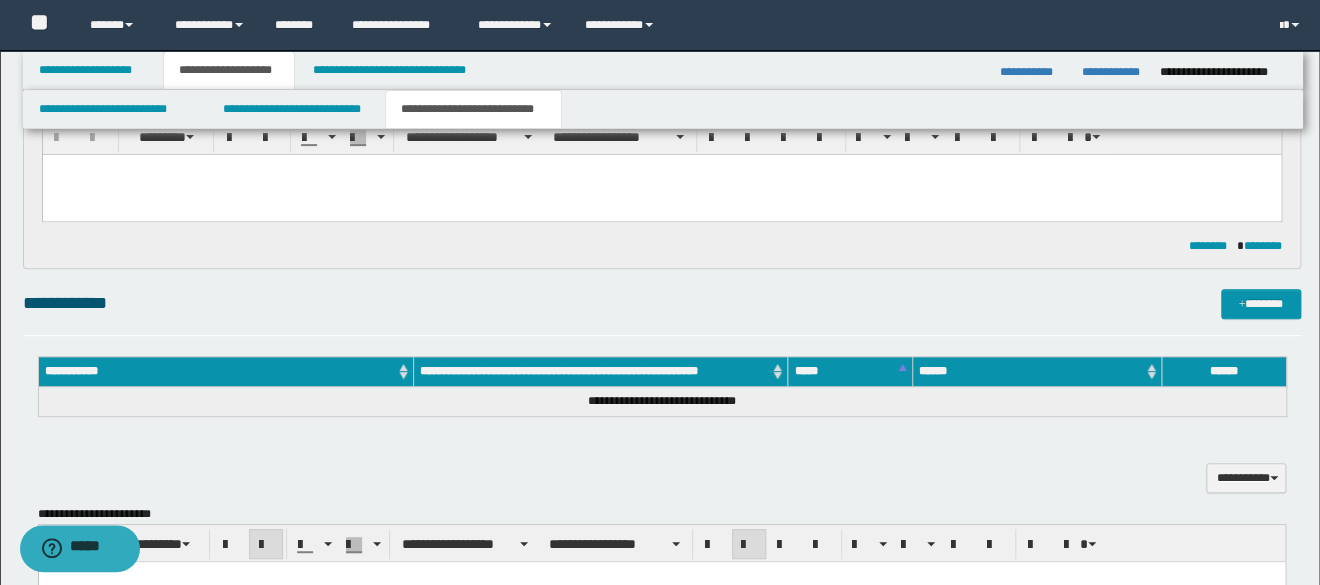 scroll, scrollTop: 0, scrollLeft: 0, axis: both 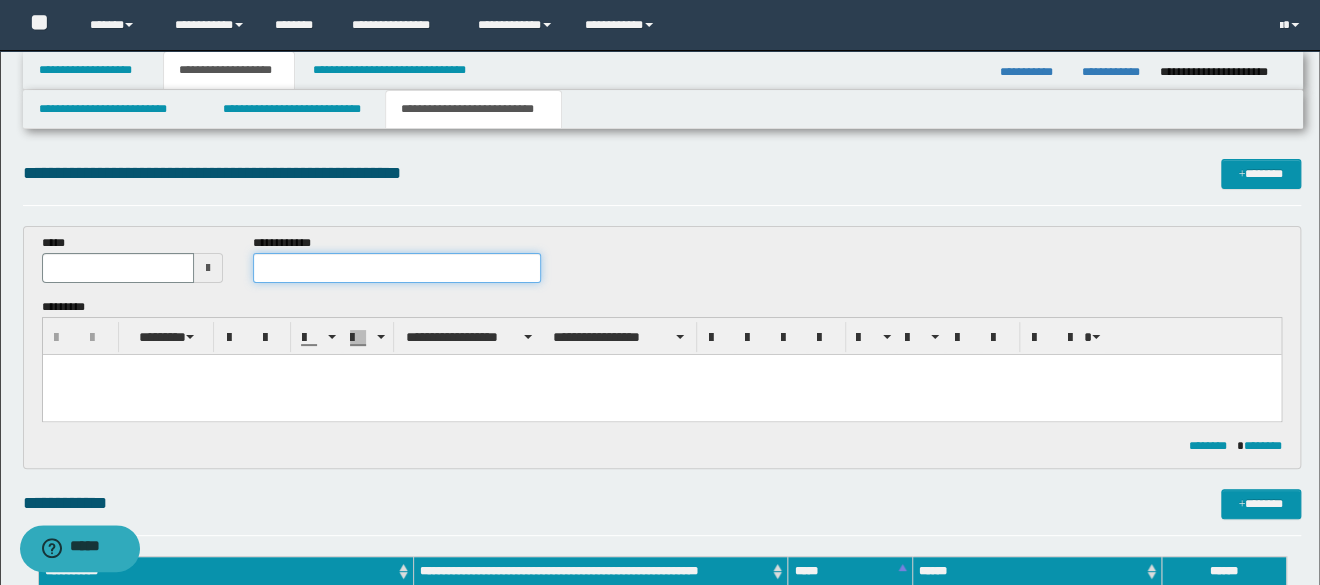 click at bounding box center [397, 268] 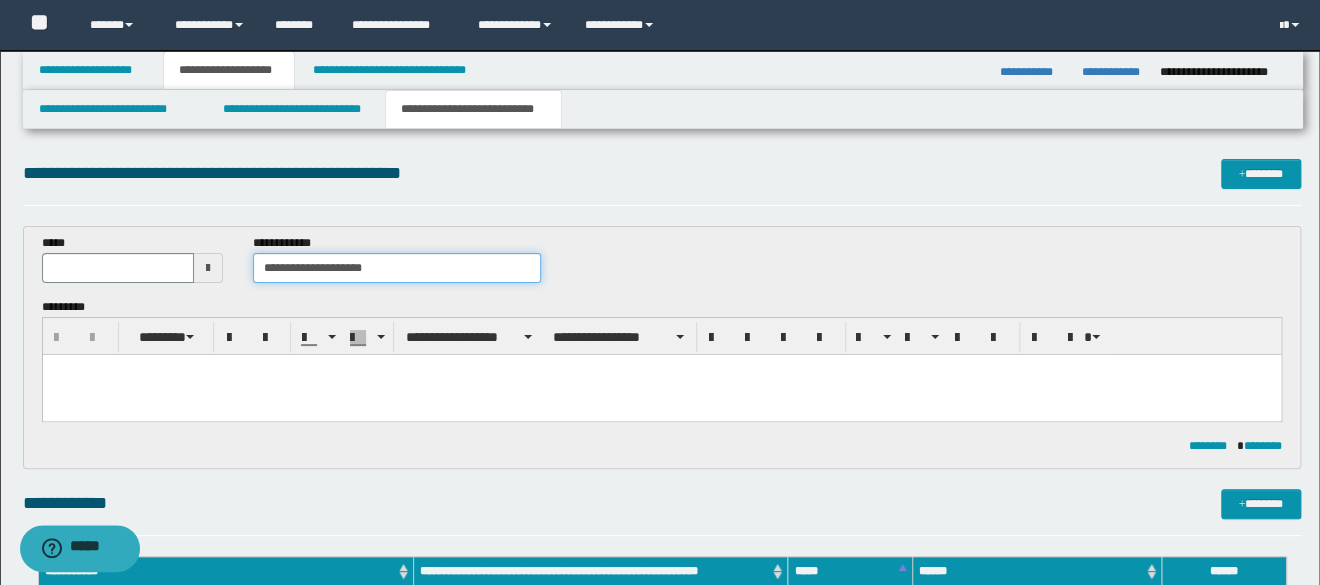 type on "**********" 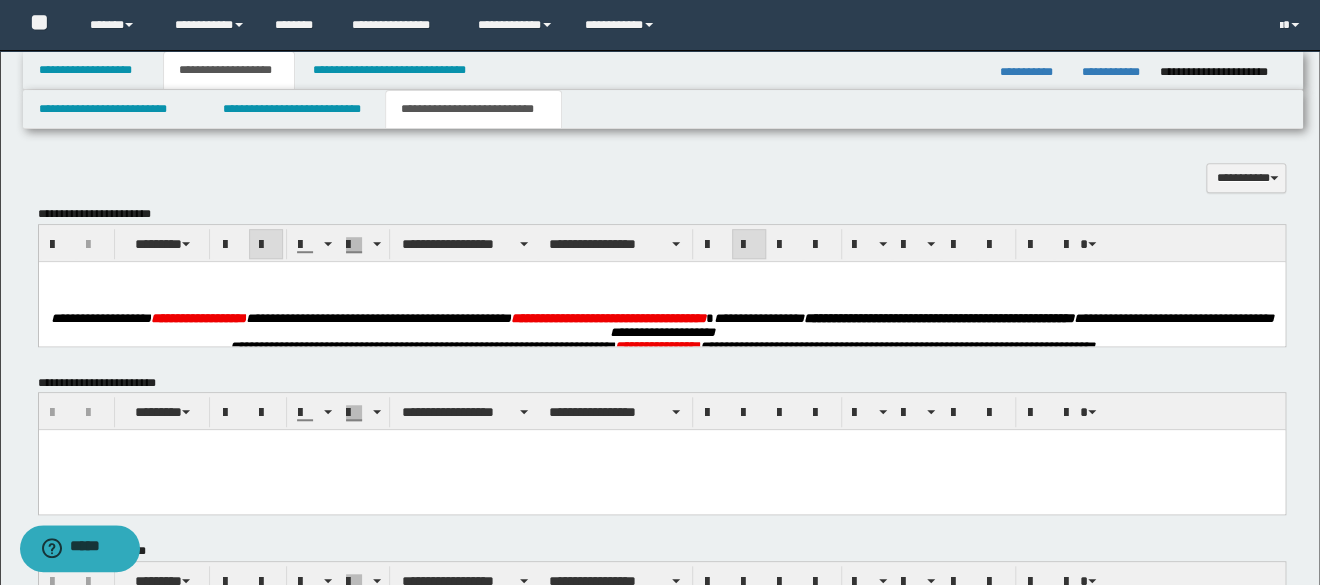 click at bounding box center (661, 290) 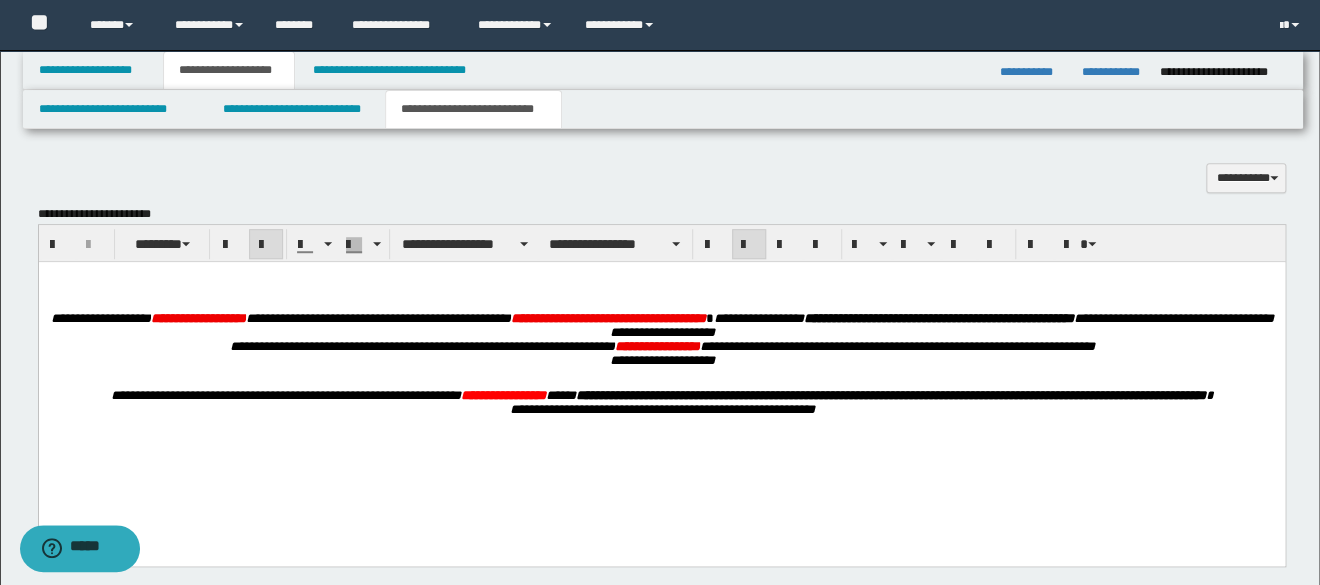 click at bounding box center (661, 276) 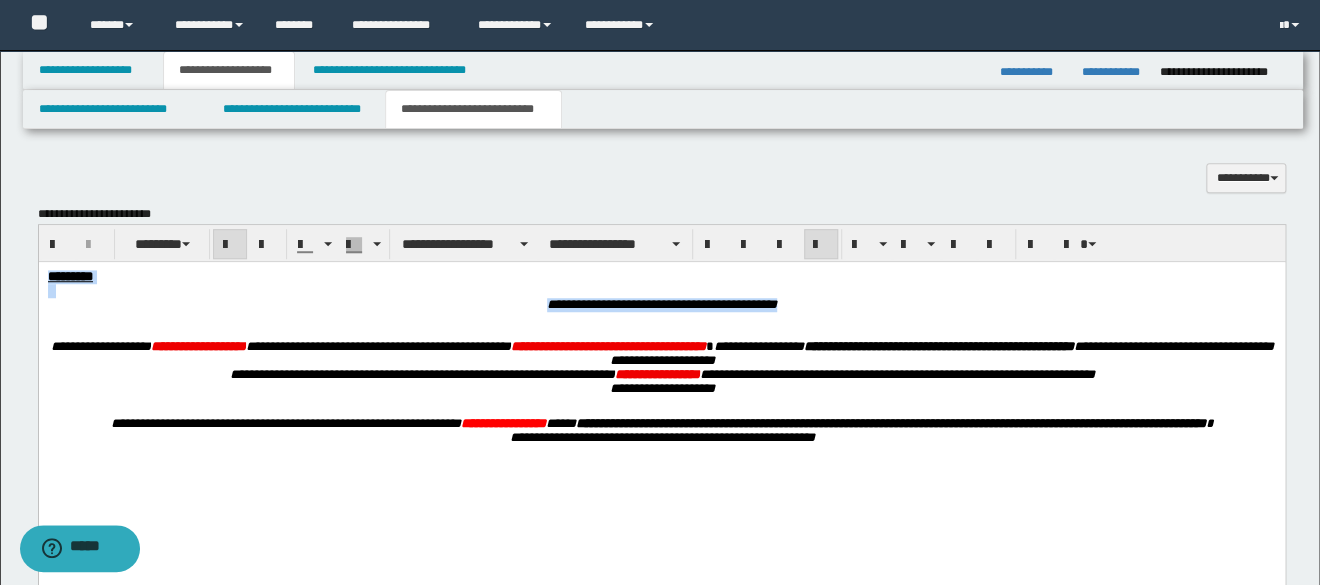 drag, startPoint x: 818, startPoint y: 303, endPoint x: 131, endPoint y: 261, distance: 688.28265 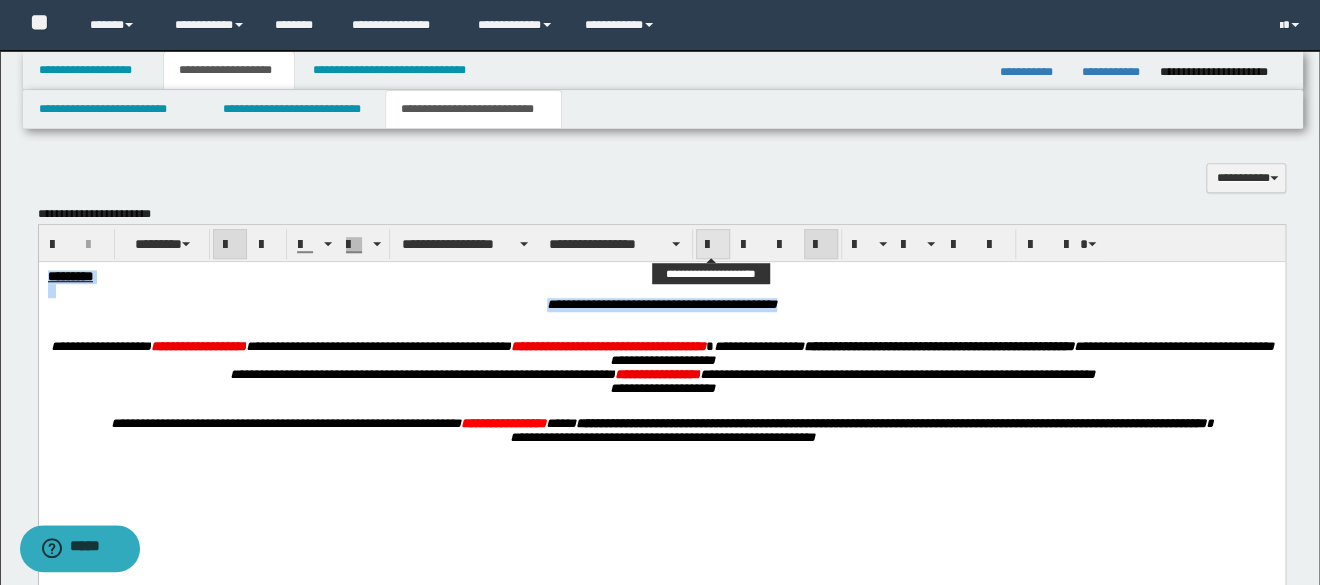 click at bounding box center (713, 244) 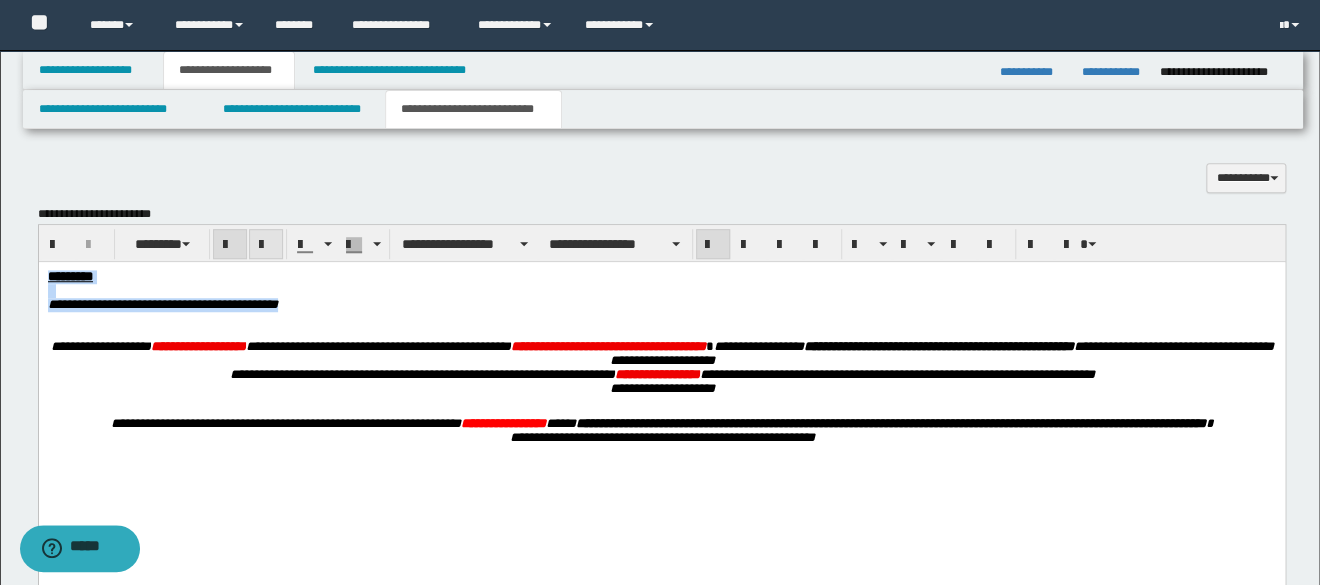 click at bounding box center [266, 245] 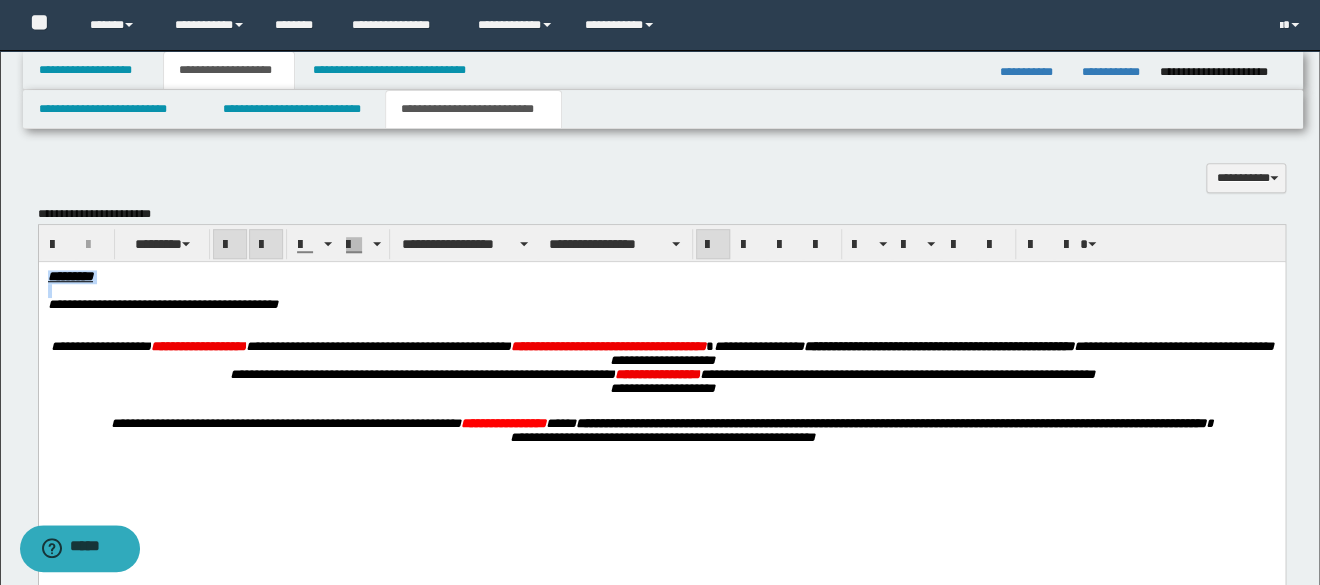 click at bounding box center (266, 245) 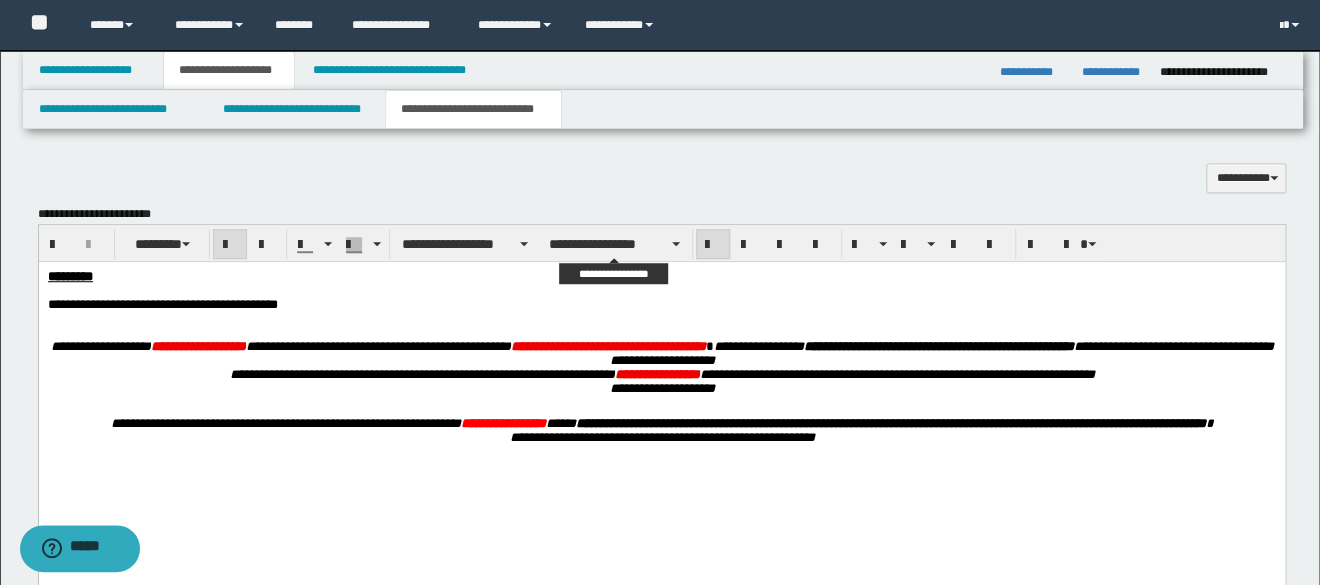 click at bounding box center (661, 318) 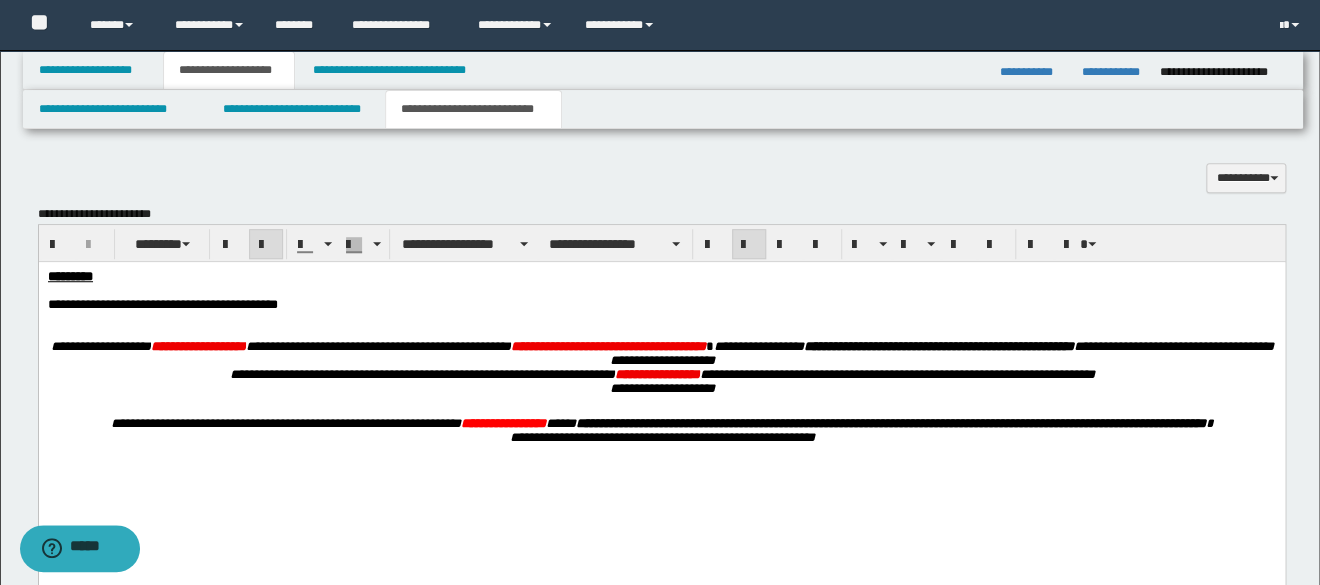 click on "**********" at bounding box center (661, 388) 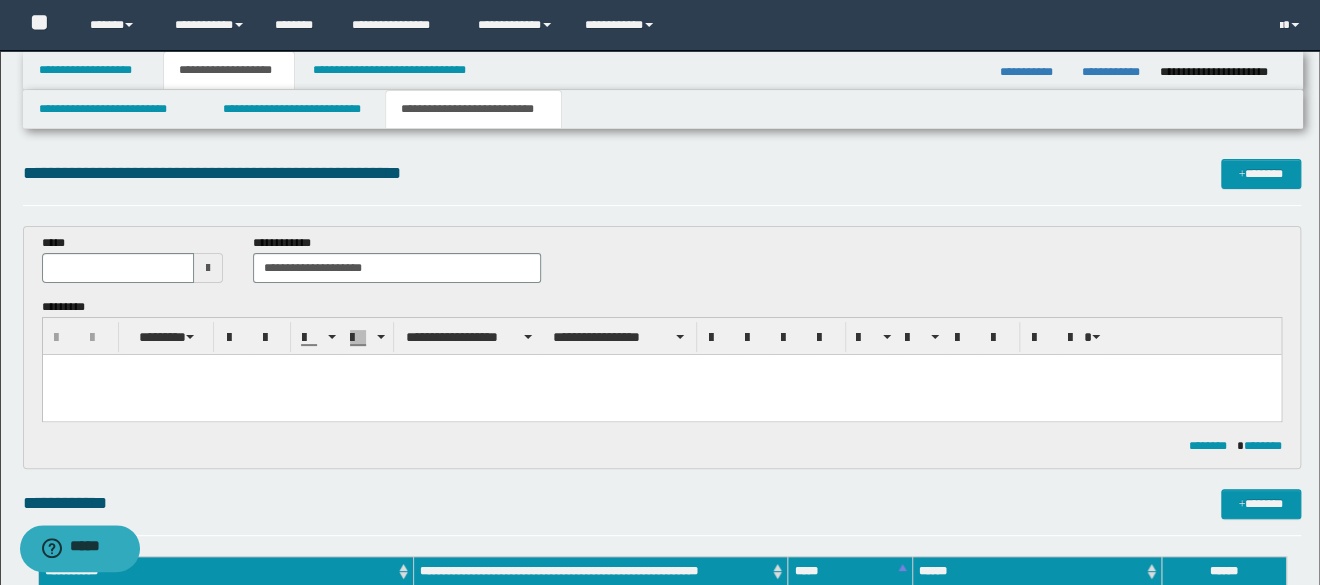 scroll, scrollTop: 200, scrollLeft: 0, axis: vertical 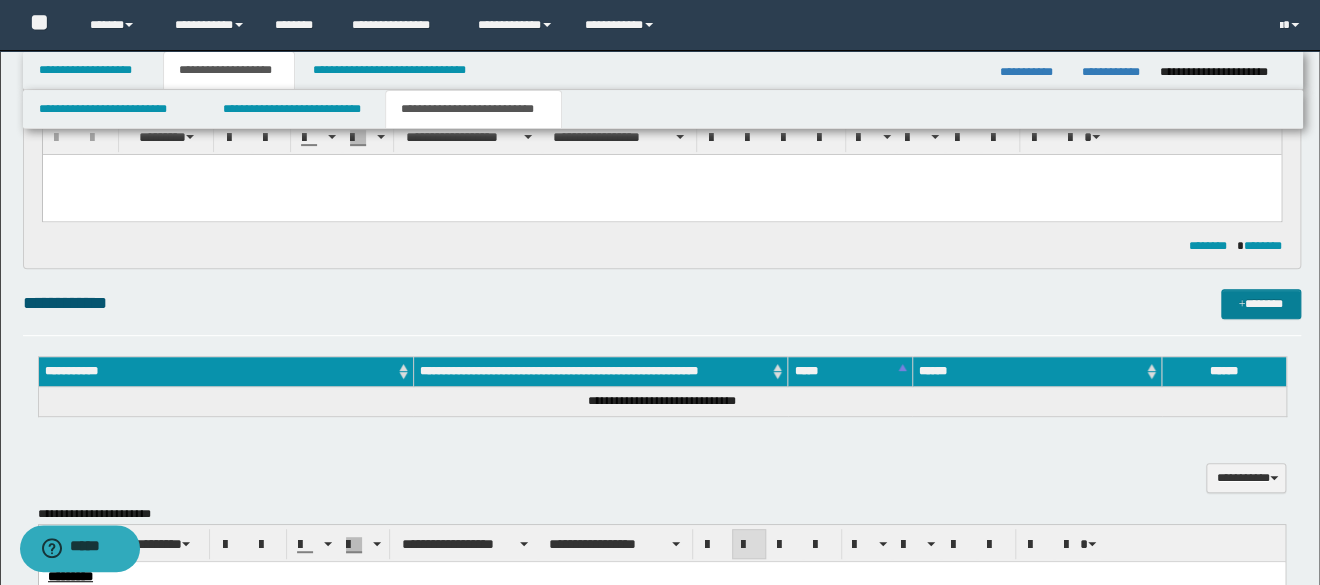 click on "*******" at bounding box center (1261, 304) 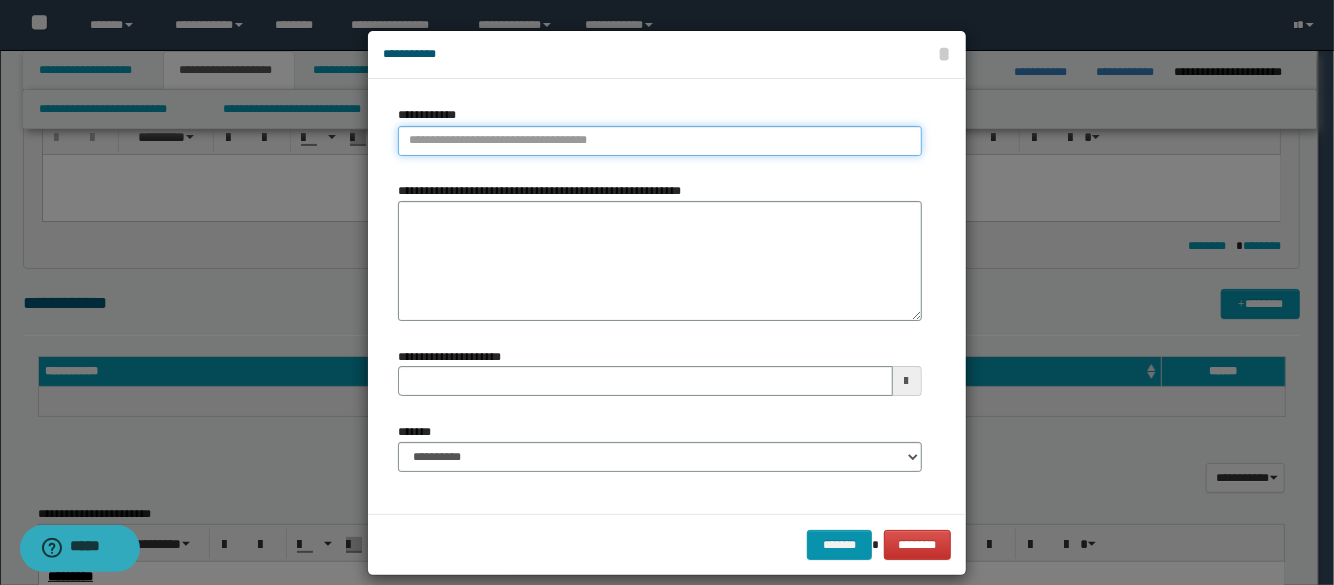 click on "**********" at bounding box center [659, 141] 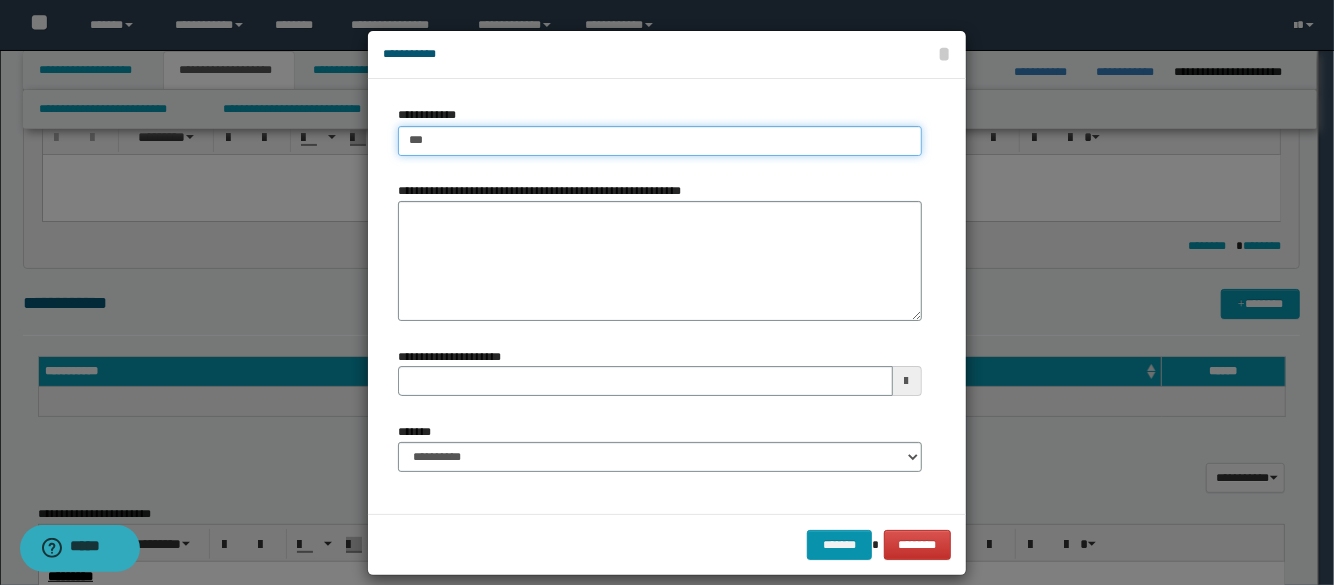 type on "****" 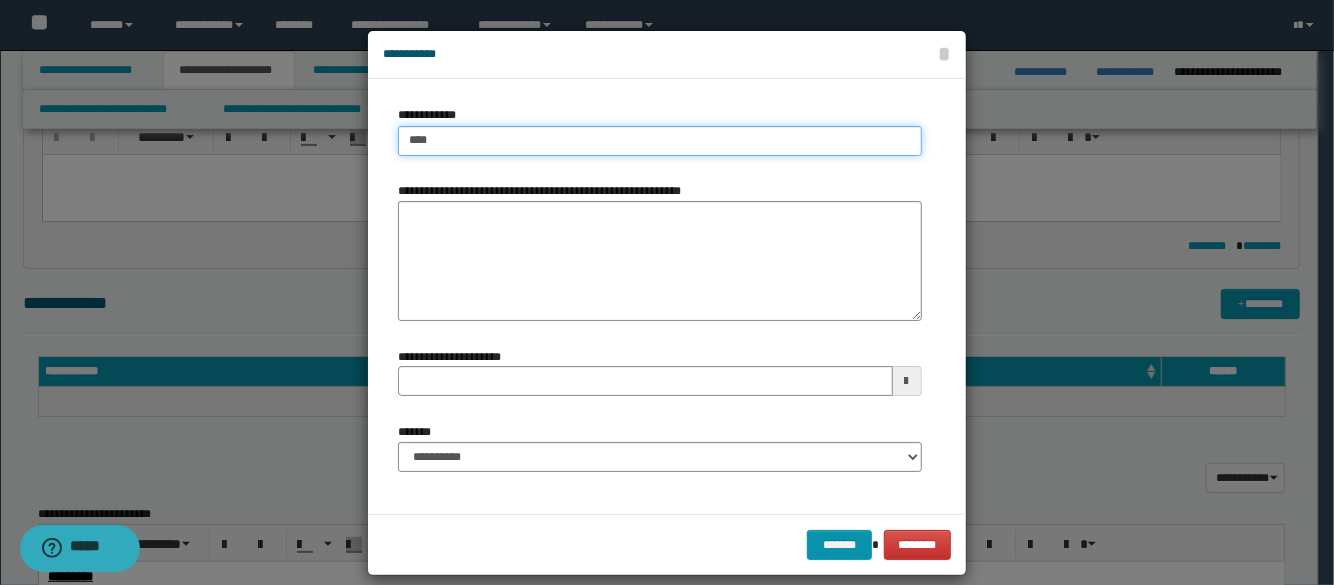 type on "****" 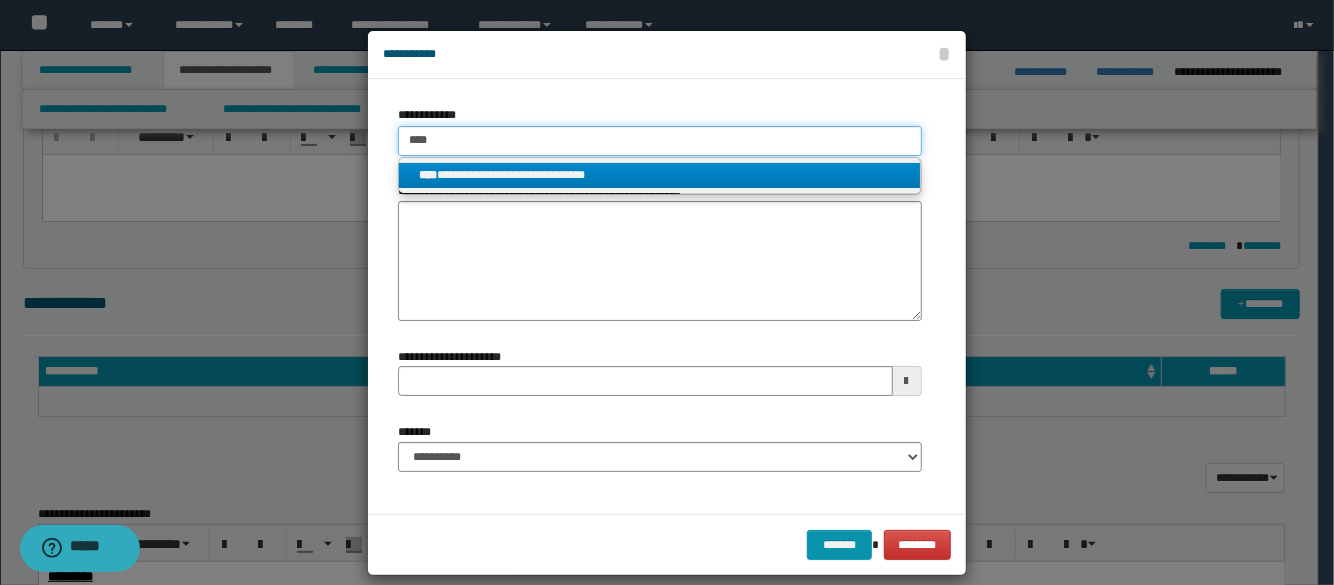 type on "****" 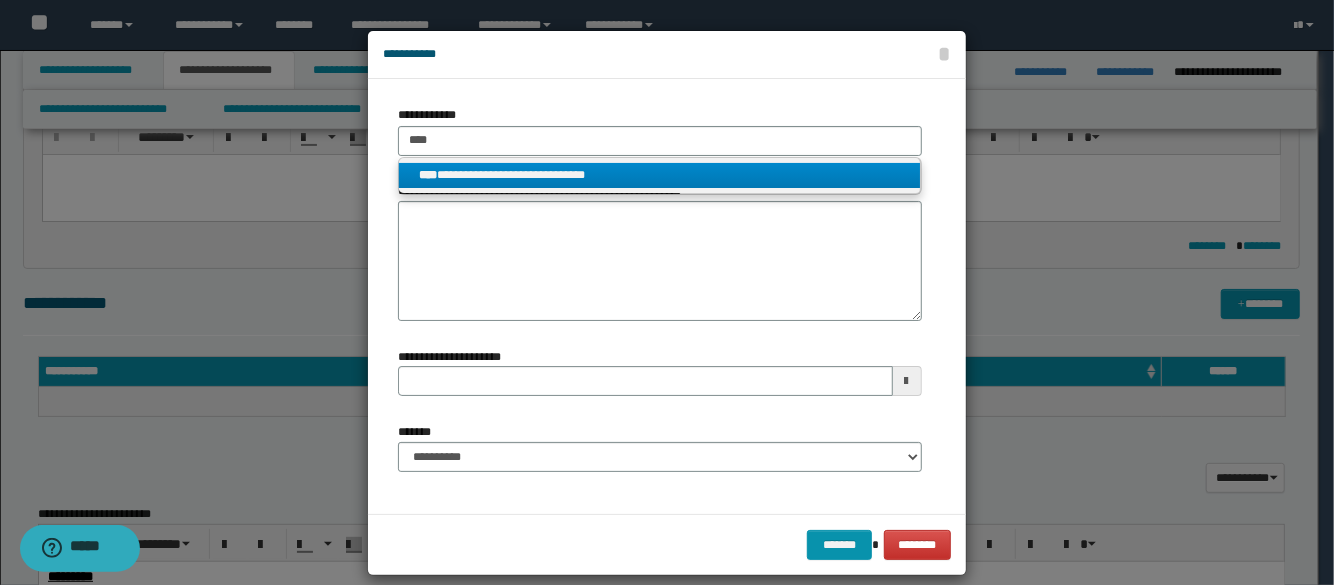 click on "**********" at bounding box center [659, 175] 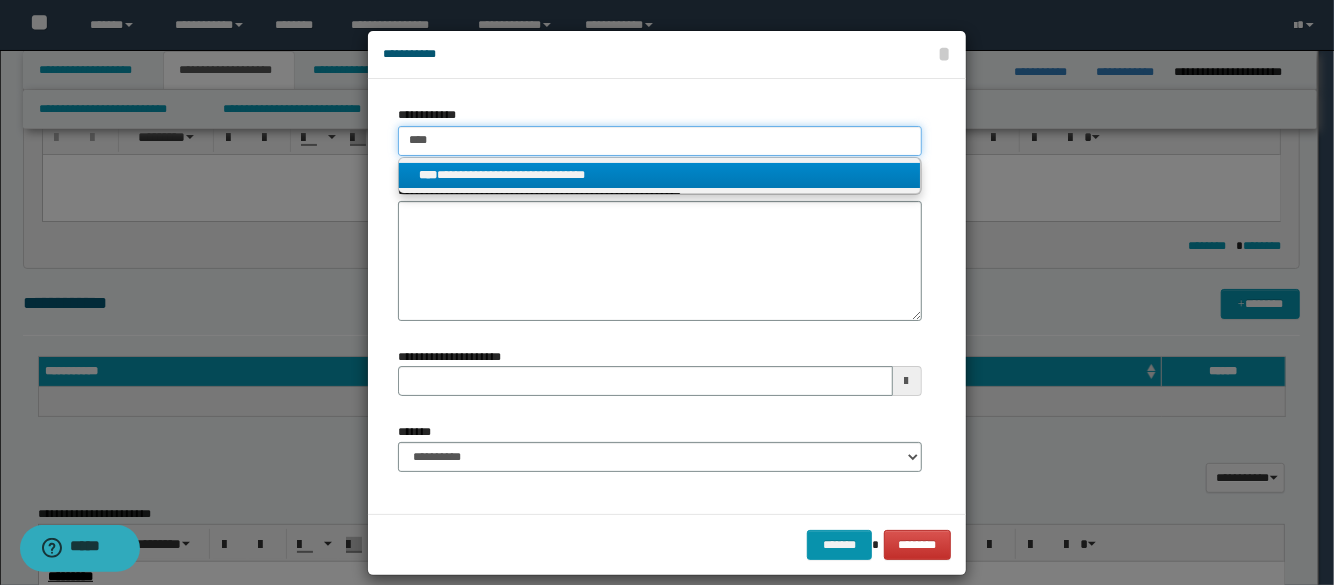 type 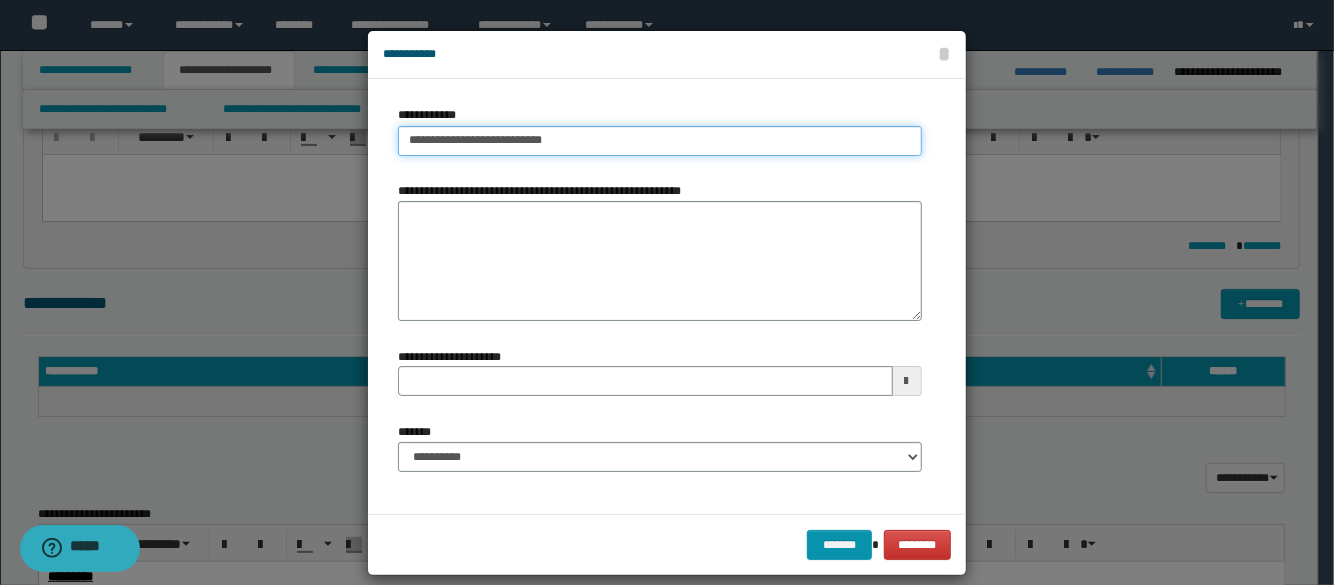 type 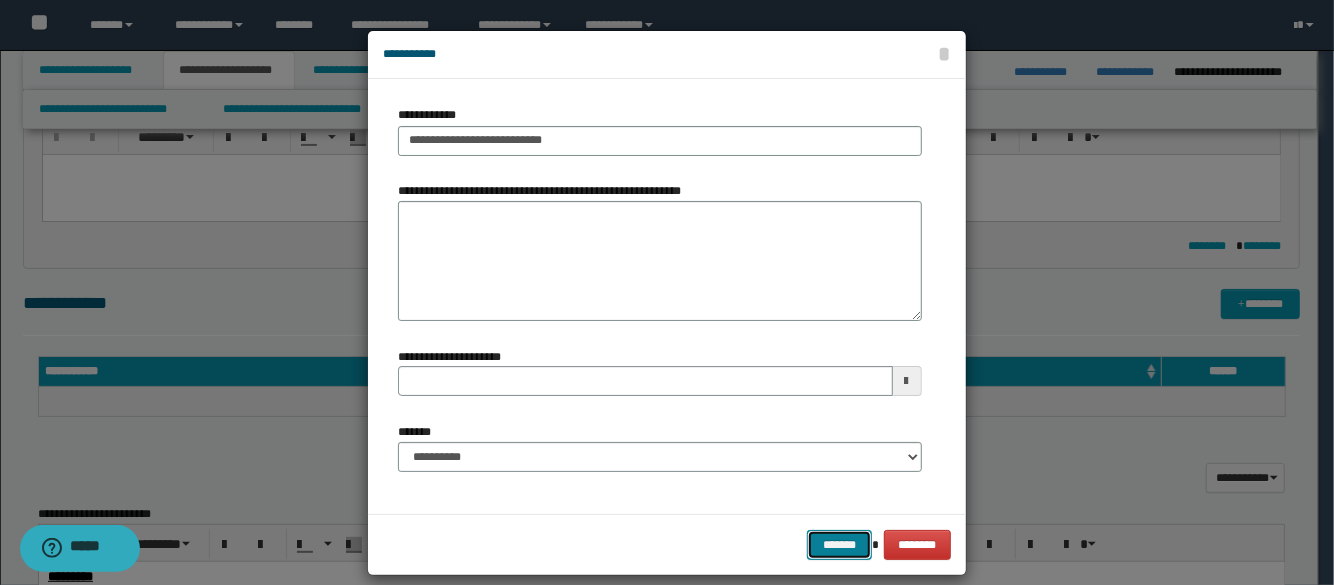 click on "*******" at bounding box center [839, 545] 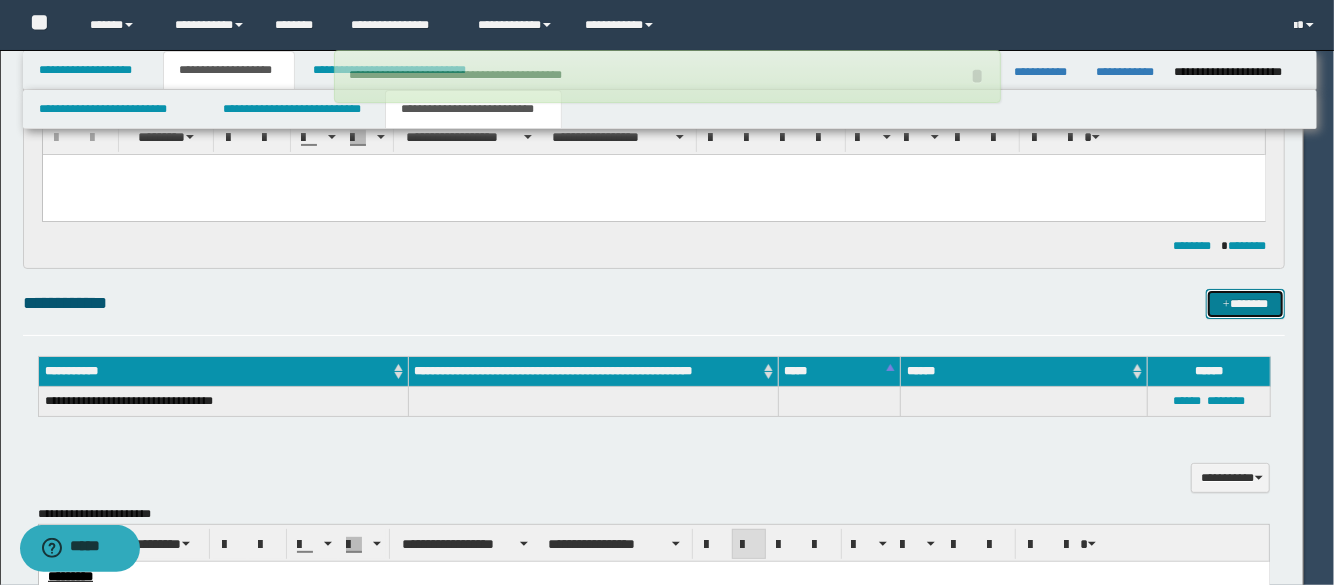 type 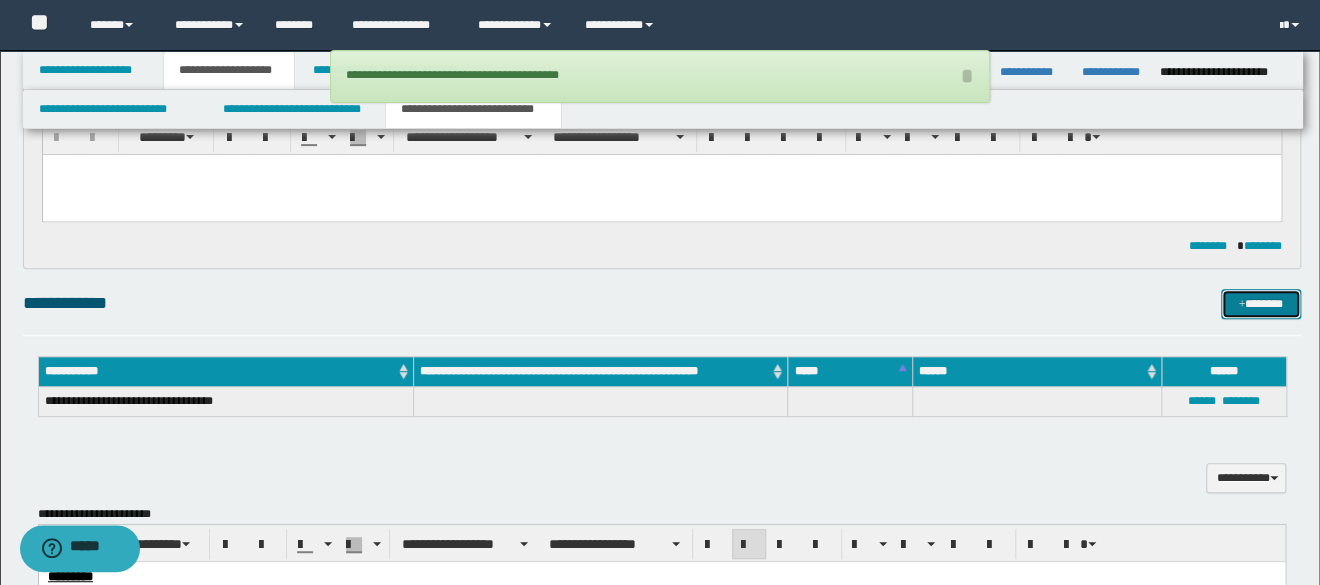 click on "*******" at bounding box center (1261, 304) 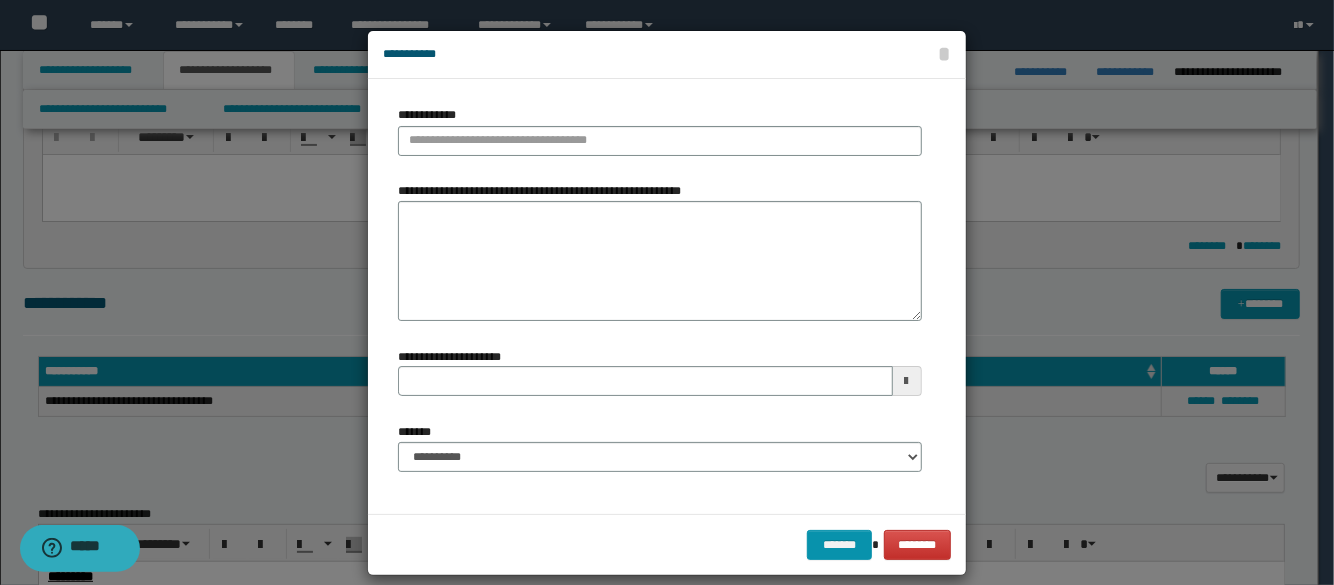 type 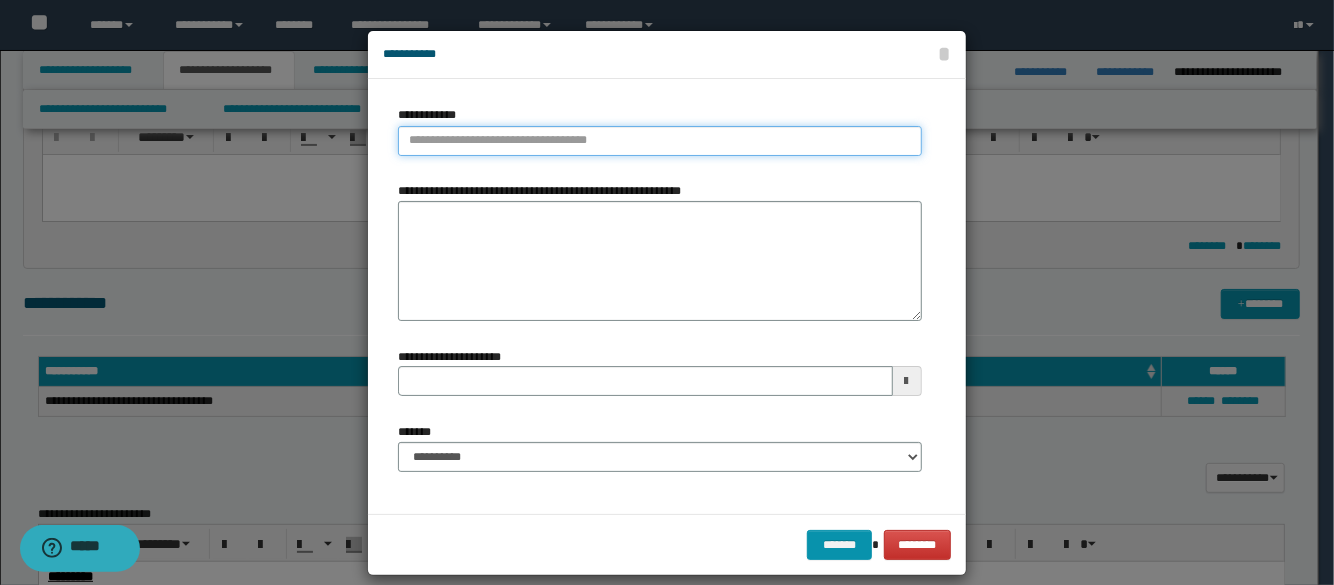 type on "**********" 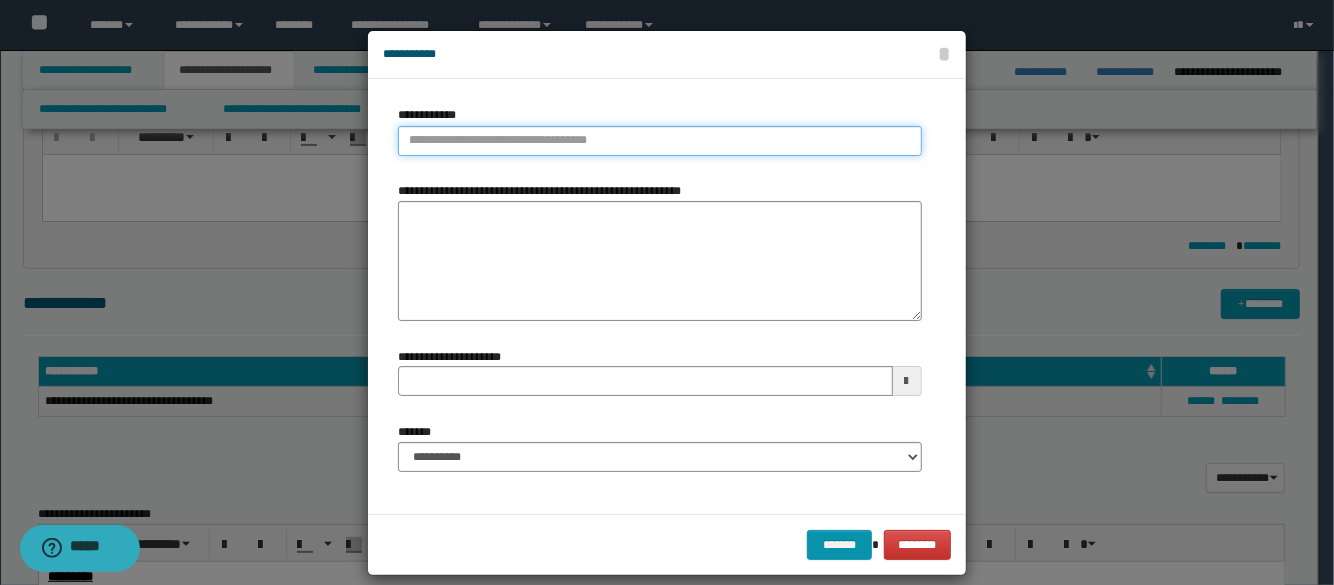click on "**********" at bounding box center (659, 141) 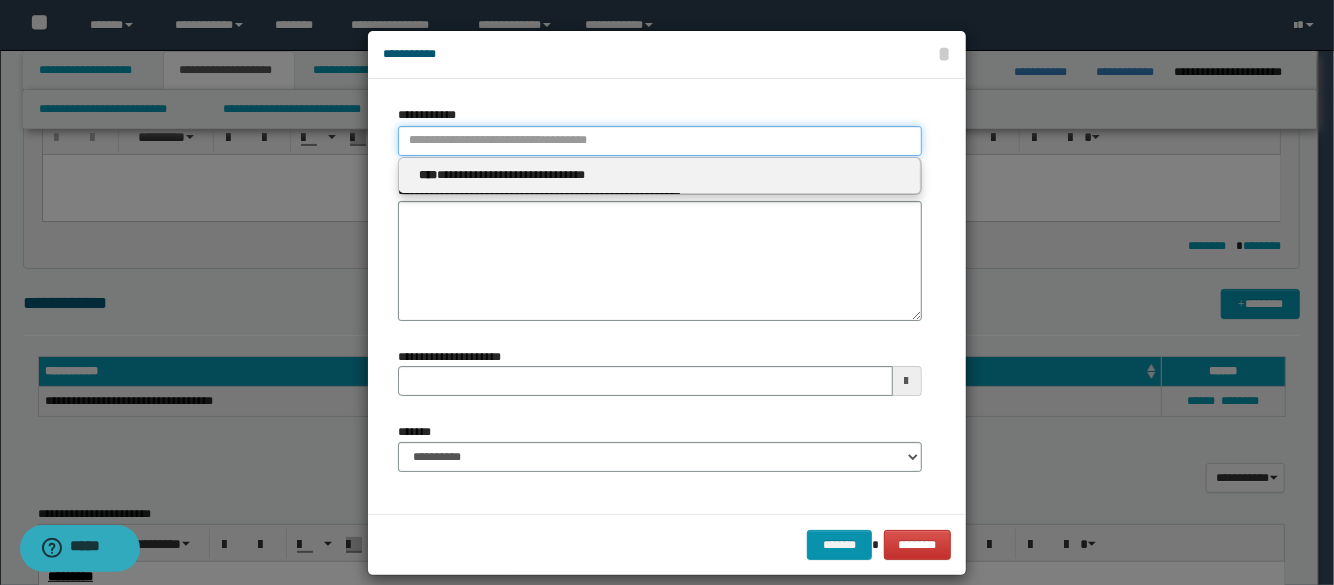 type 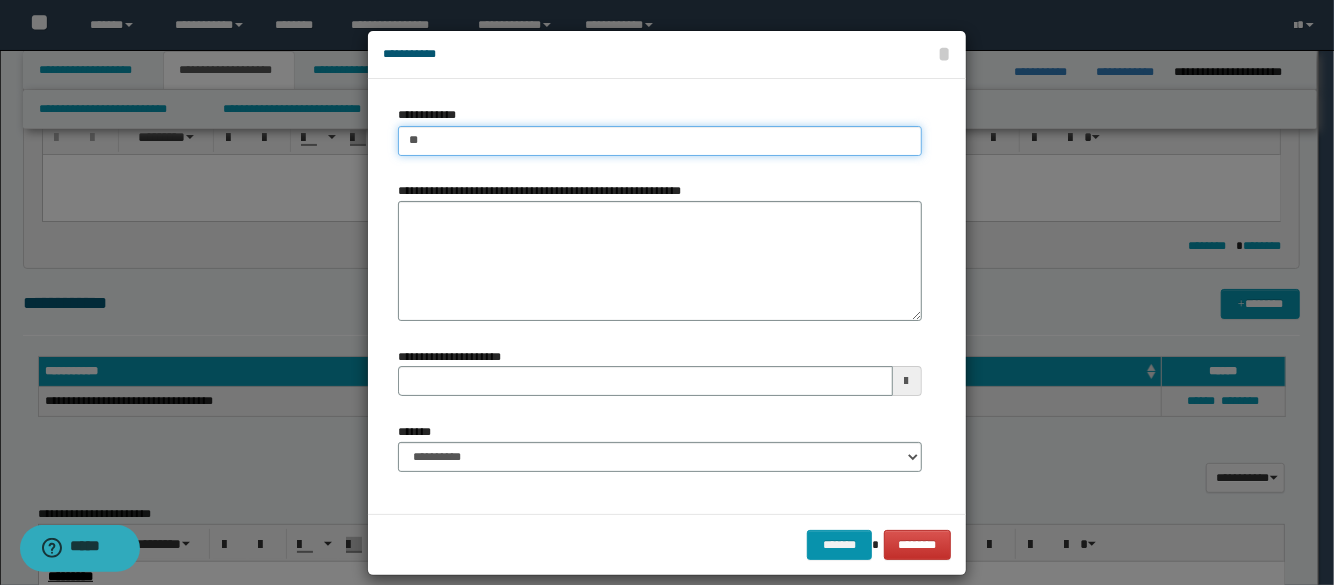 type on "***" 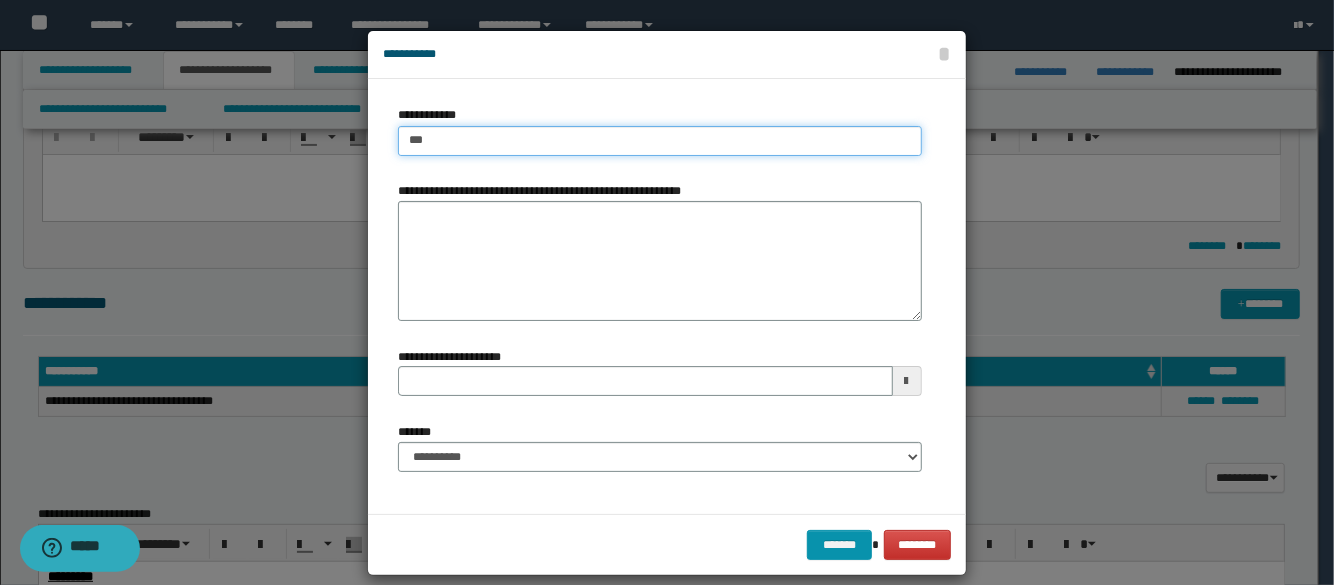 type on "***" 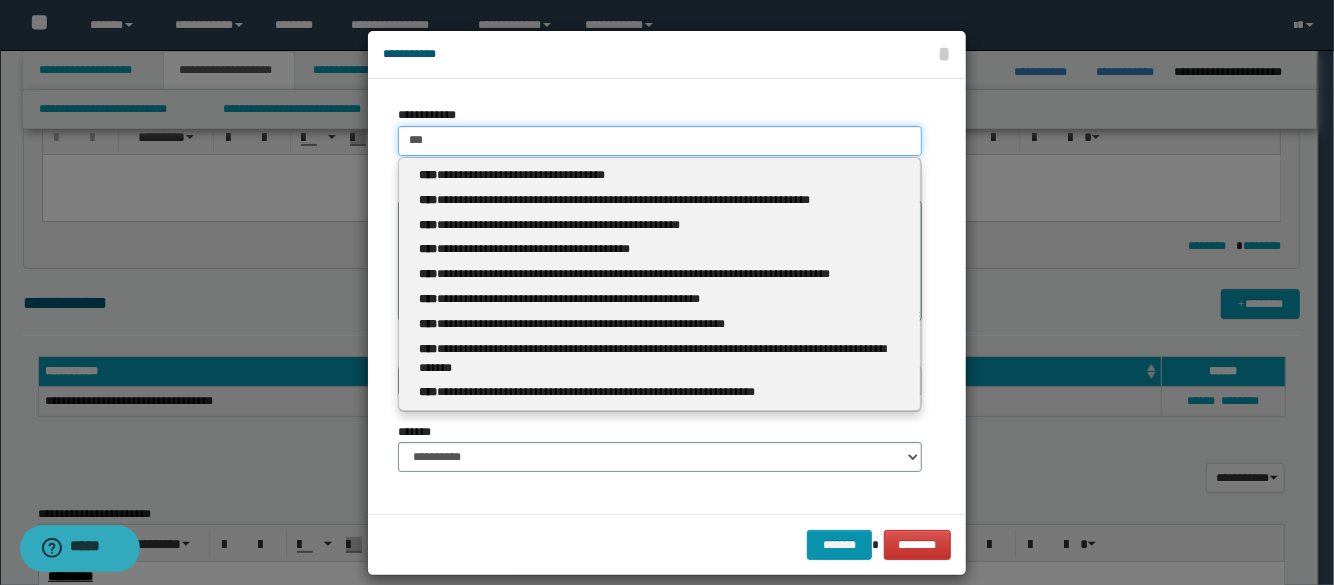 type 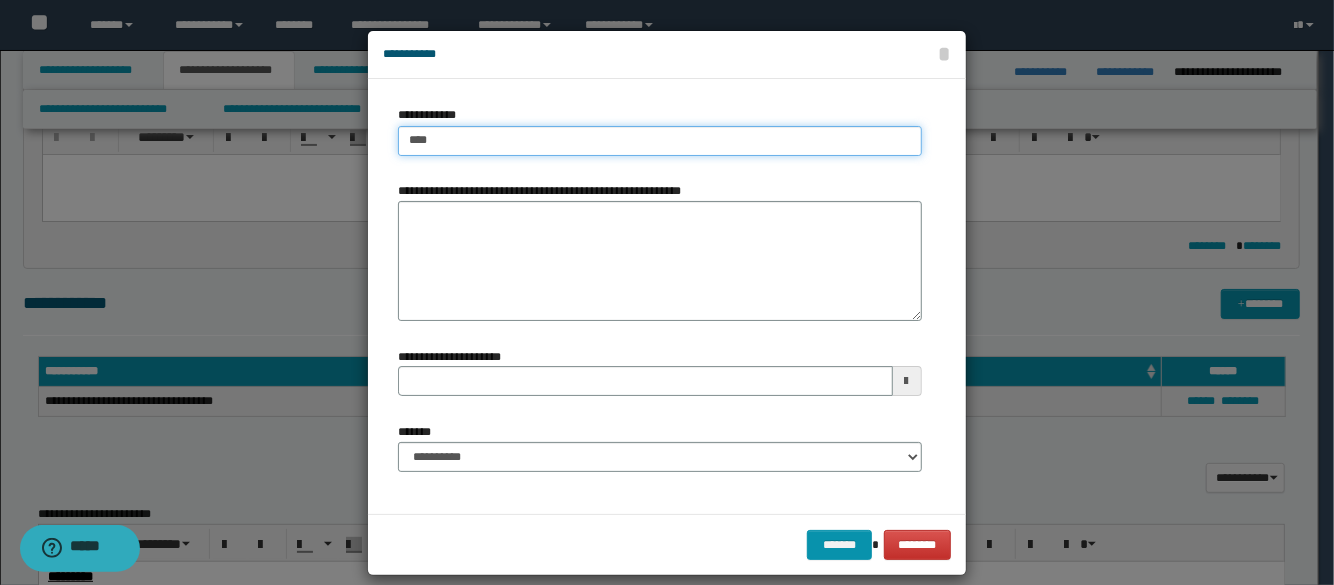 type on "****" 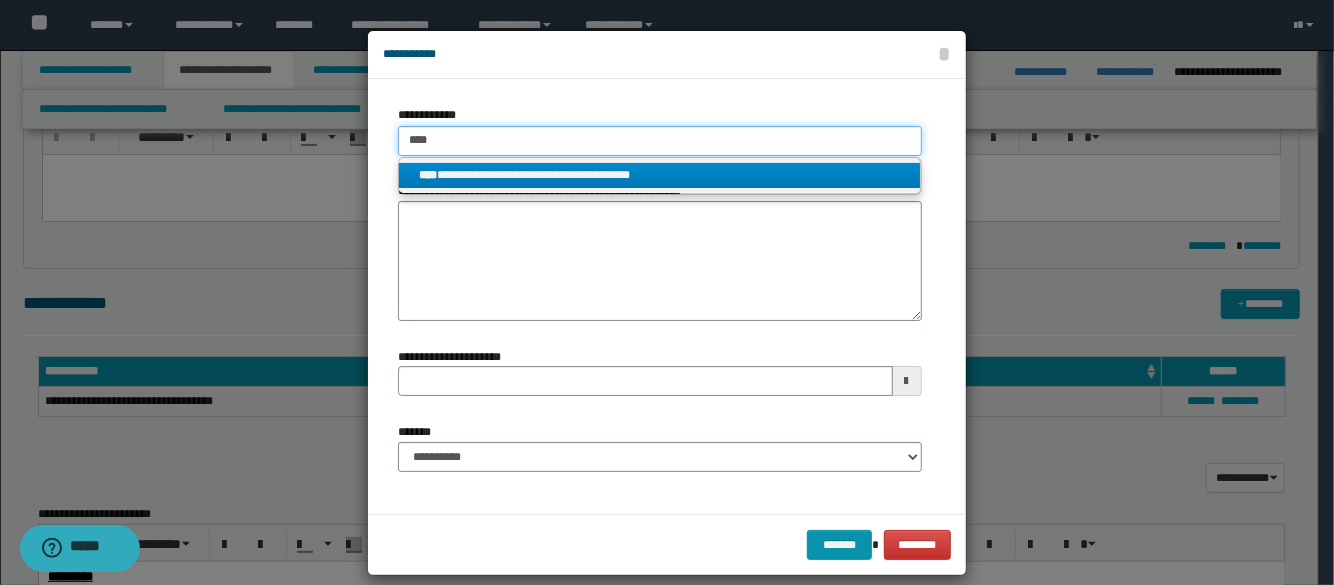 type on "****" 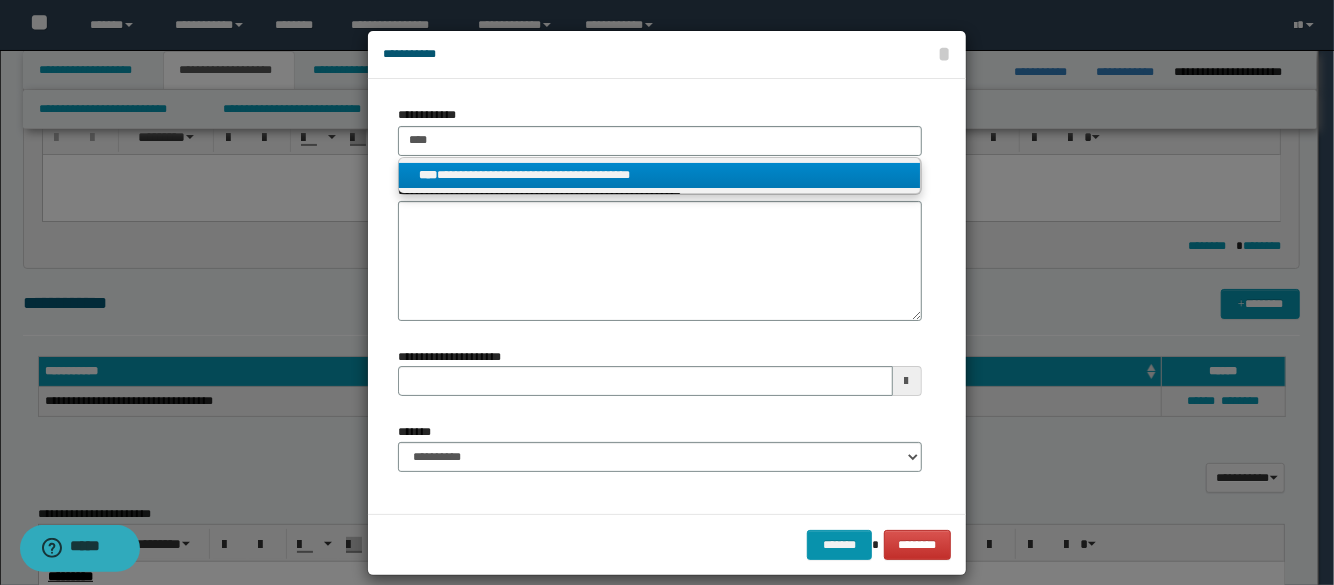 drag, startPoint x: 622, startPoint y: 175, endPoint x: 640, endPoint y: 201, distance: 31.622776 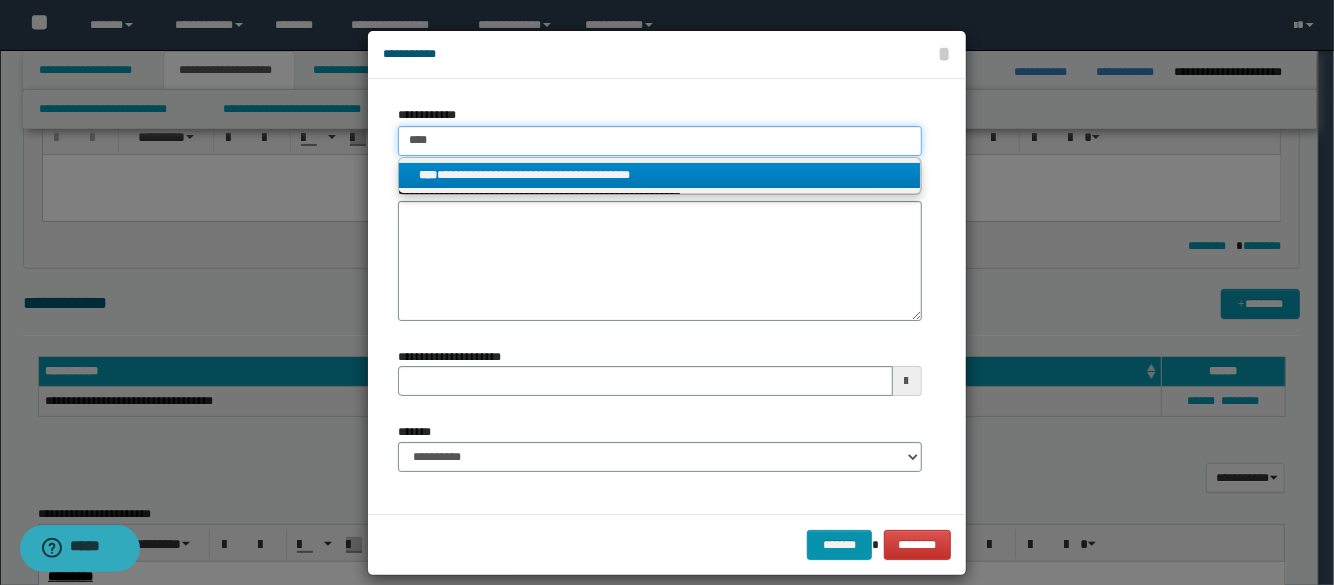 type 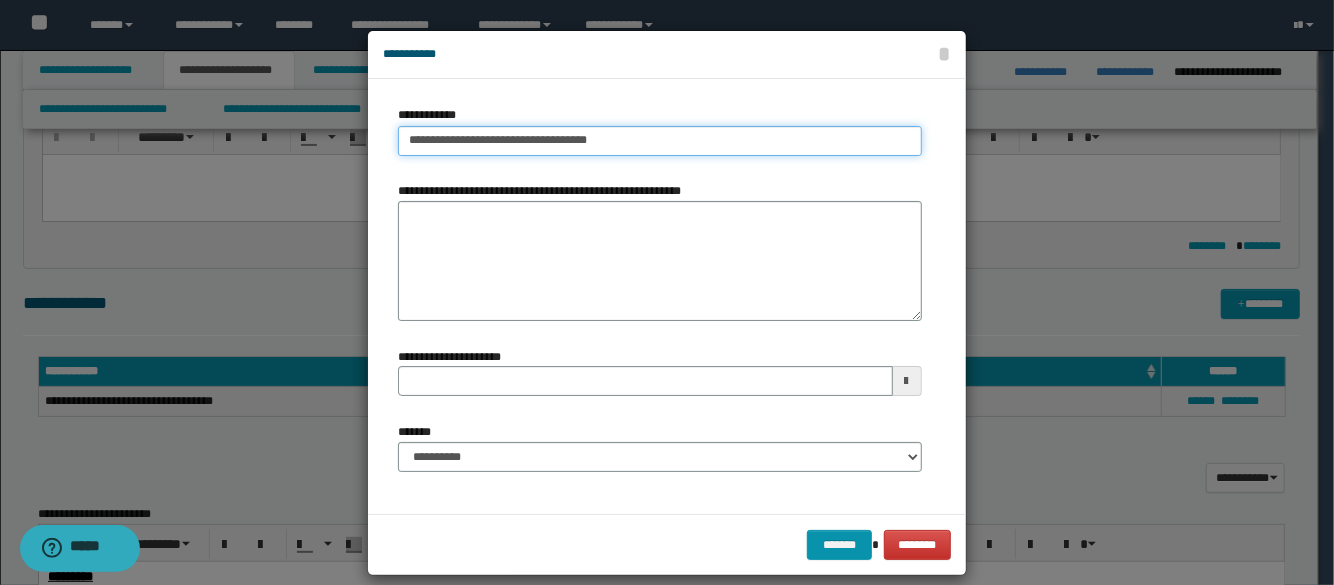 type 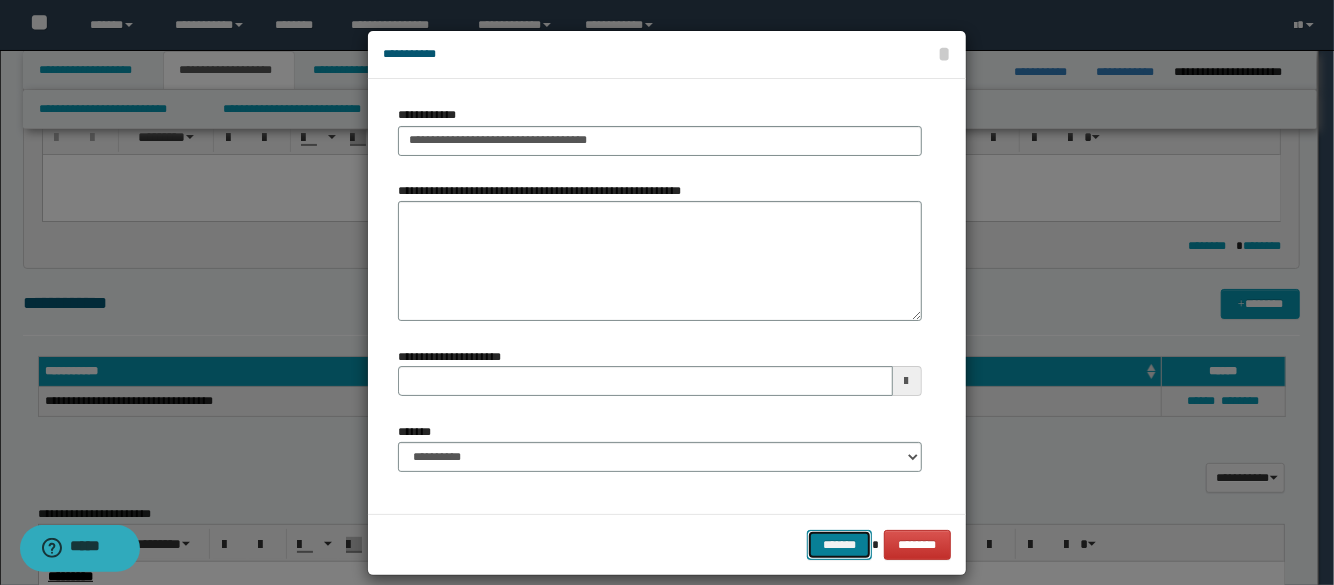 drag, startPoint x: 840, startPoint y: 549, endPoint x: 847, endPoint y: 559, distance: 12.206555 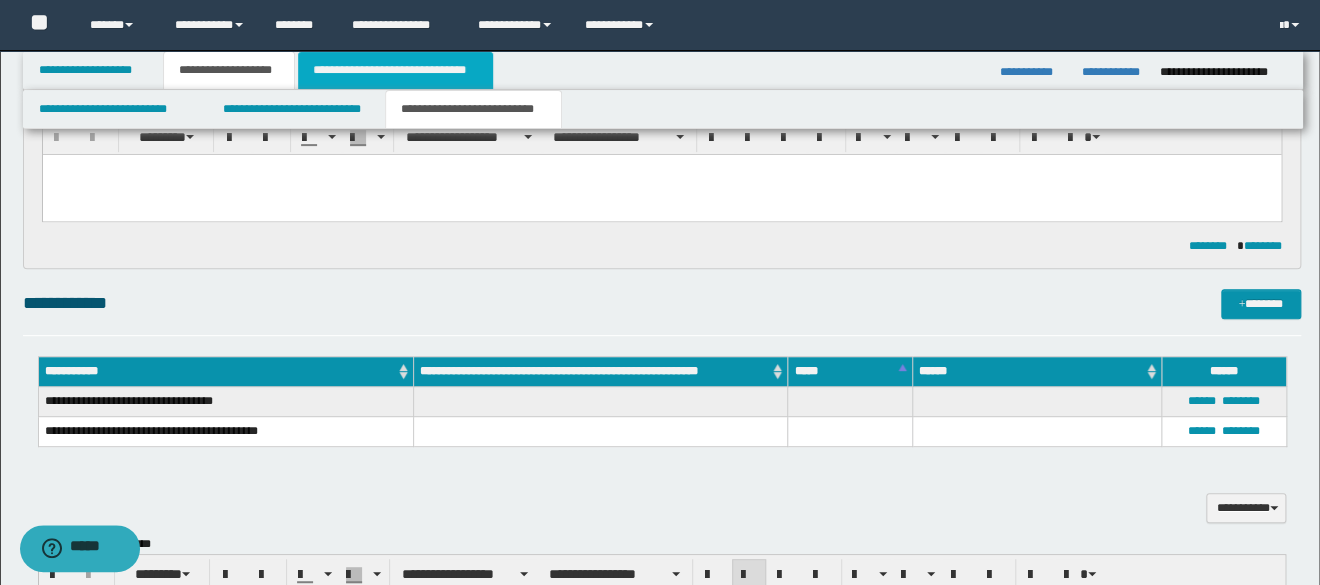 click on "**********" at bounding box center (395, 70) 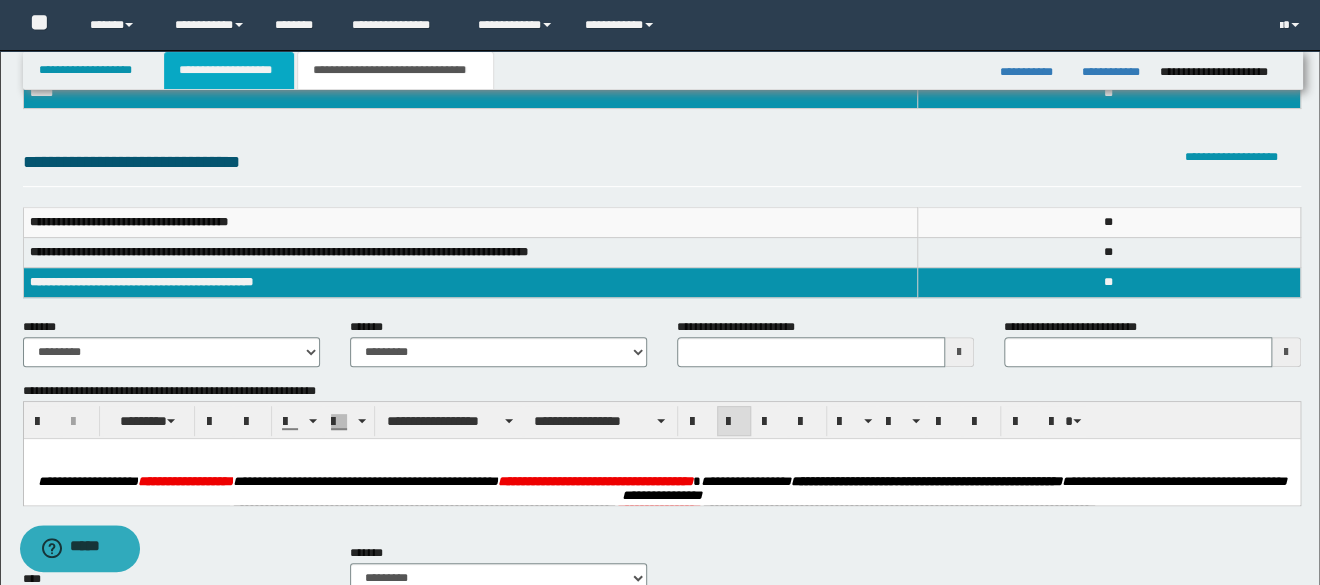 click on "**********" at bounding box center [229, 70] 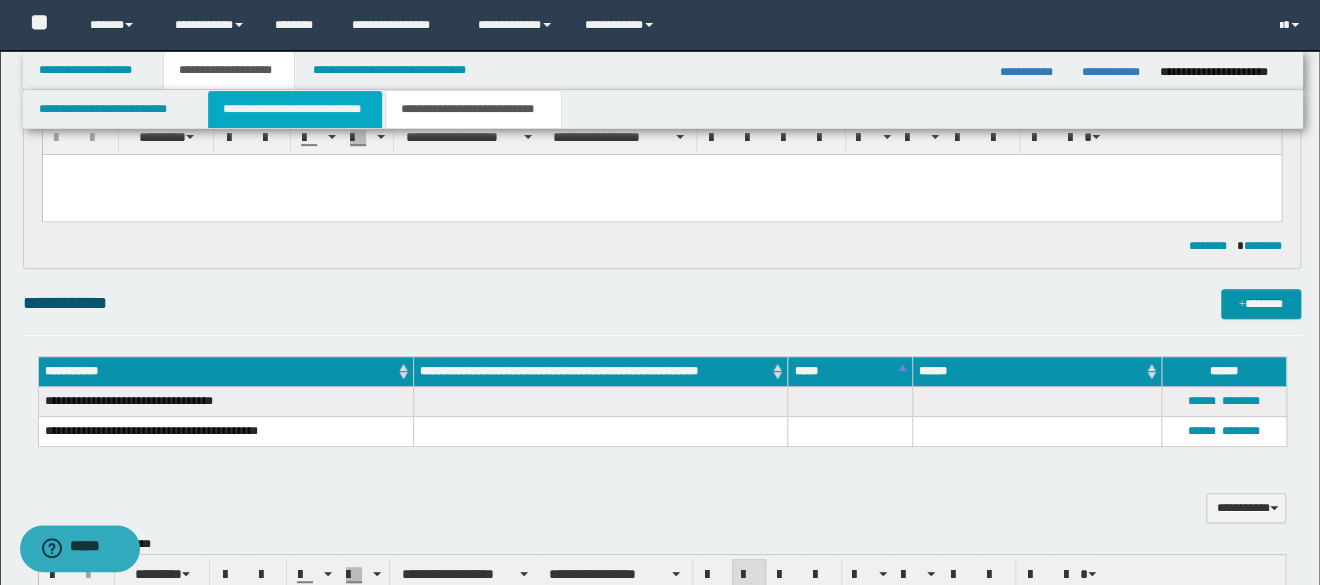 click on "**********" at bounding box center [295, 109] 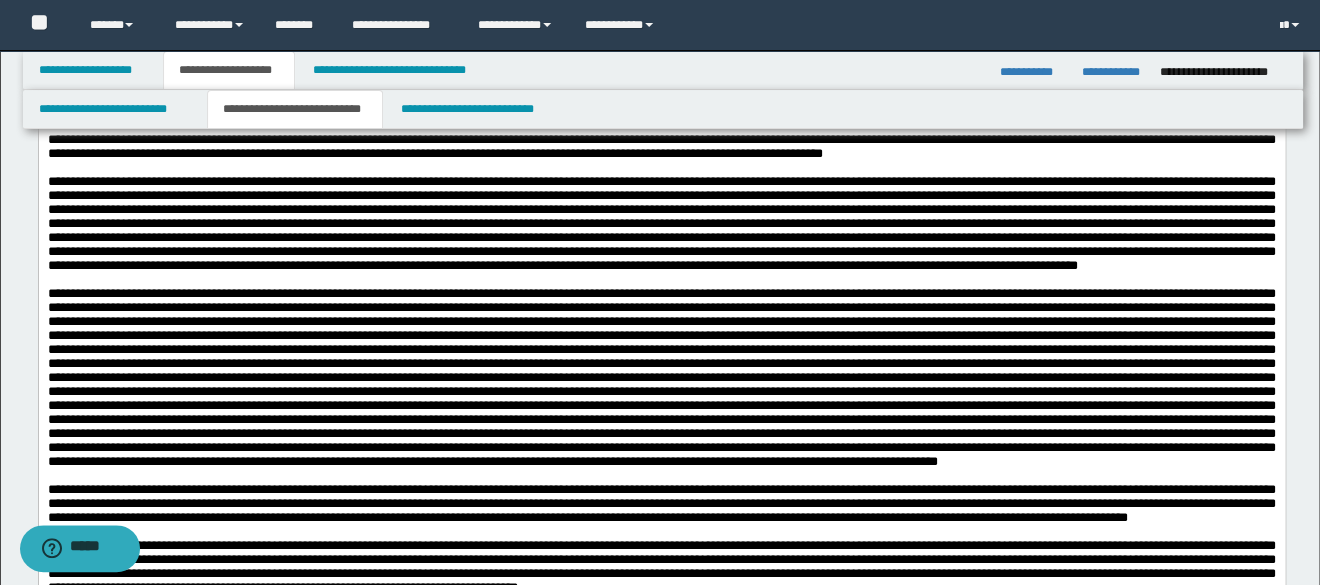 scroll, scrollTop: 0, scrollLeft: 0, axis: both 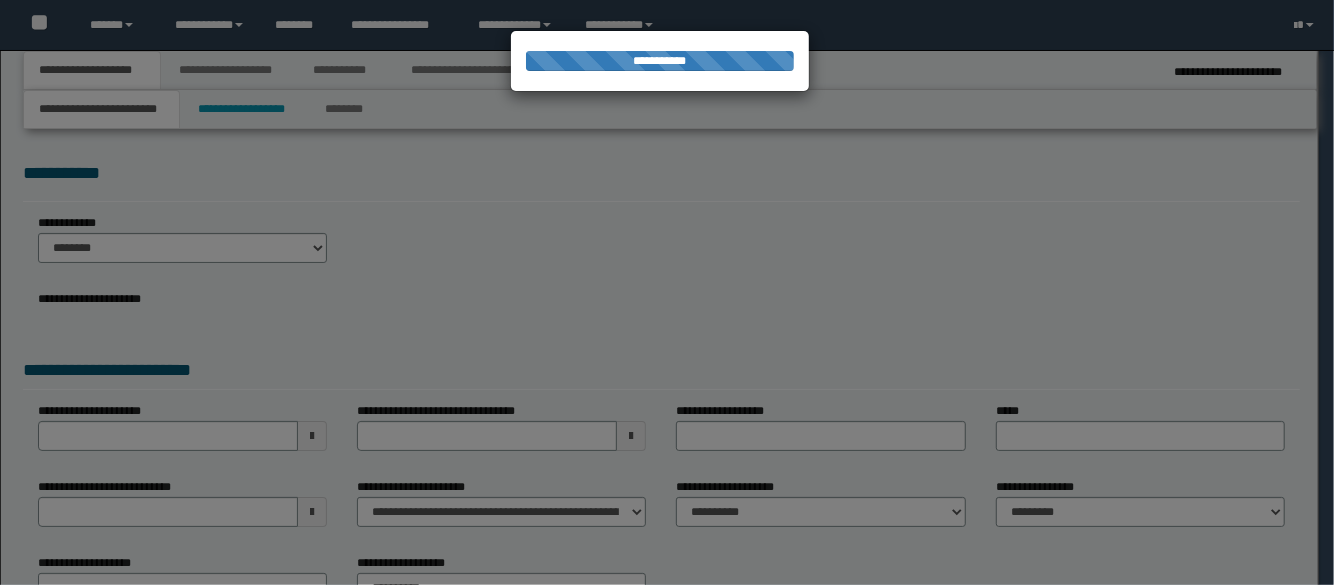 select on "**" 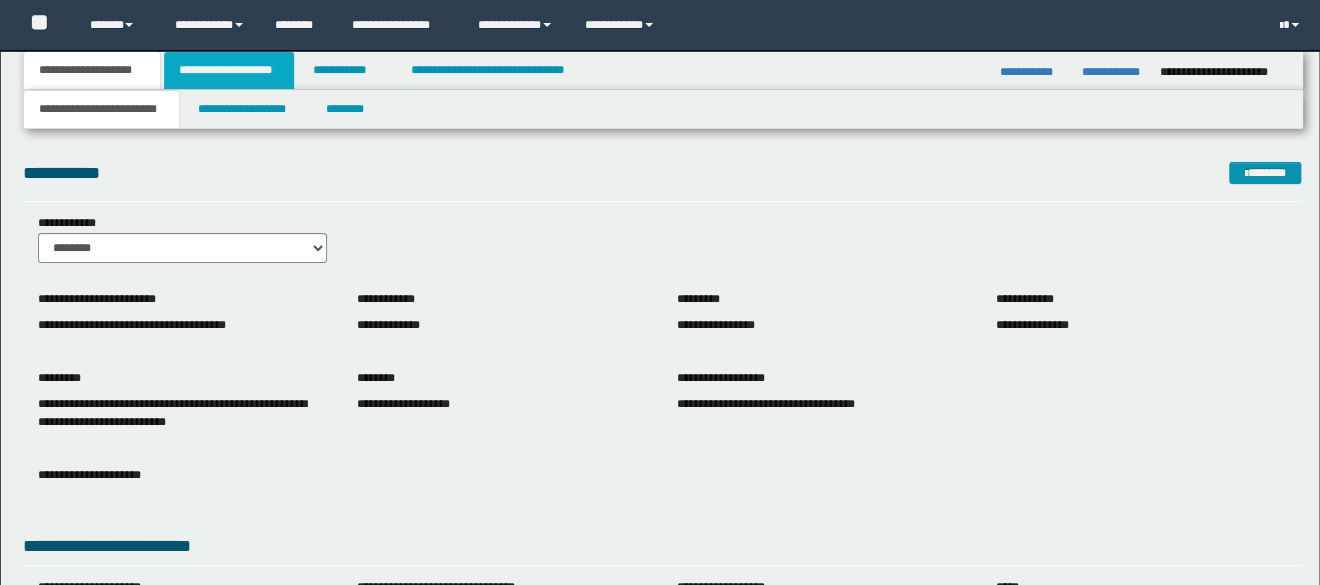 click on "**********" at bounding box center [229, 70] 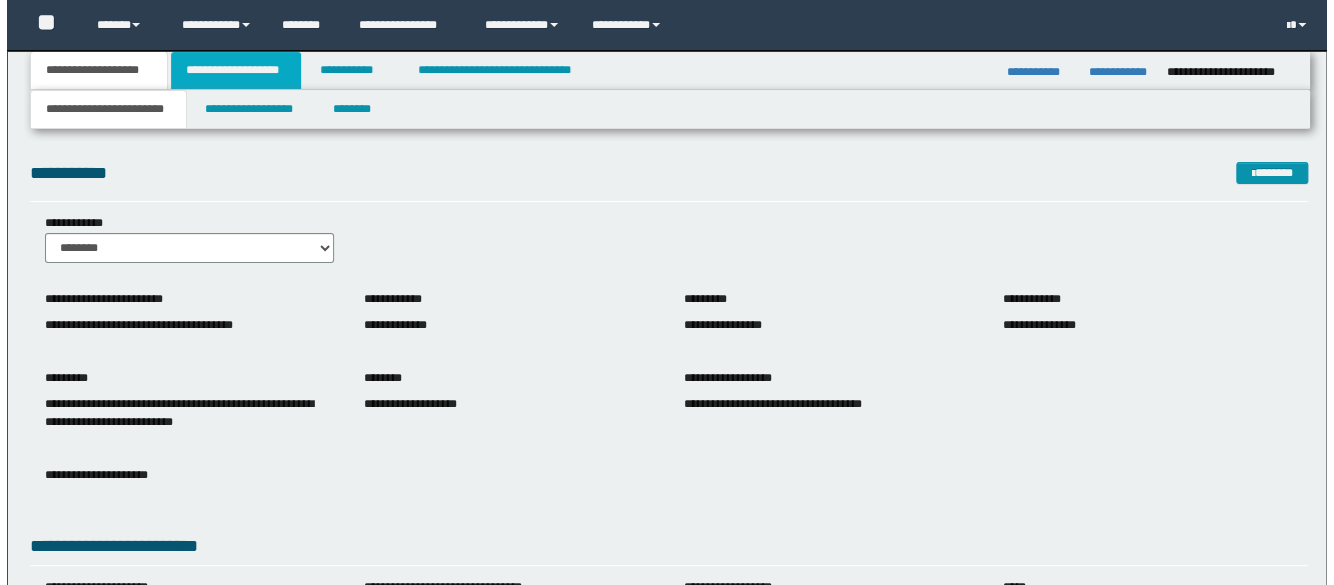 scroll, scrollTop: 0, scrollLeft: 0, axis: both 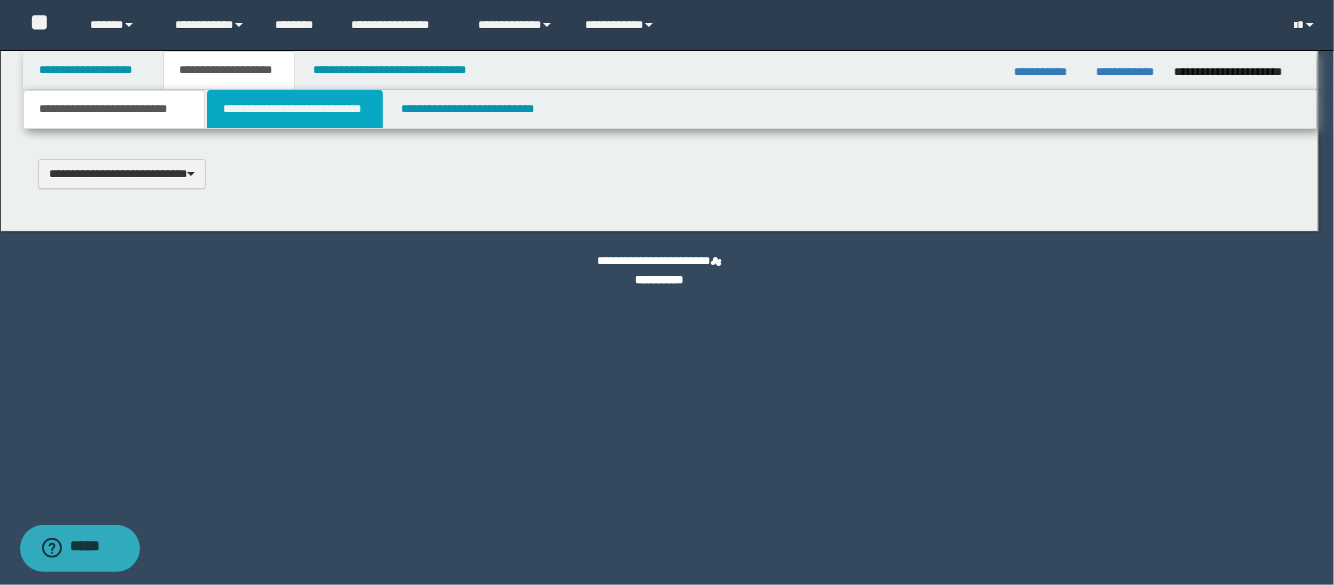 click on "**********" at bounding box center (295, 109) 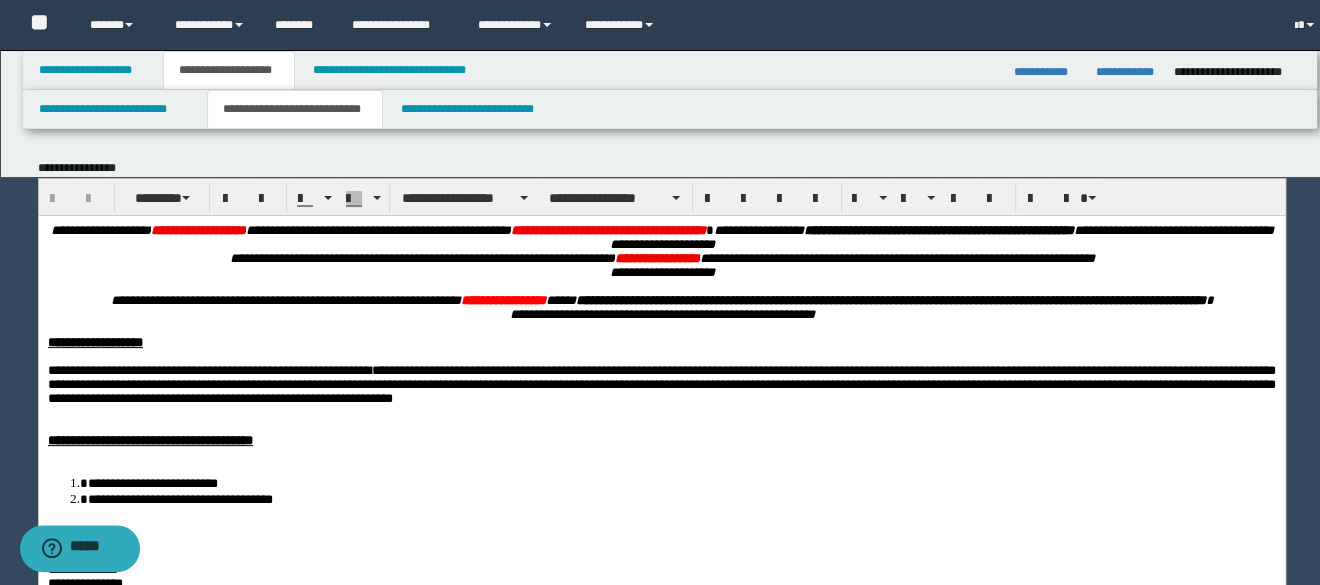 scroll, scrollTop: 0, scrollLeft: 0, axis: both 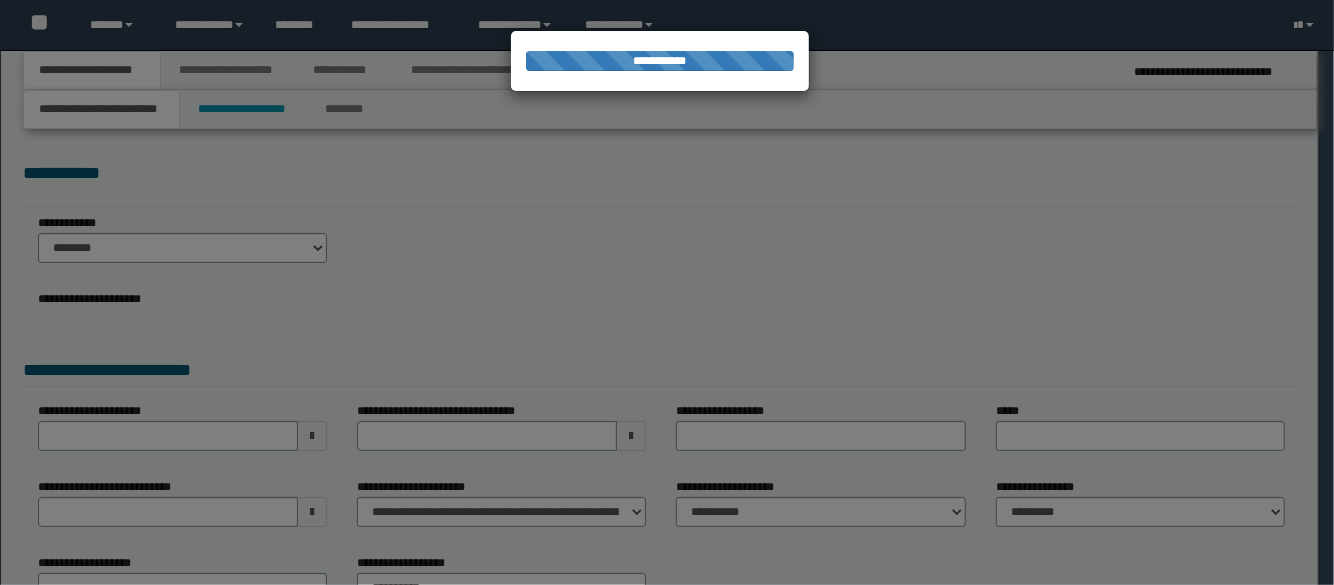 select on "**" 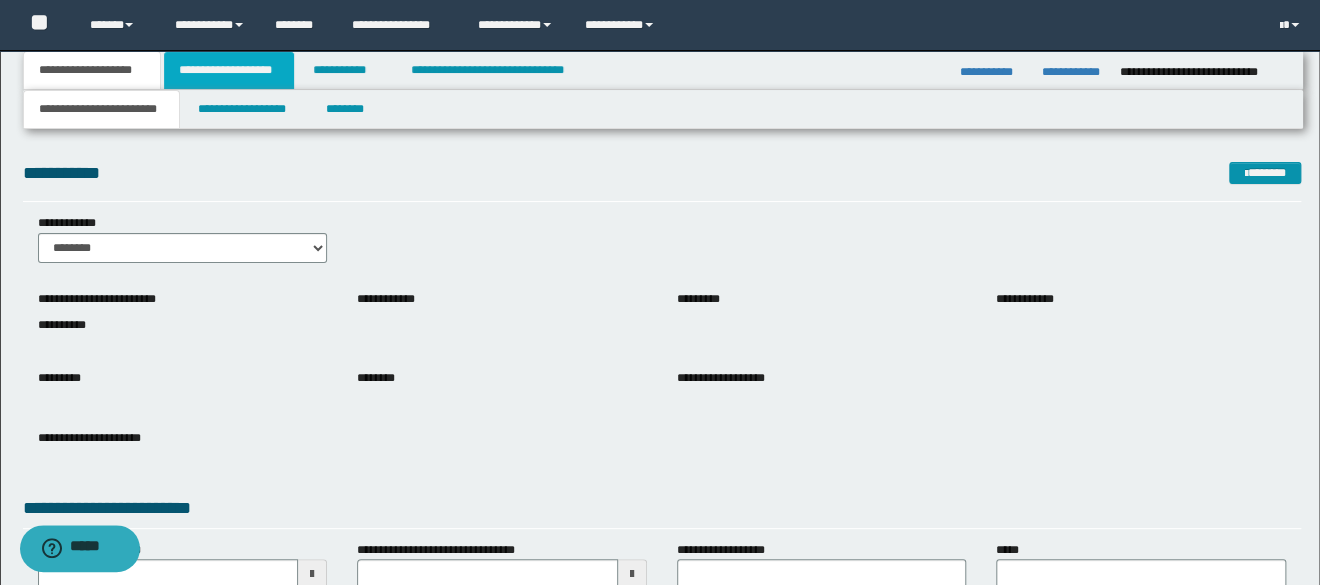 click on "**********" at bounding box center (229, 70) 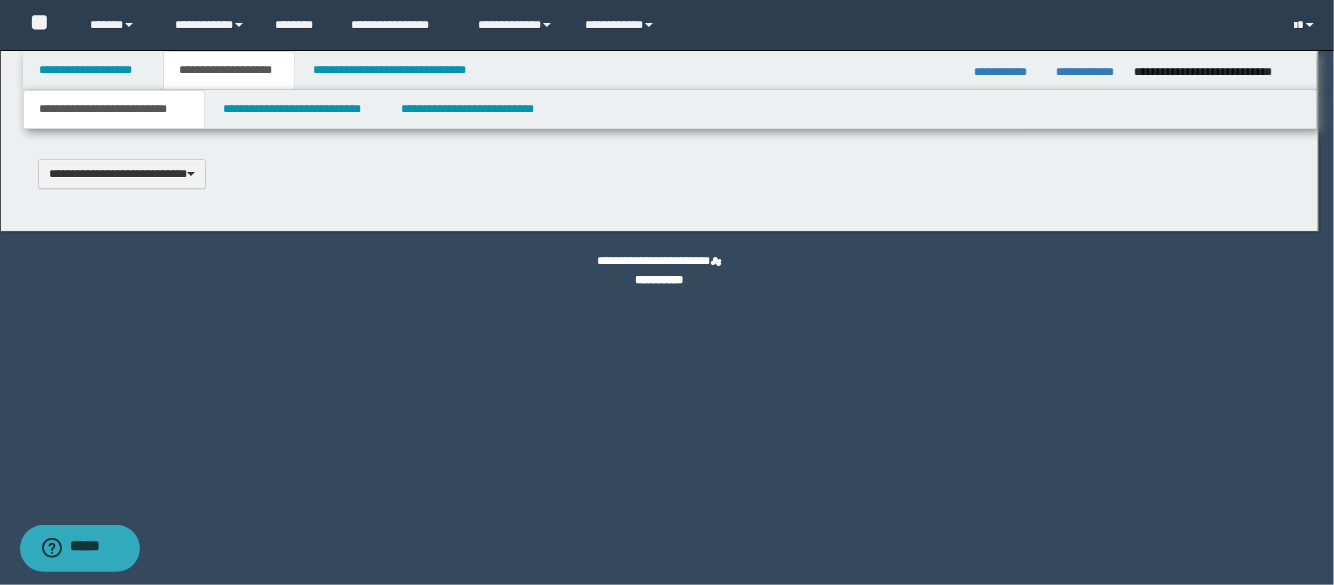 scroll, scrollTop: 0, scrollLeft: 0, axis: both 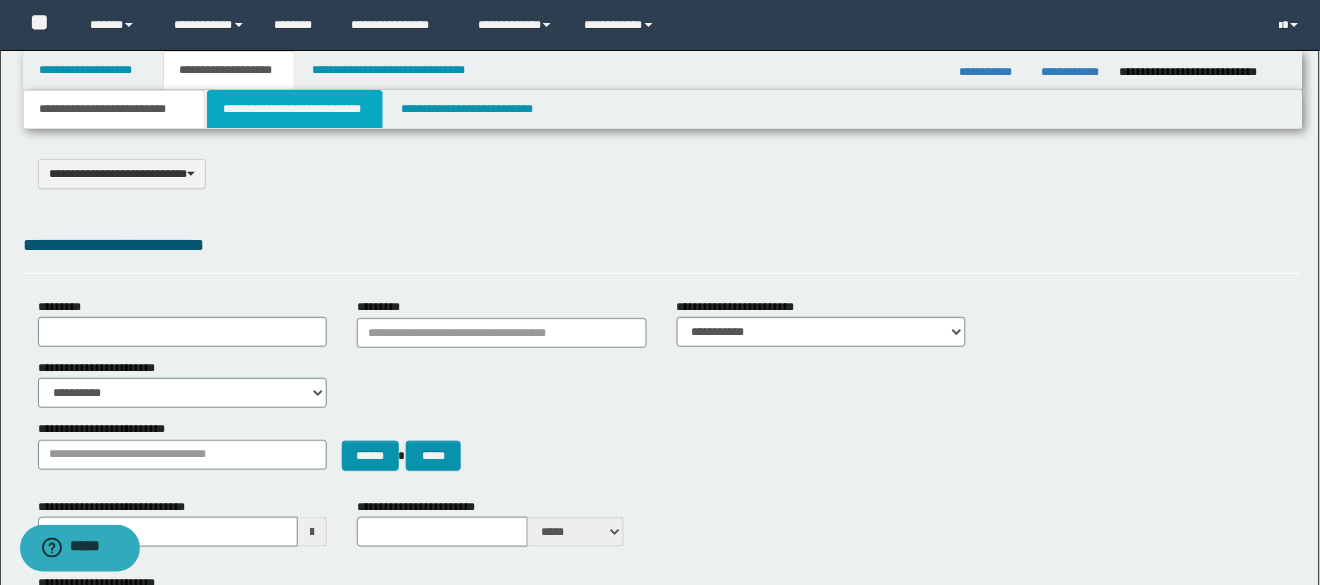 click on "**********" at bounding box center [295, 109] 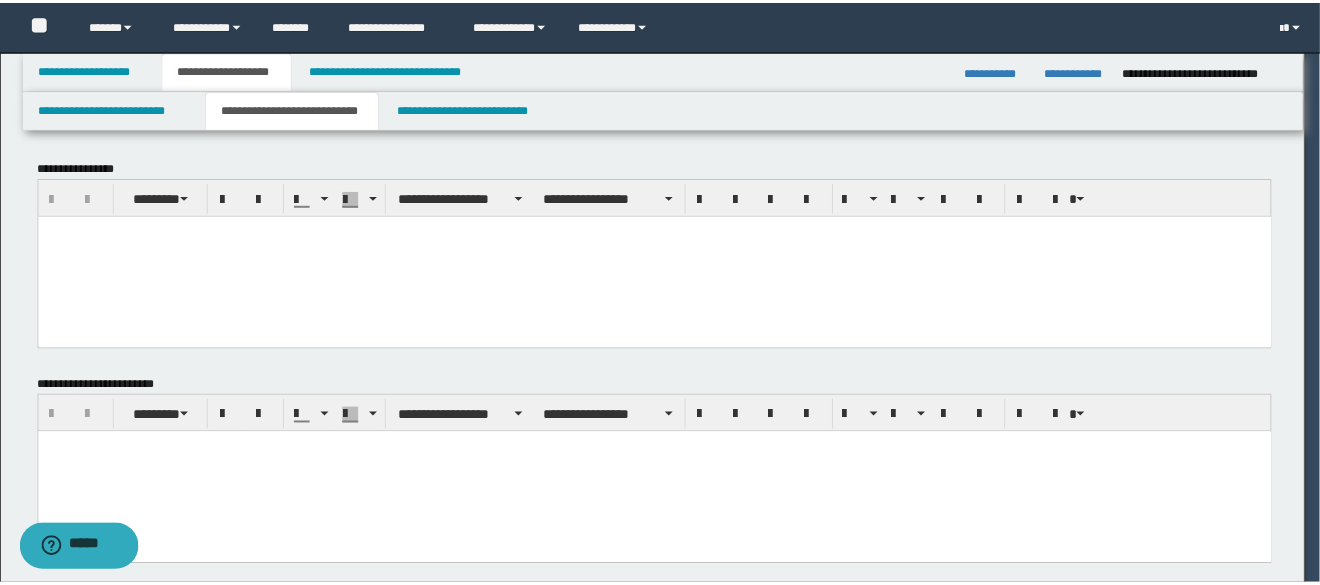 scroll, scrollTop: 0, scrollLeft: 0, axis: both 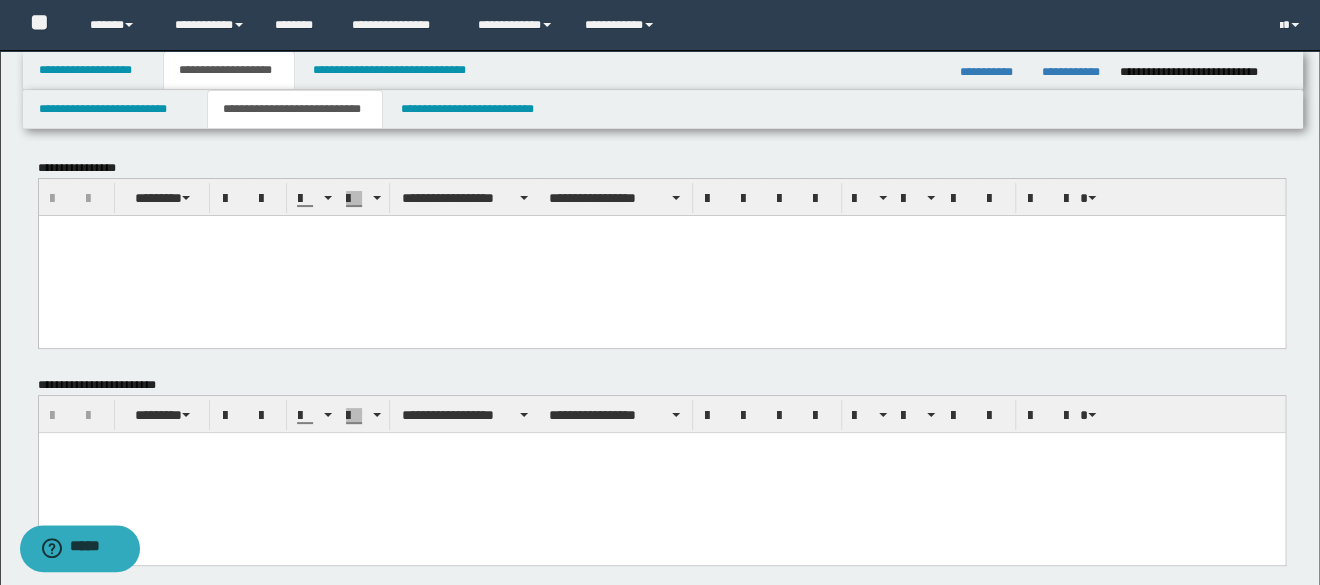 click at bounding box center [661, 255] 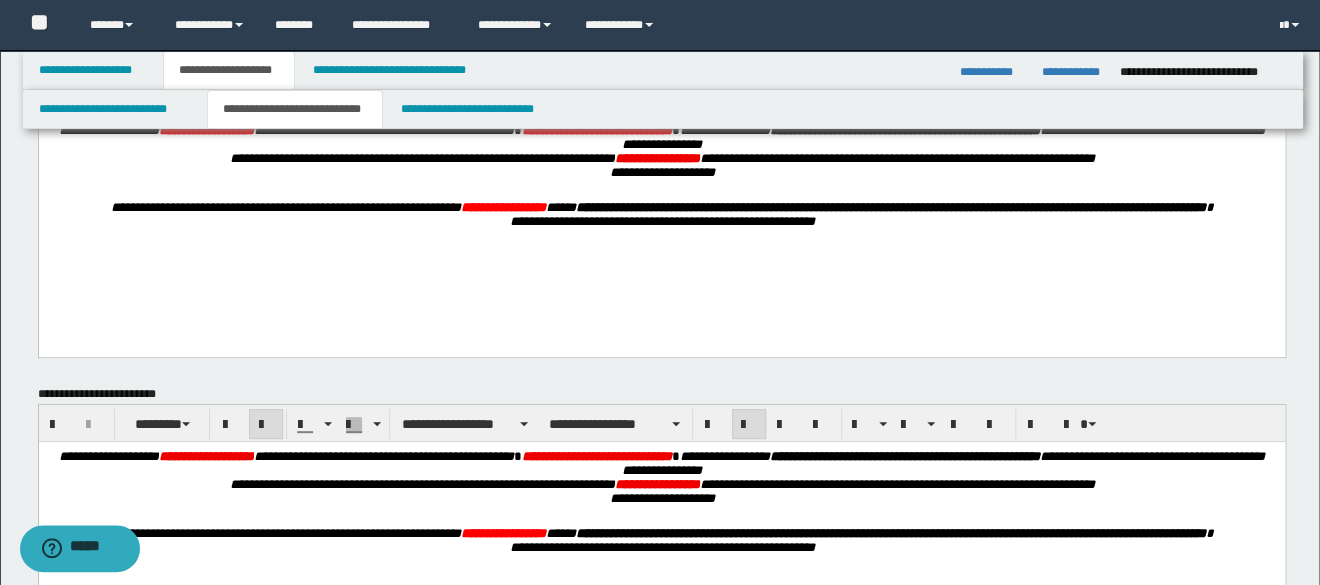 scroll, scrollTop: 200, scrollLeft: 0, axis: vertical 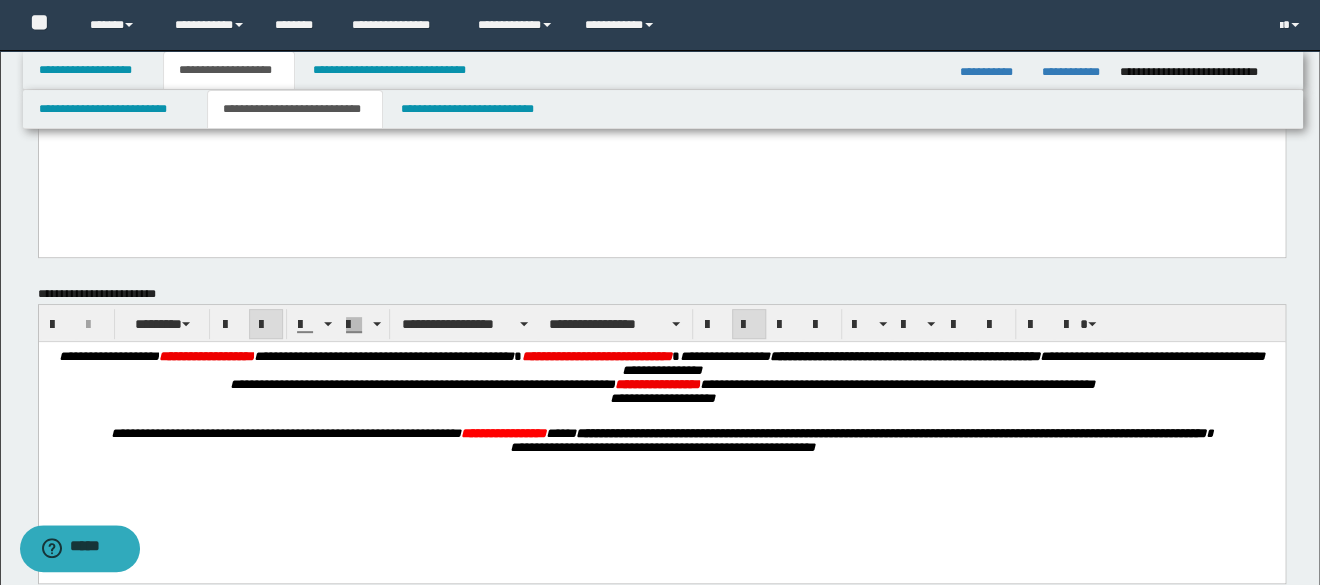 click on "**********" at bounding box center [661, 100] 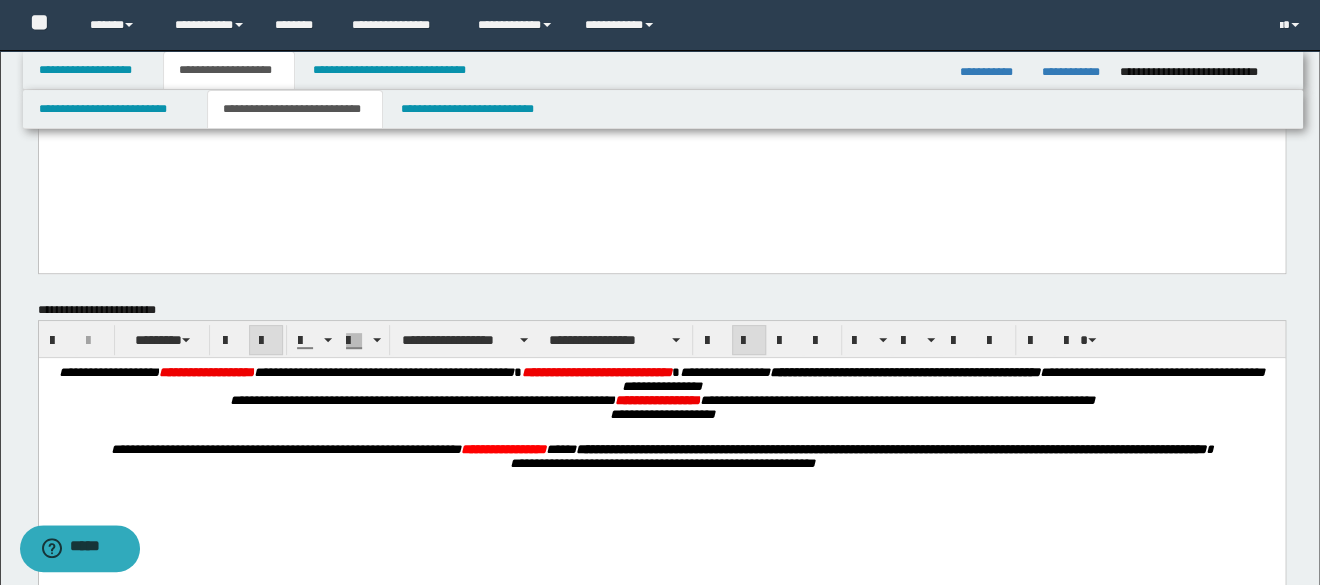 paste 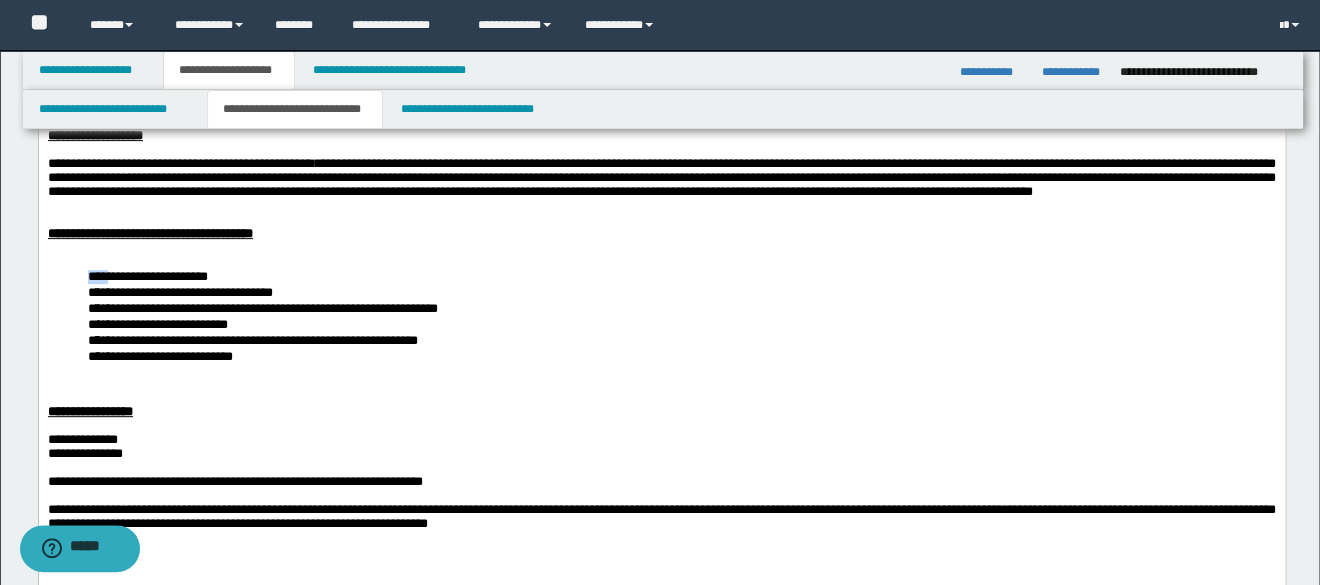 drag, startPoint x: 117, startPoint y: 325, endPoint x: 110, endPoint y: 335, distance: 12.206555 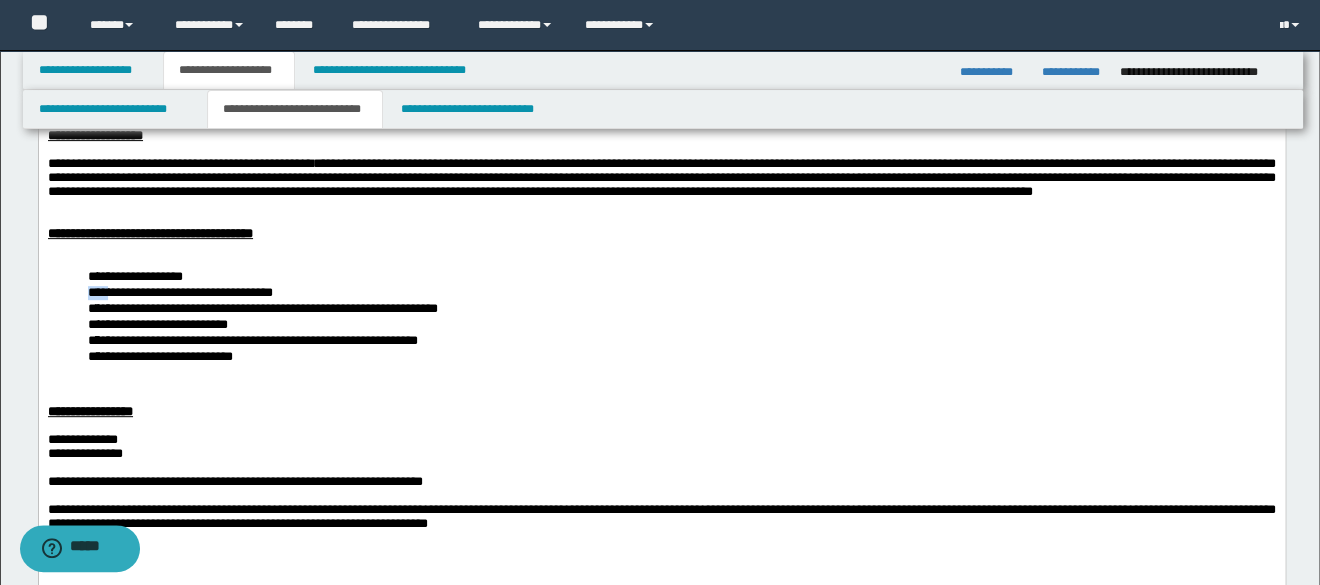 drag, startPoint x: 119, startPoint y: 335, endPoint x: 94, endPoint y: 347, distance: 27.730848 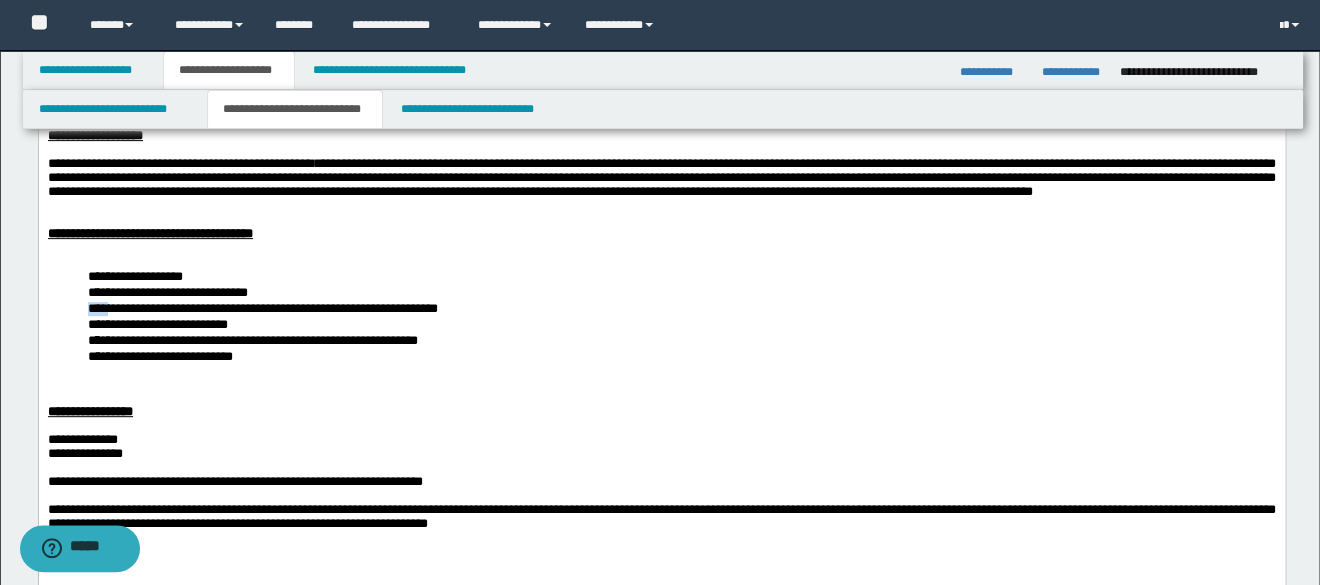 drag, startPoint x: 116, startPoint y: 356, endPoint x: 83, endPoint y: 350, distance: 33.54102 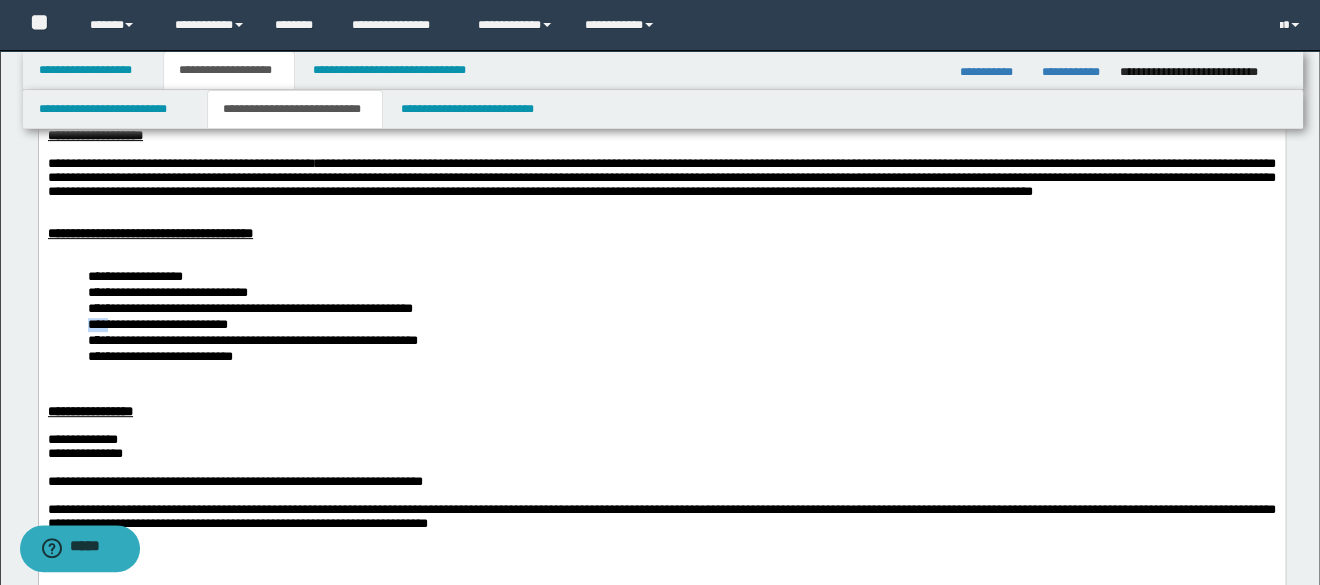 drag, startPoint x: 117, startPoint y: 373, endPoint x: 88, endPoint y: 368, distance: 29.427877 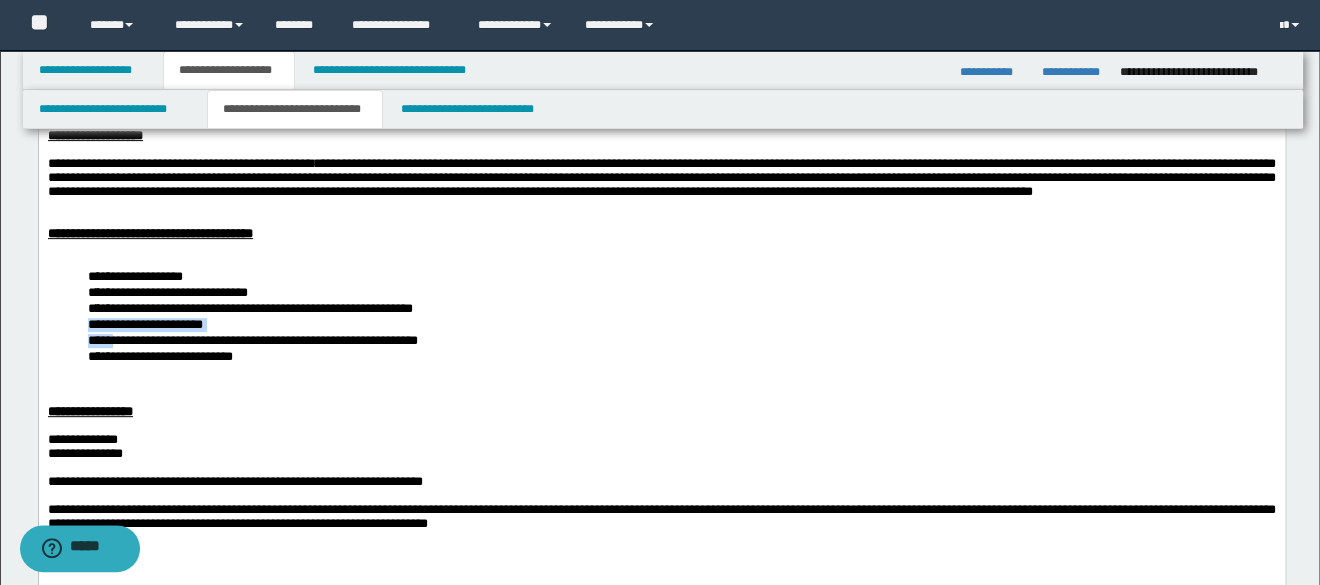 drag, startPoint x: 120, startPoint y: 386, endPoint x: 71, endPoint y: 379, distance: 49.497475 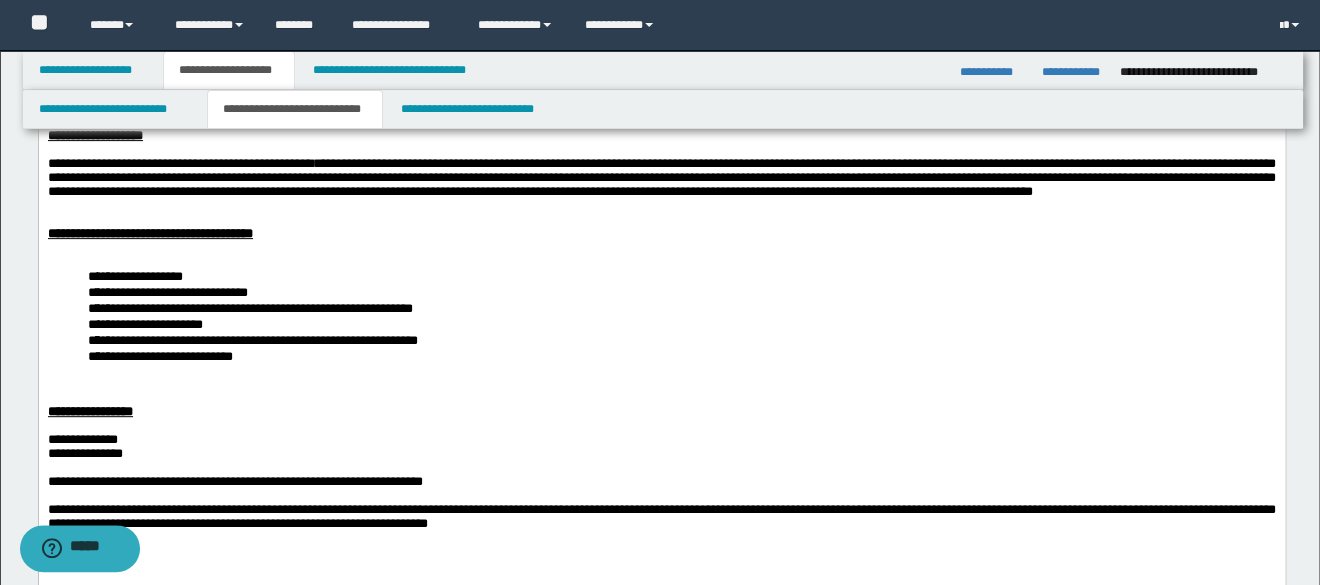 click on "**********" at bounding box center (159, 355) 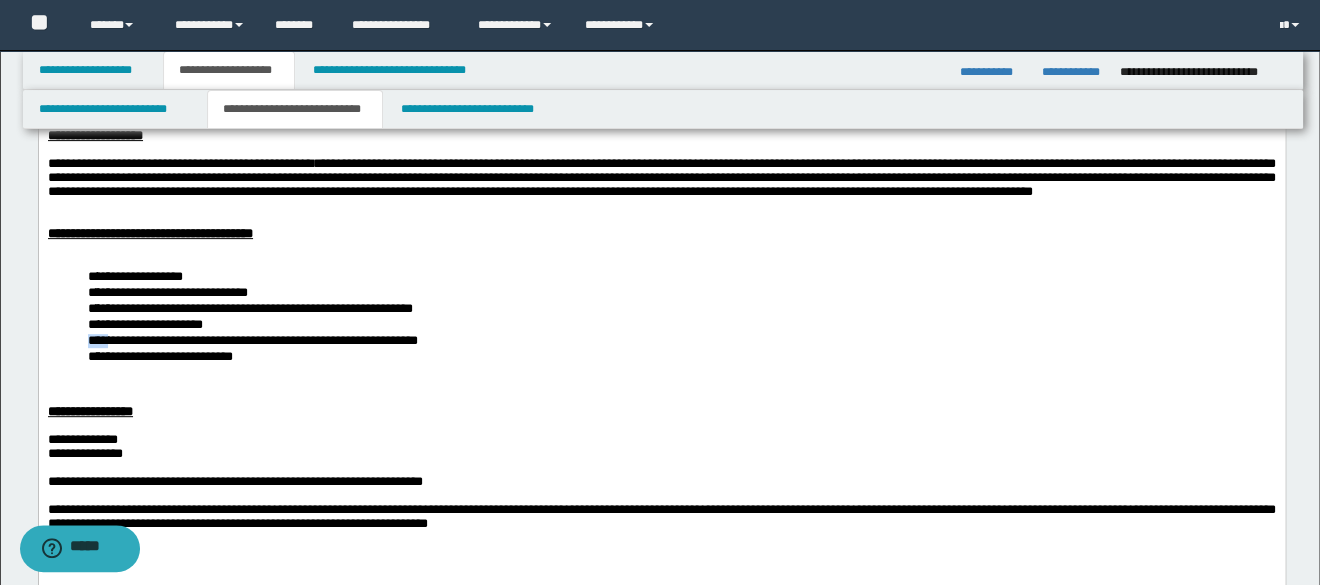 drag, startPoint x: 115, startPoint y: 390, endPoint x: 80, endPoint y: 389, distance: 35.014282 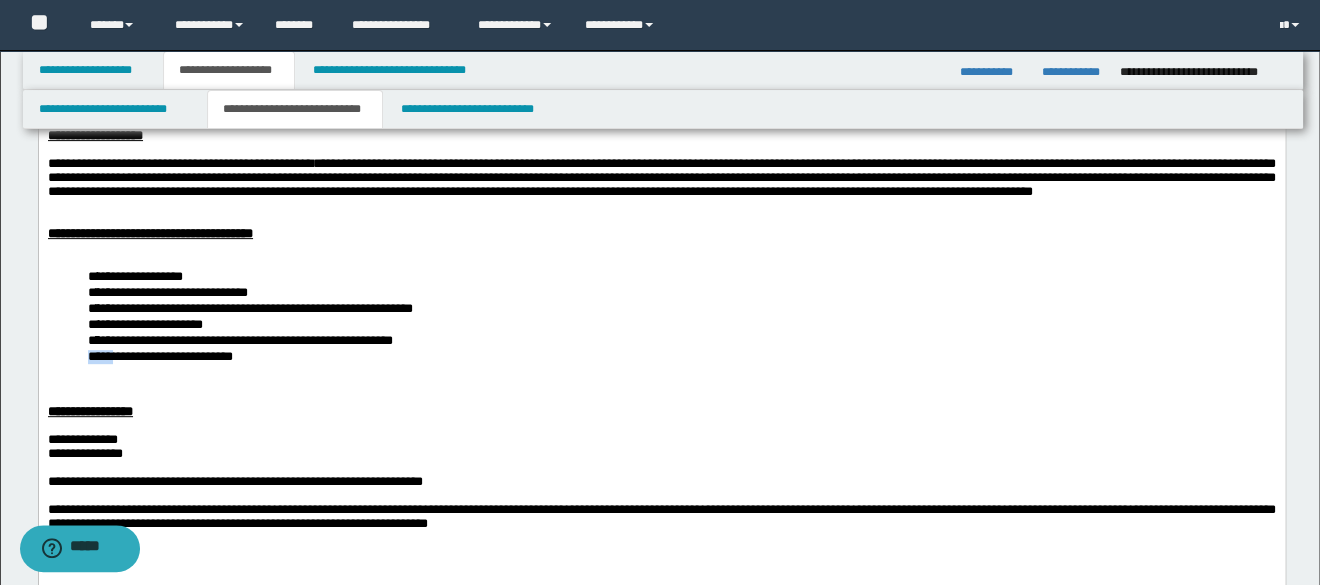 drag, startPoint x: 121, startPoint y: 397, endPoint x: 82, endPoint y: 398, distance: 39.012817 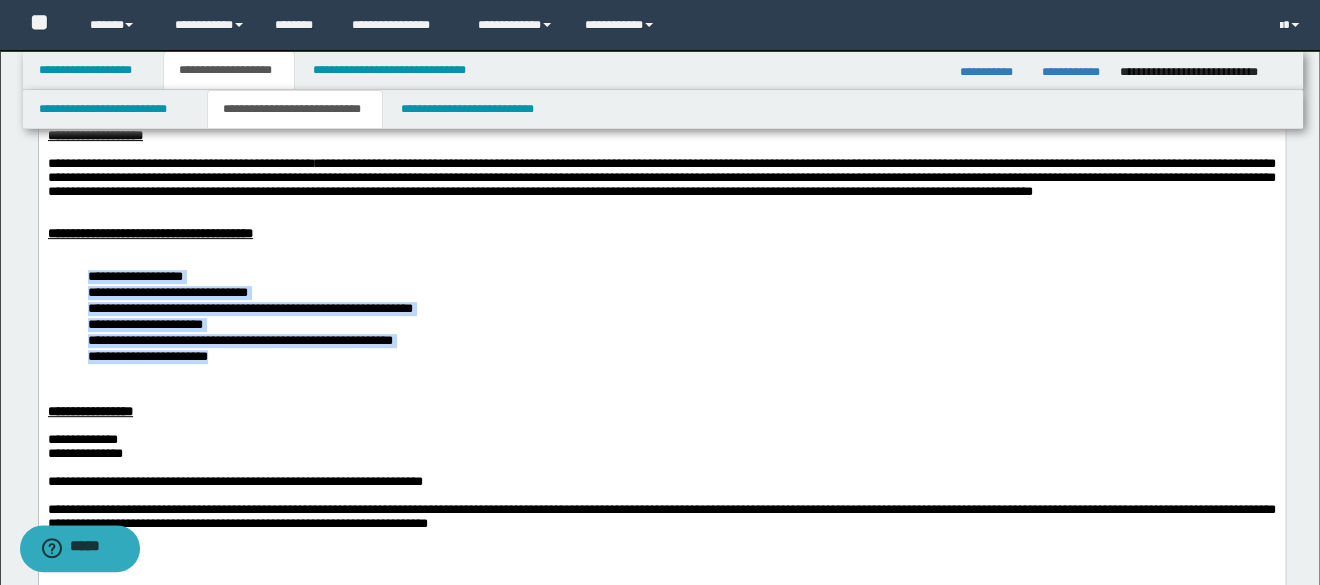 drag, startPoint x: 228, startPoint y: 406, endPoint x: 94, endPoint y: 328, distance: 155.04839 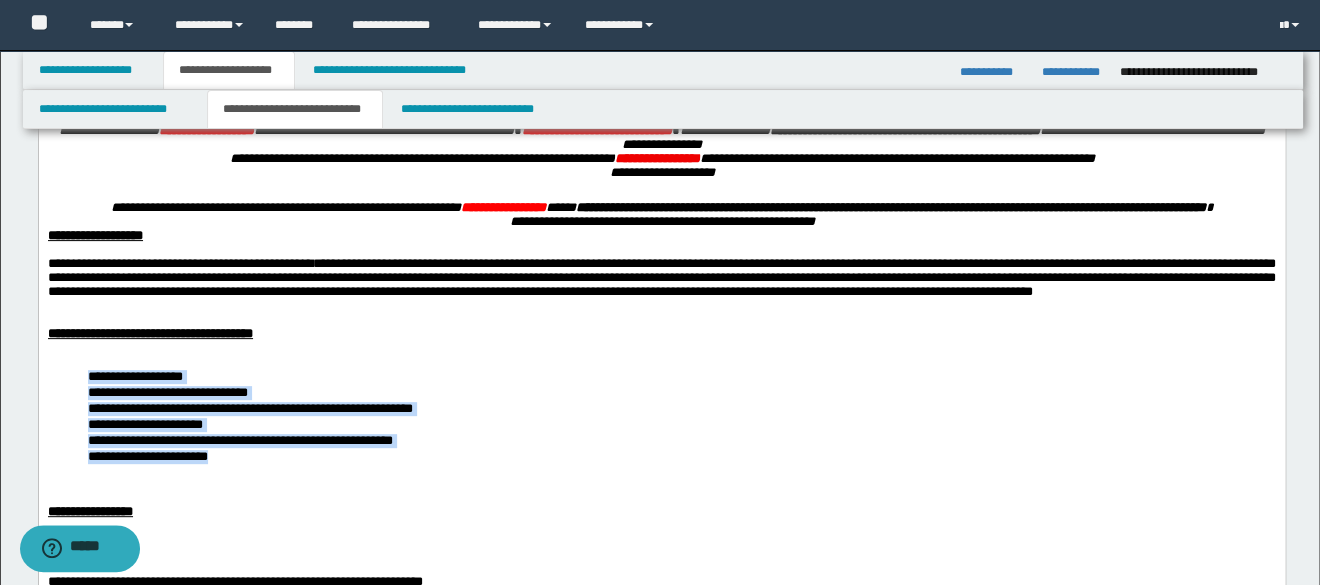 scroll, scrollTop: 0, scrollLeft: 0, axis: both 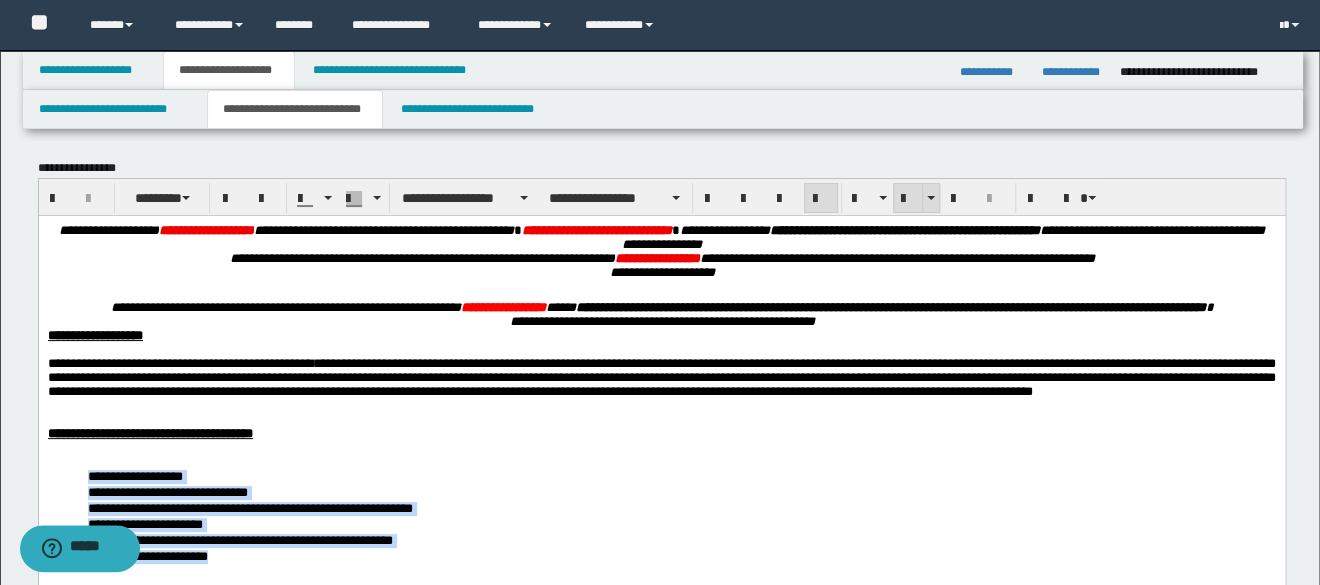 click at bounding box center [908, 199] 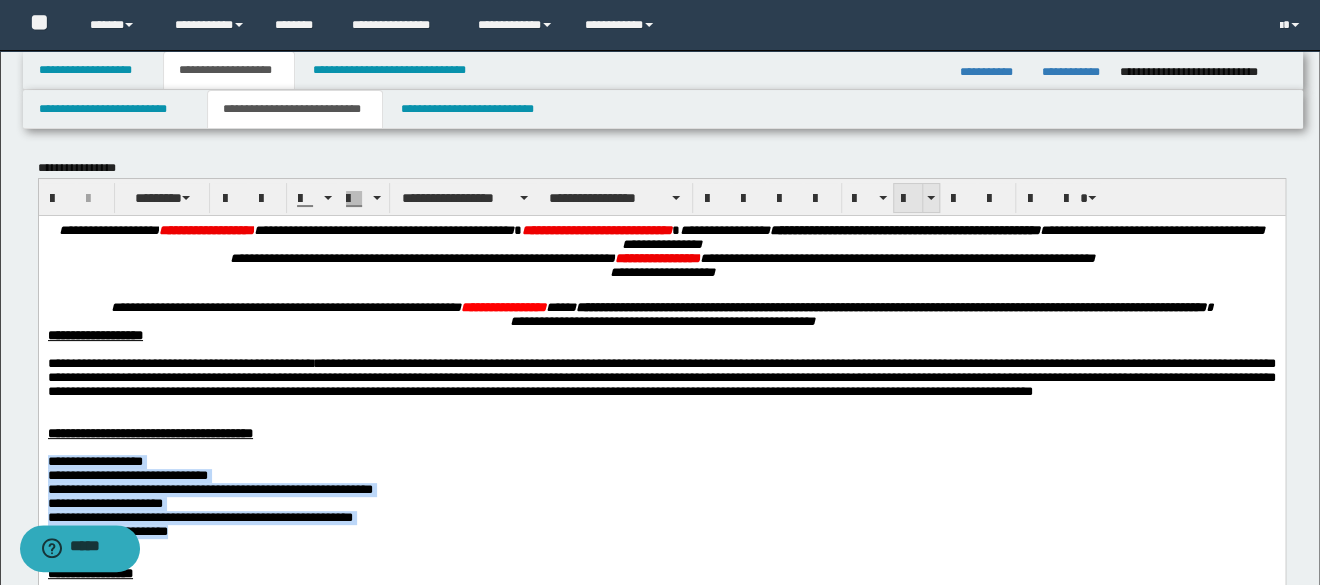 click at bounding box center [908, 198] 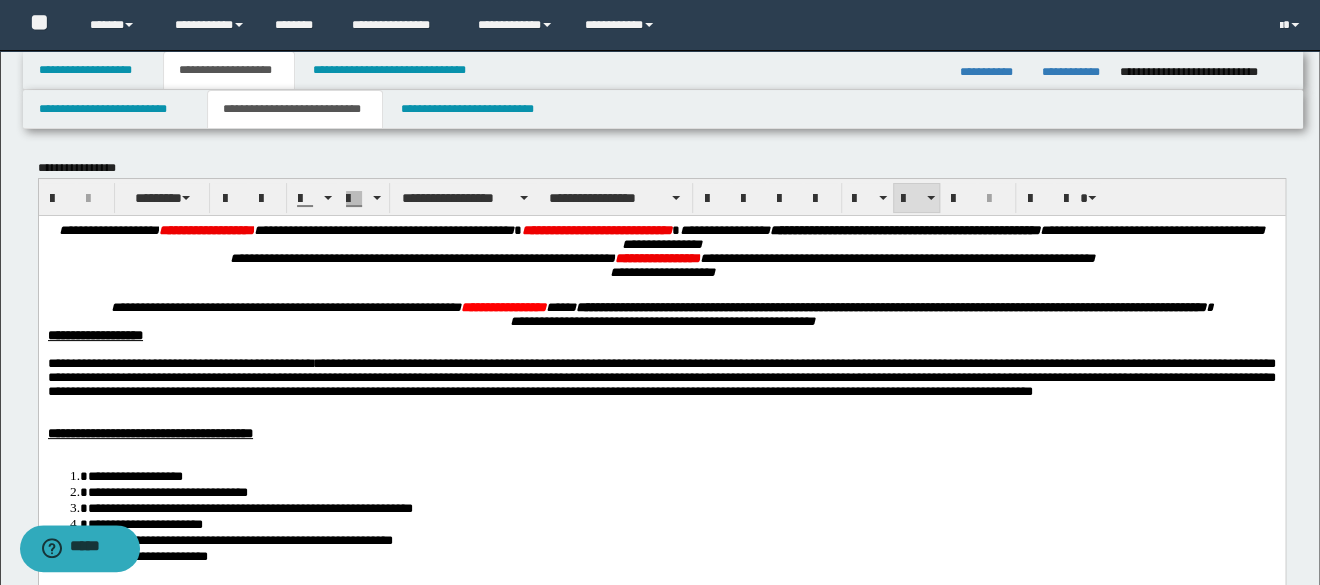 scroll, scrollTop: 200, scrollLeft: 0, axis: vertical 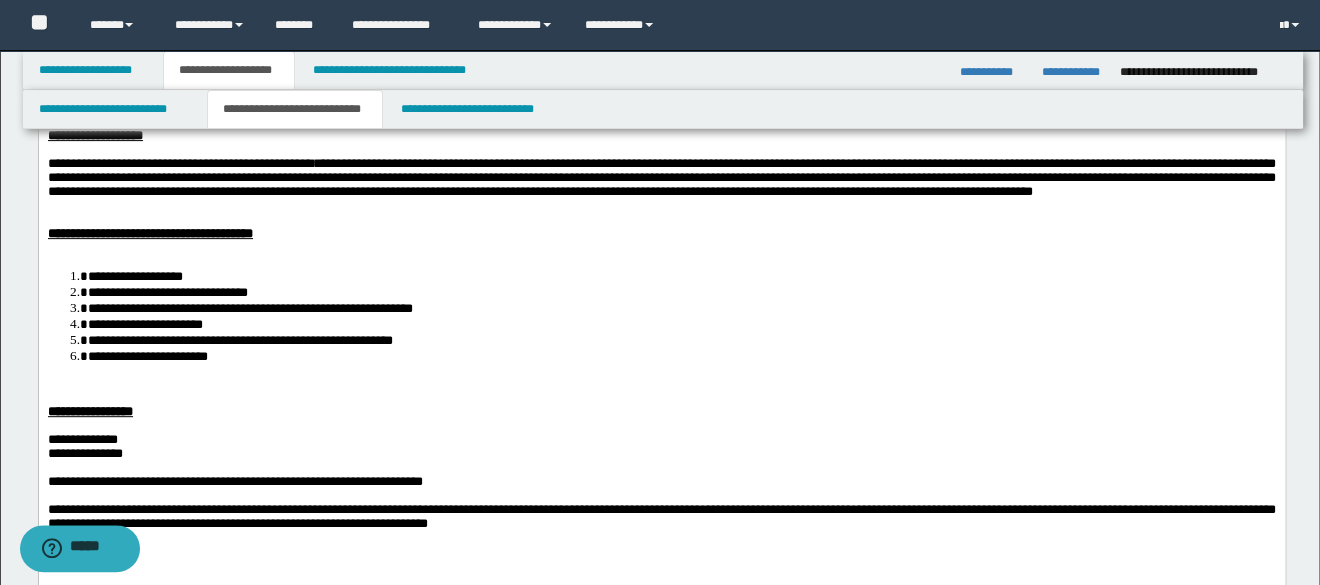 click at bounding box center (661, 397) 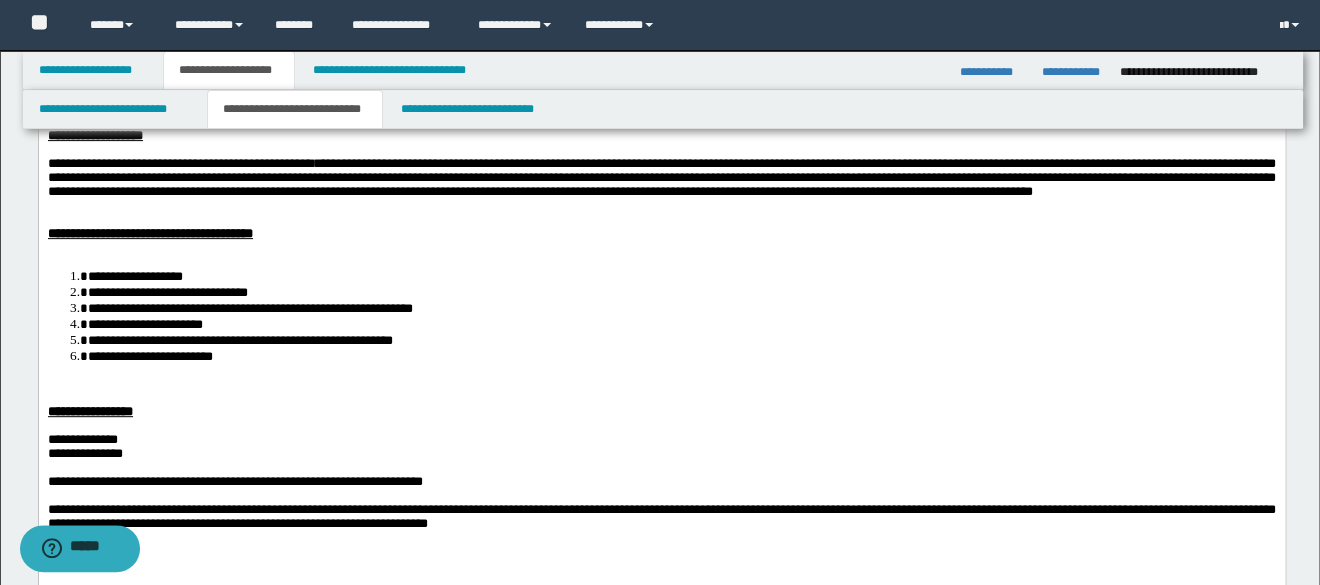scroll, scrollTop: 300, scrollLeft: 0, axis: vertical 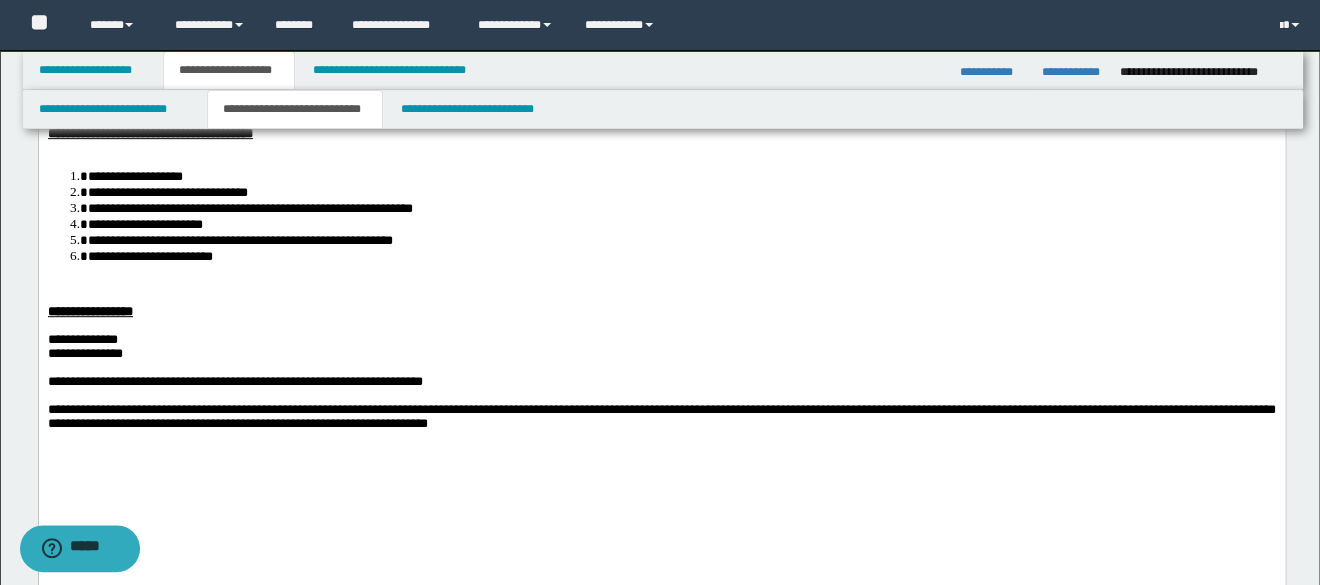 click at bounding box center (661, 298) 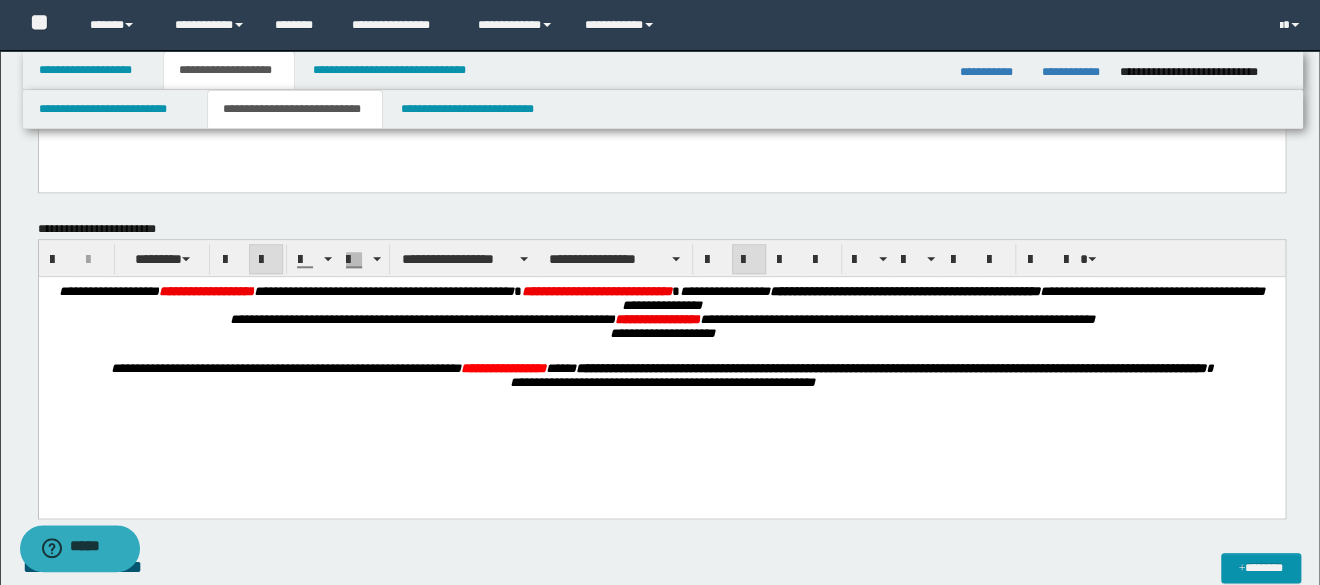 scroll, scrollTop: 704, scrollLeft: 0, axis: vertical 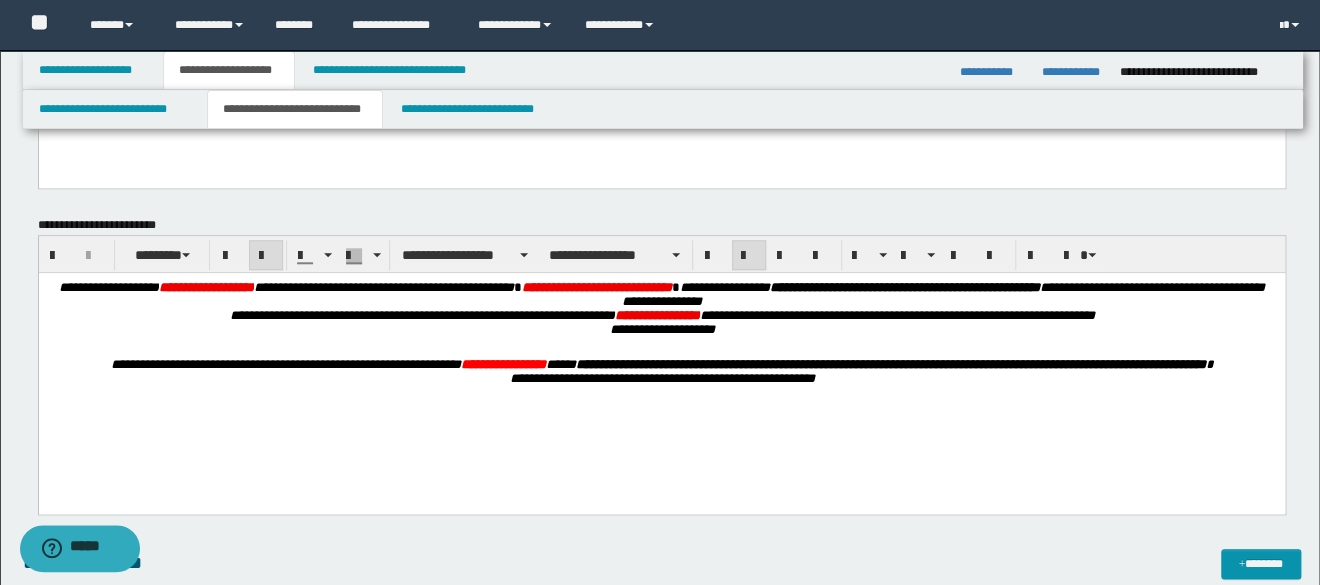 click on "**********" at bounding box center (661, 357) 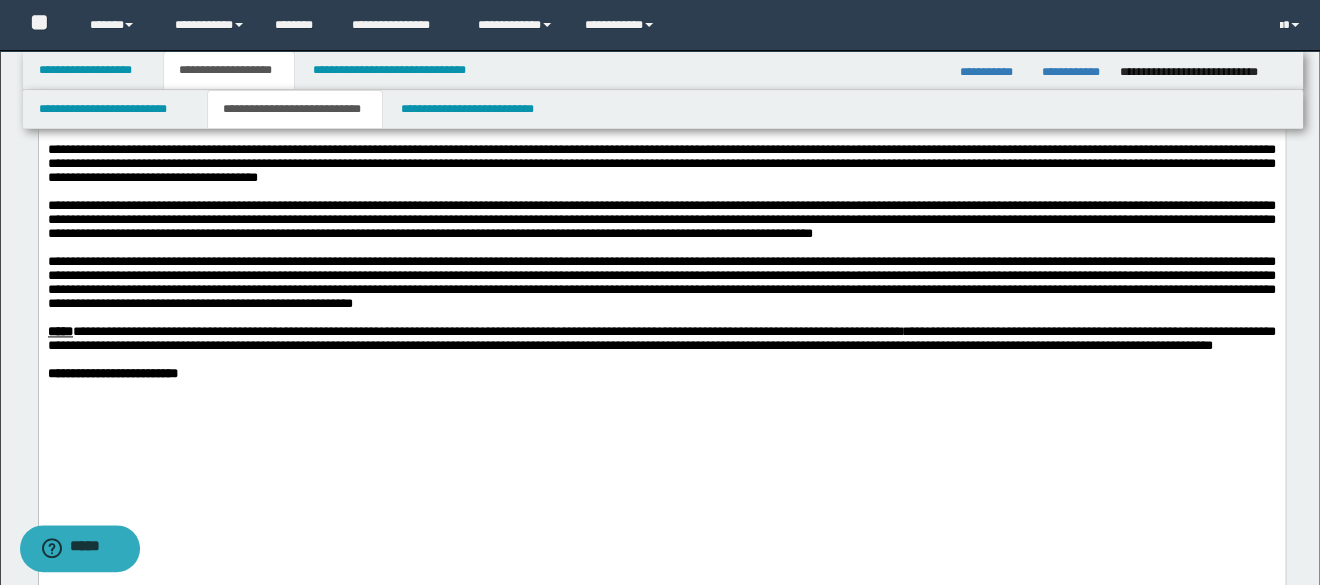 scroll, scrollTop: 1102, scrollLeft: 0, axis: vertical 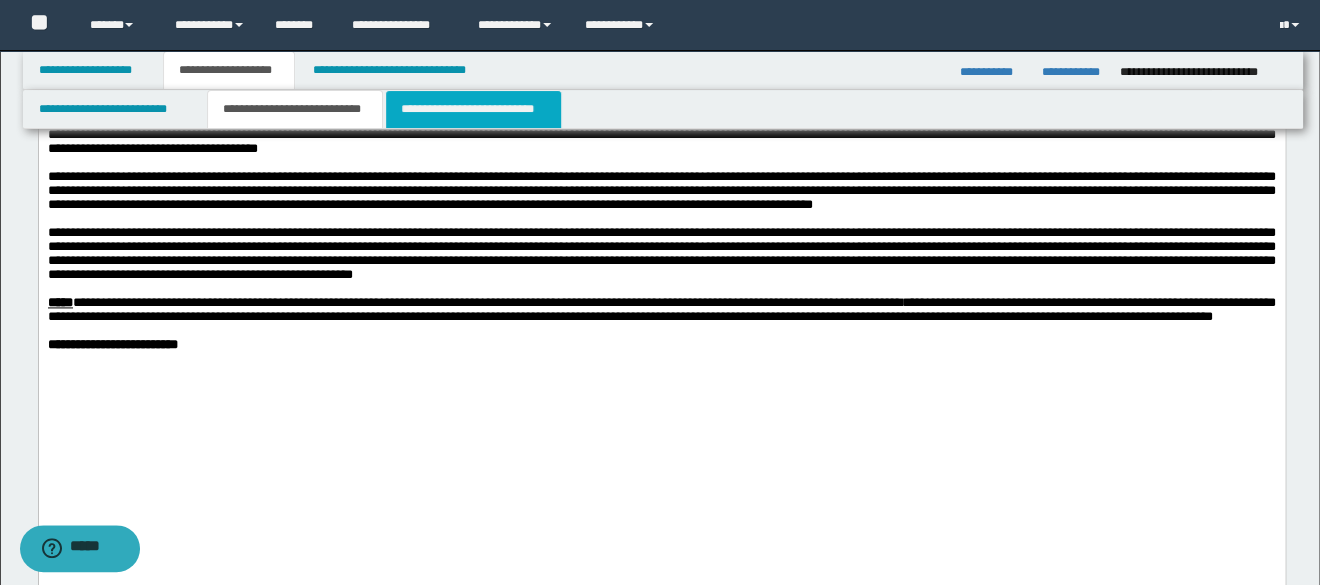 click on "**********" at bounding box center (474, 109) 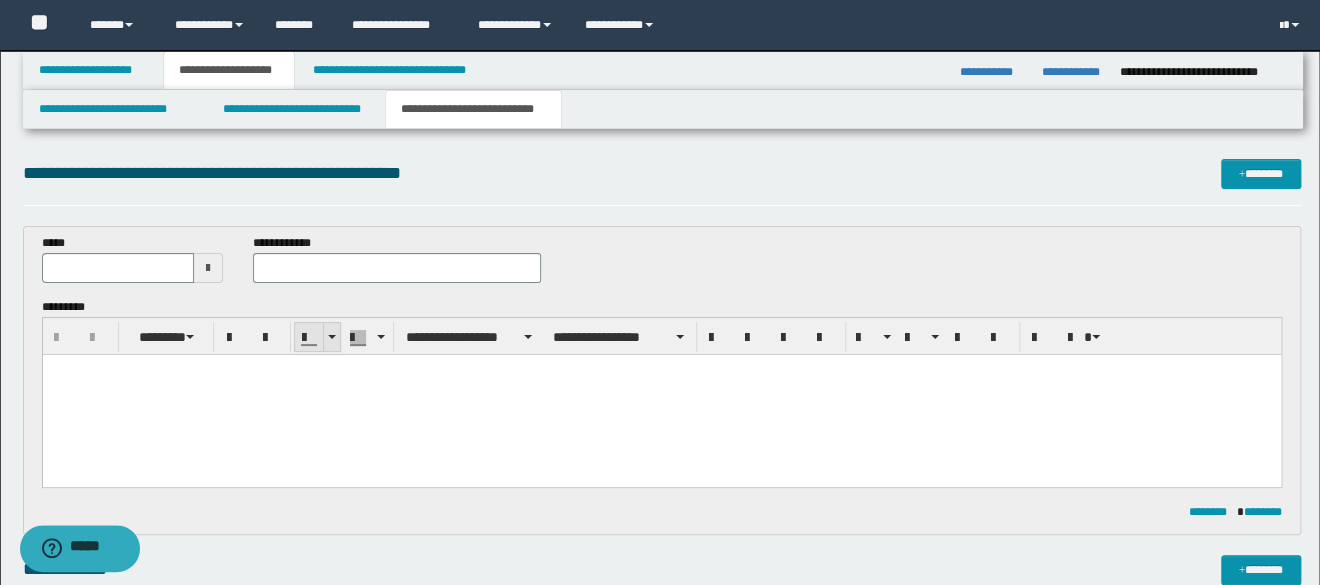 scroll, scrollTop: 0, scrollLeft: 0, axis: both 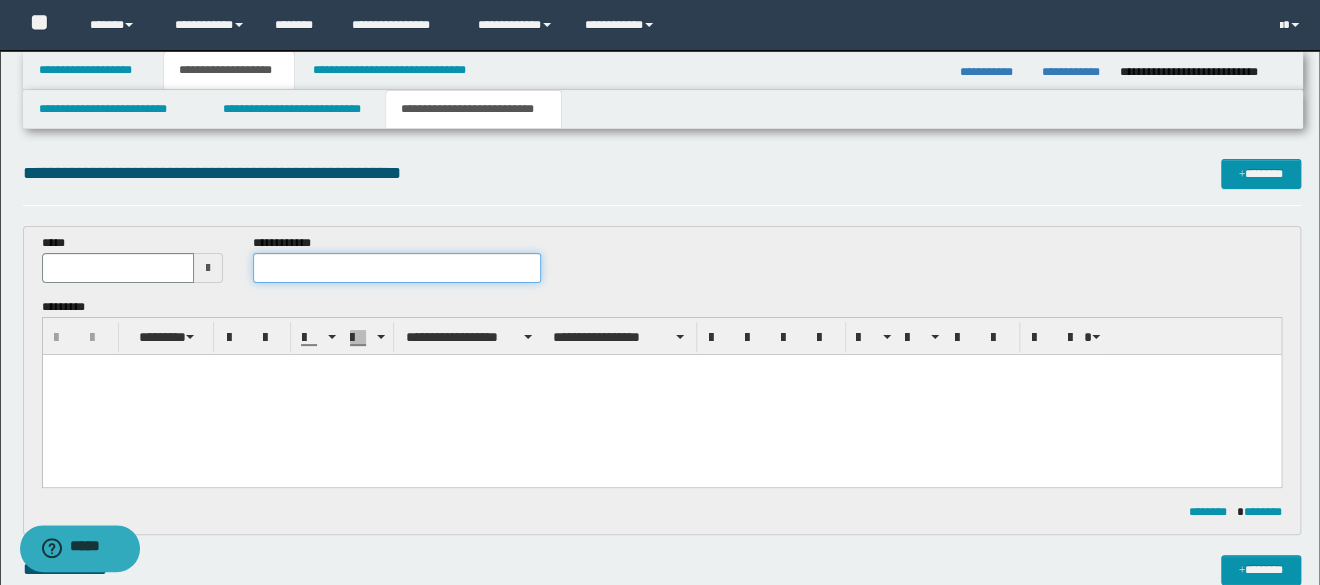click at bounding box center (397, 268) 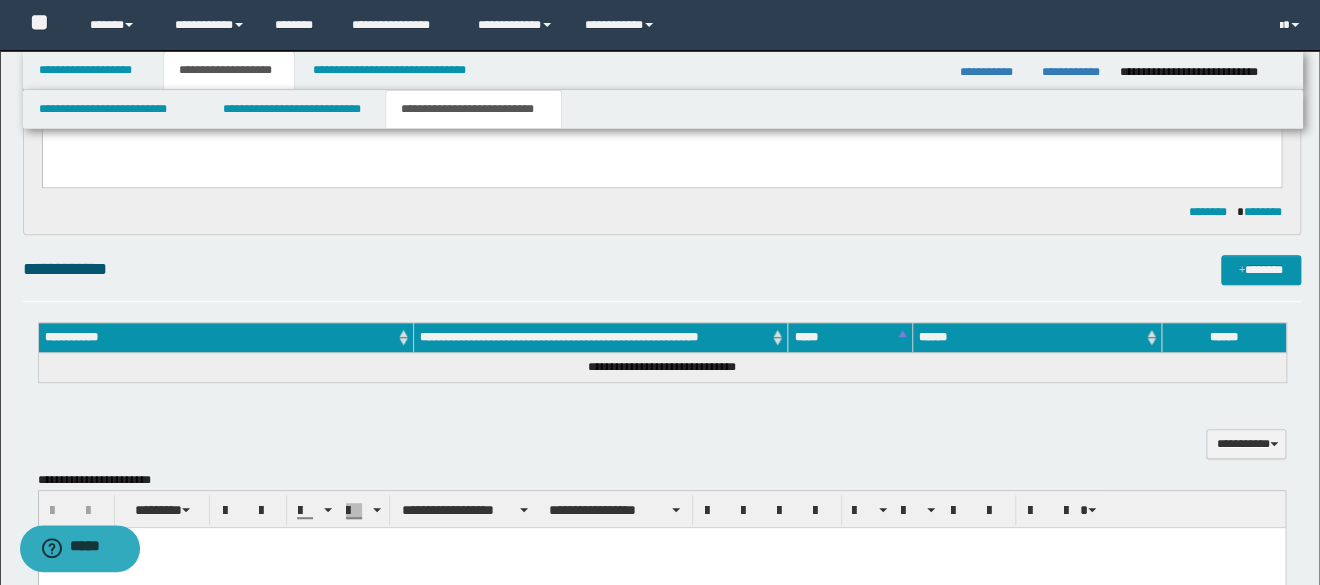 scroll, scrollTop: 200, scrollLeft: 0, axis: vertical 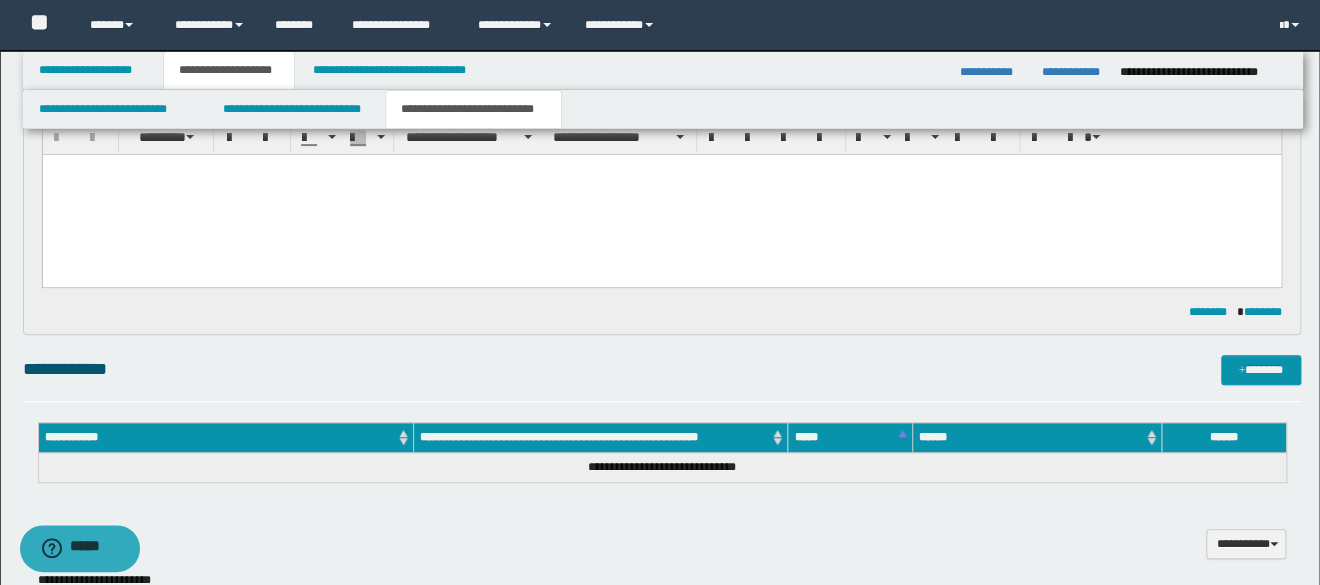 type on "**********" 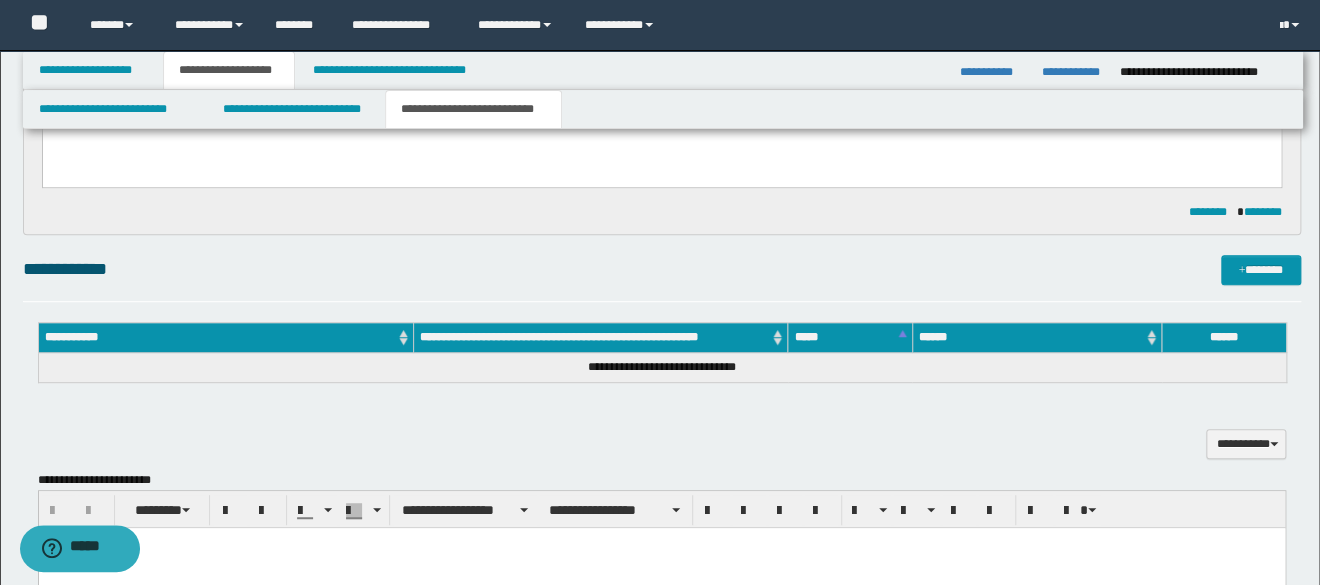 scroll, scrollTop: 400, scrollLeft: 0, axis: vertical 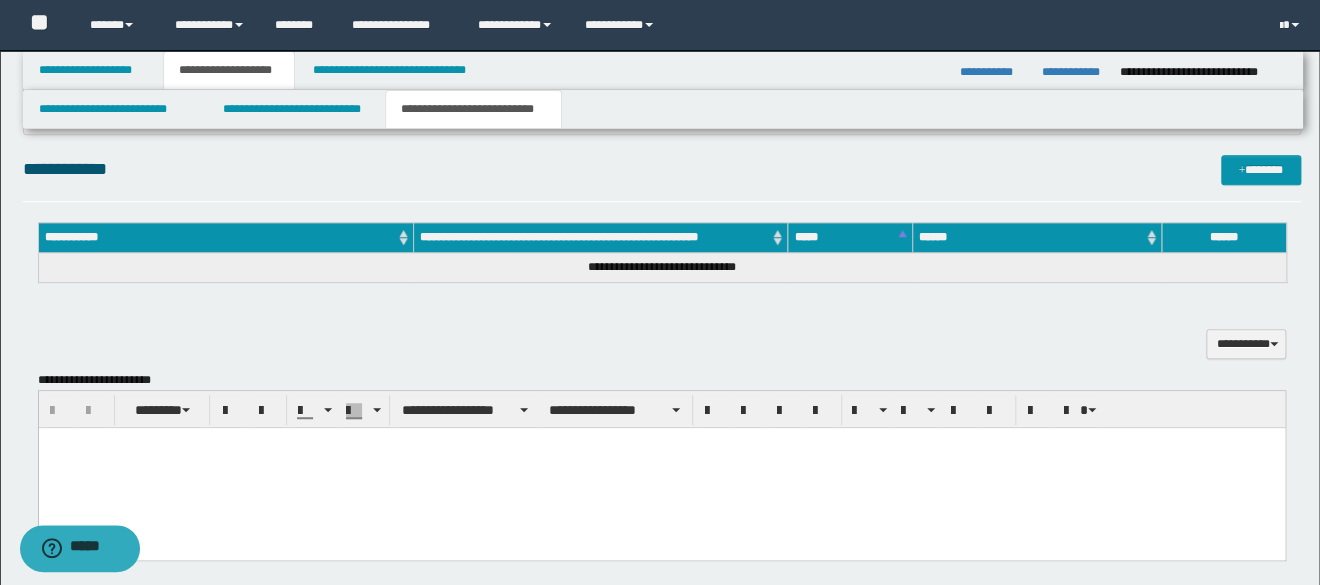 click at bounding box center (661, 467) 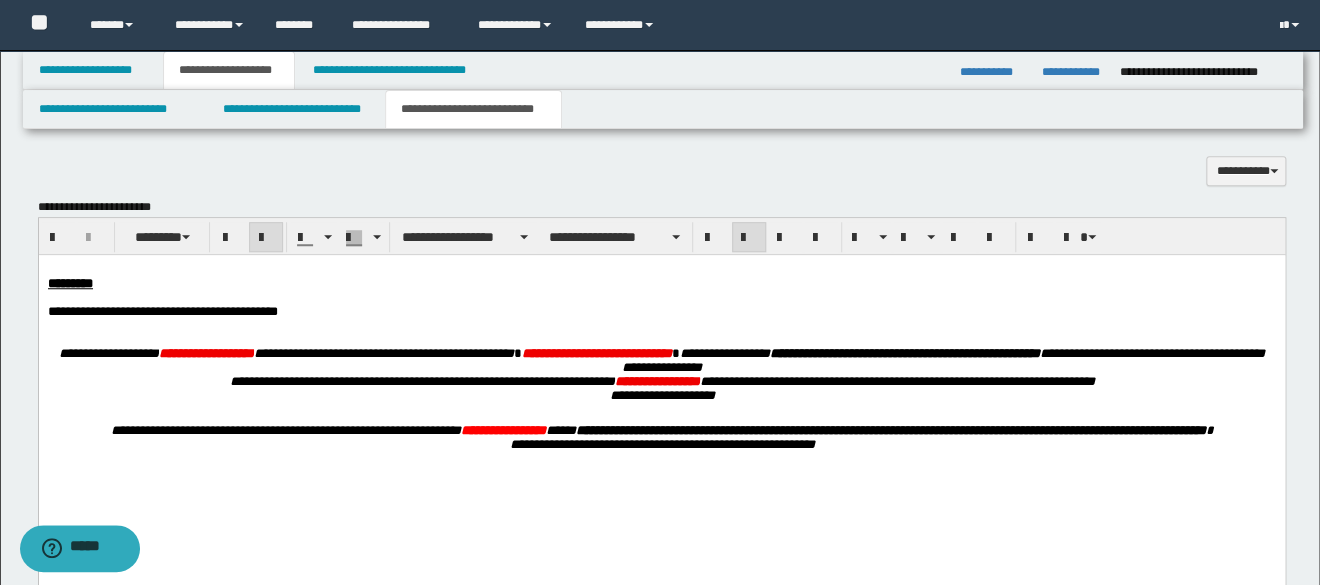 scroll, scrollTop: 576, scrollLeft: 0, axis: vertical 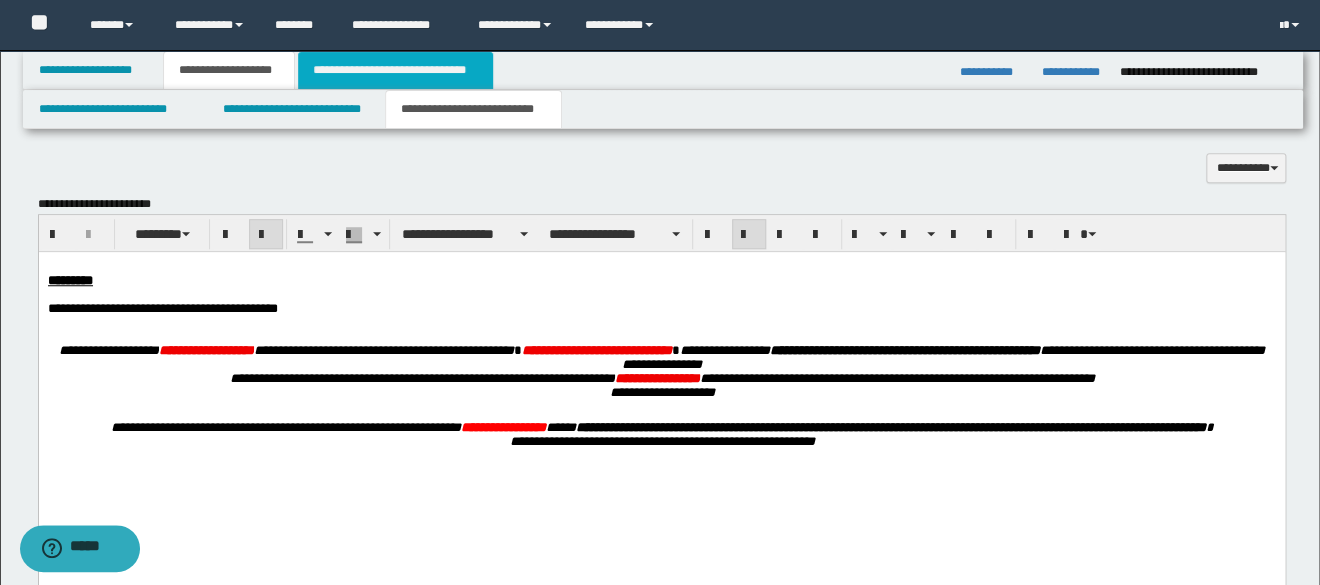 click on "**********" at bounding box center [395, 70] 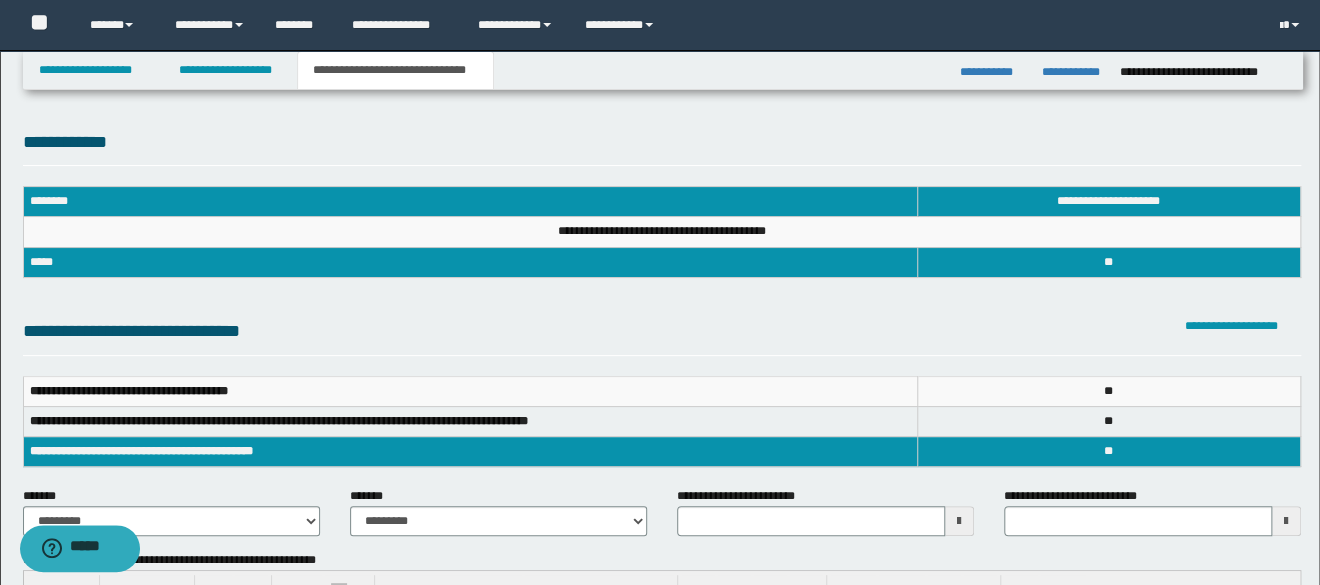 scroll, scrollTop: 200, scrollLeft: 0, axis: vertical 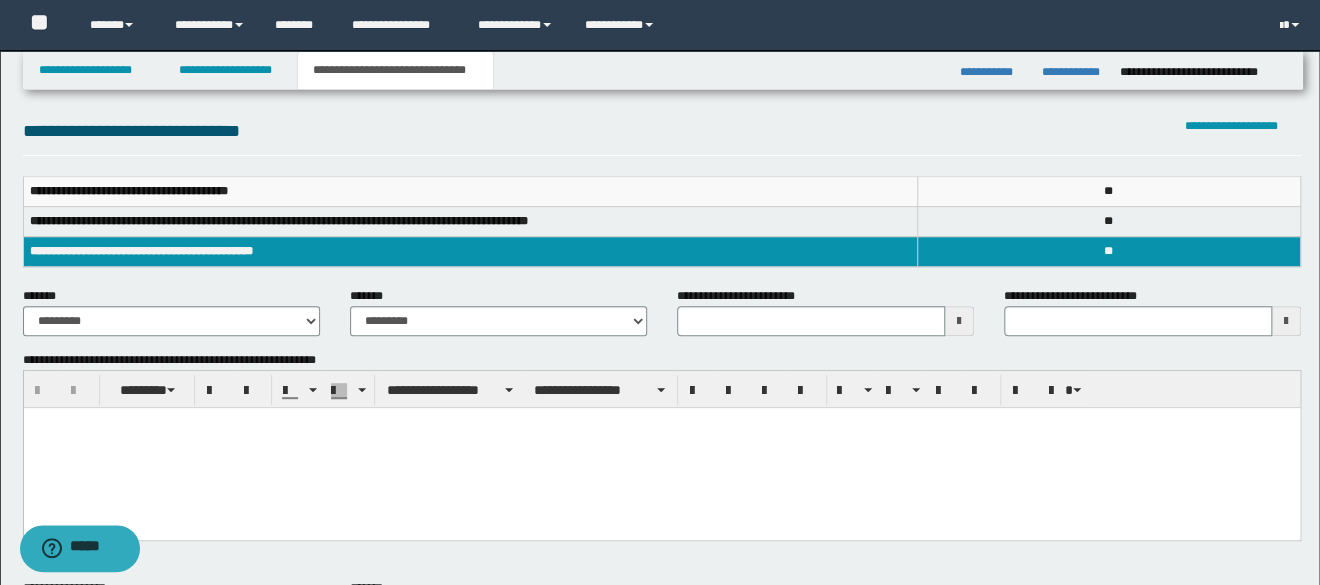 click at bounding box center [661, 447] 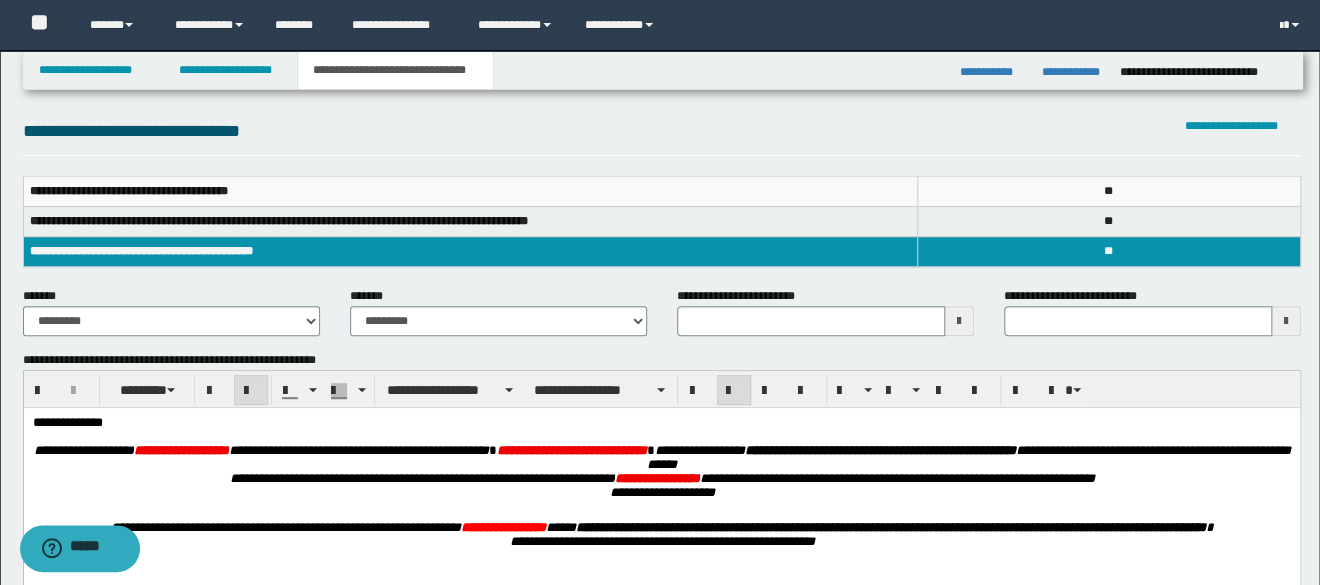 type 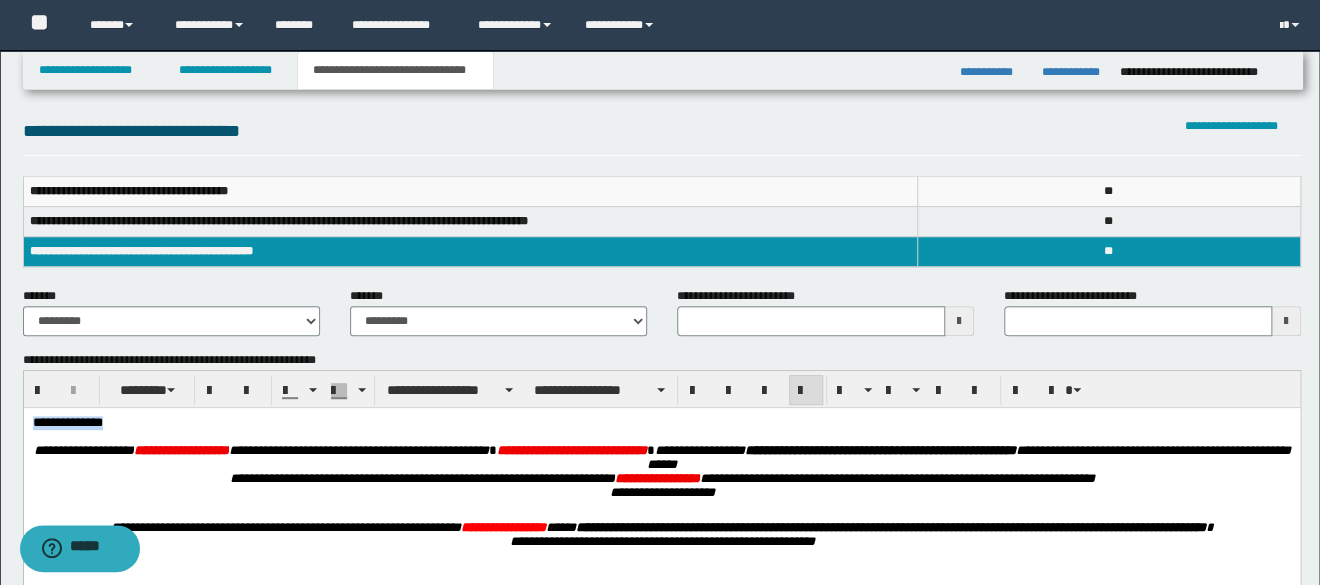 drag, startPoint x: 155, startPoint y: 422, endPoint x: 115, endPoint y: 407, distance: 42.72002 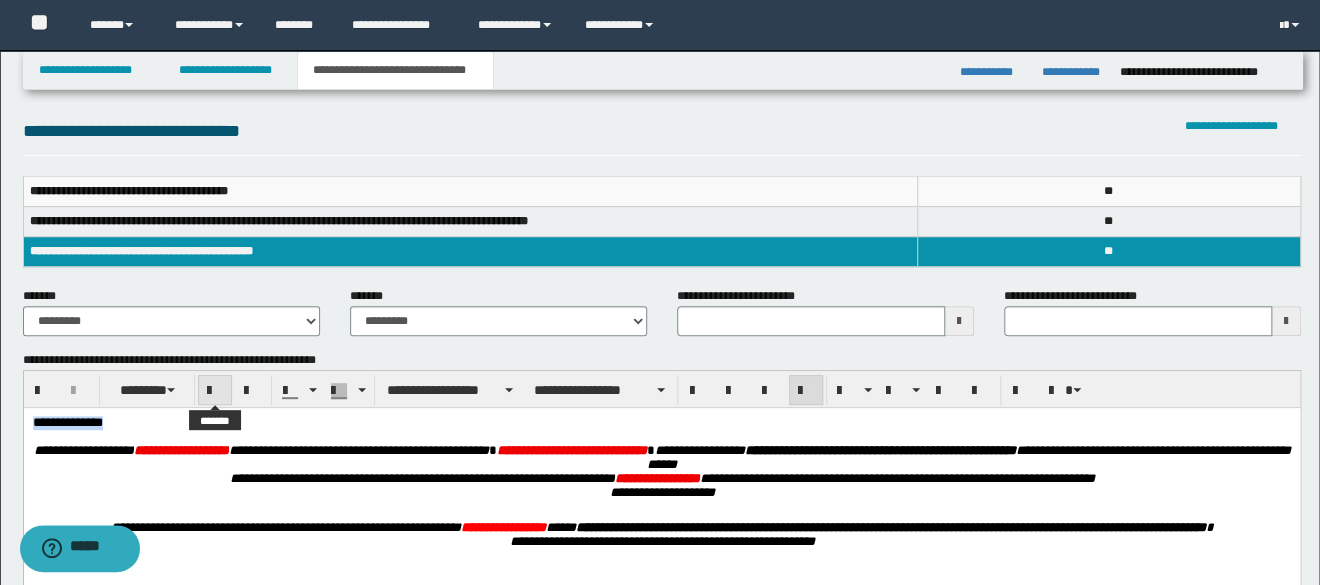 click at bounding box center [215, 390] 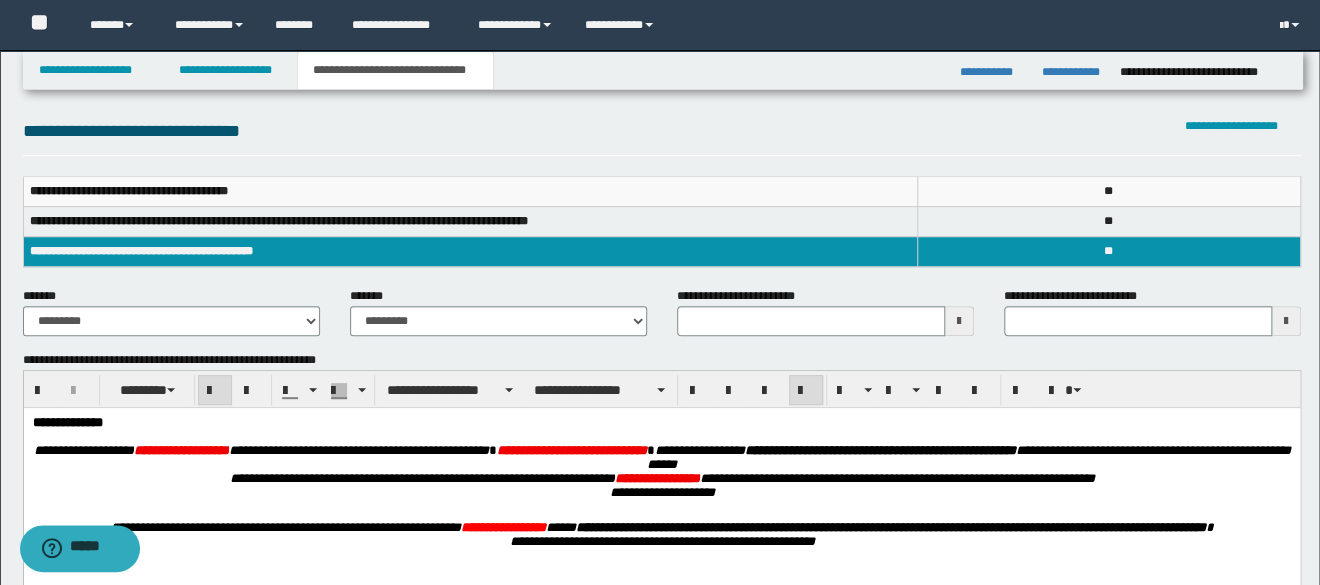 click on "**********" at bounding box center [662, 136] 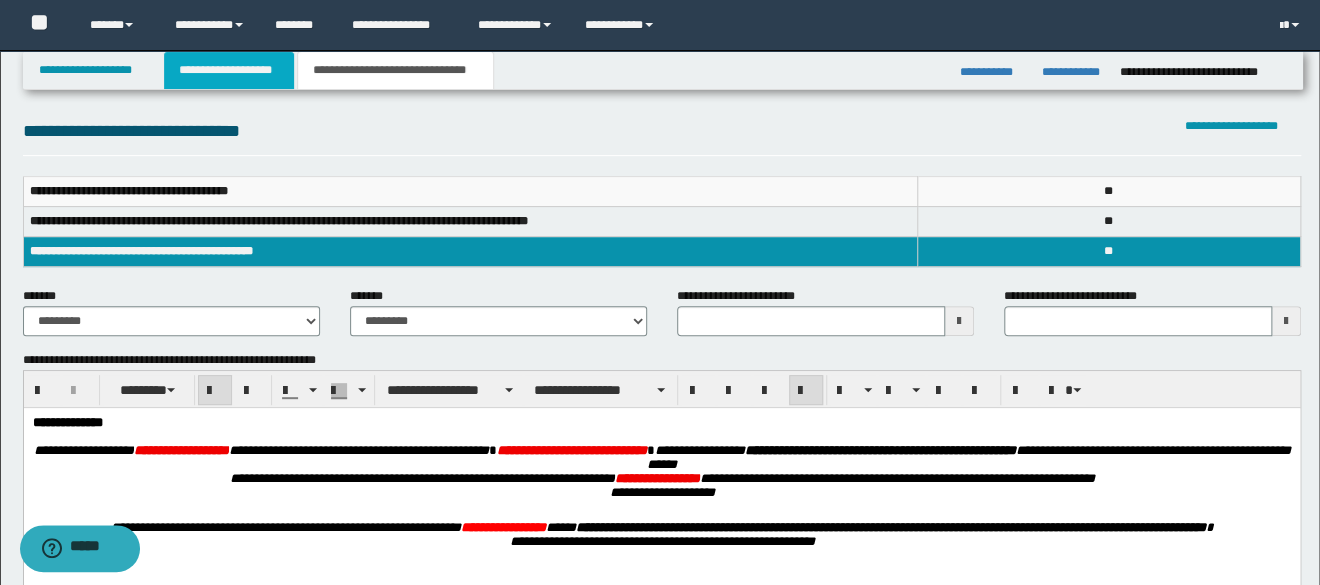 click on "**********" at bounding box center [229, 70] 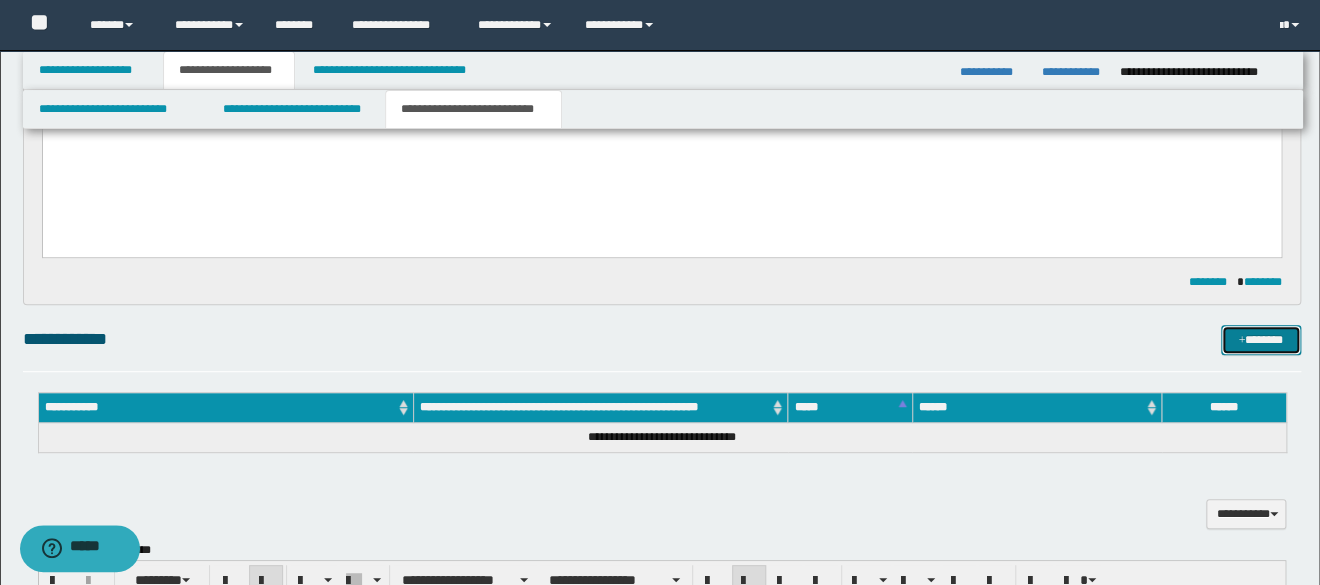 click at bounding box center (1241, 341) 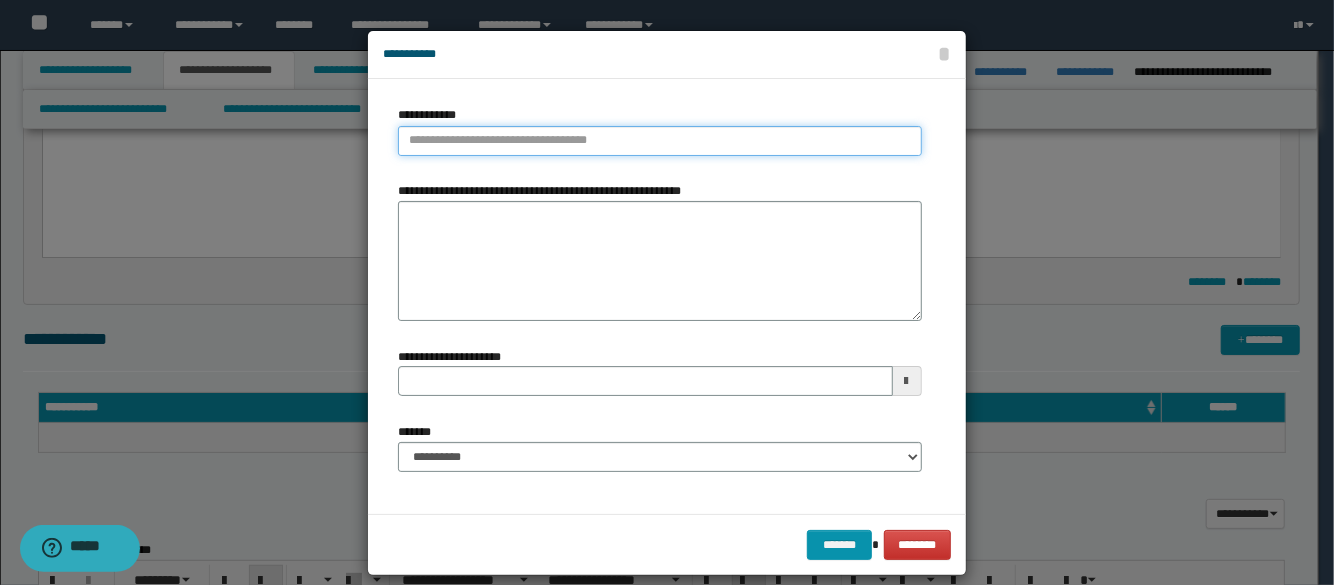 click on "**********" at bounding box center [659, 141] 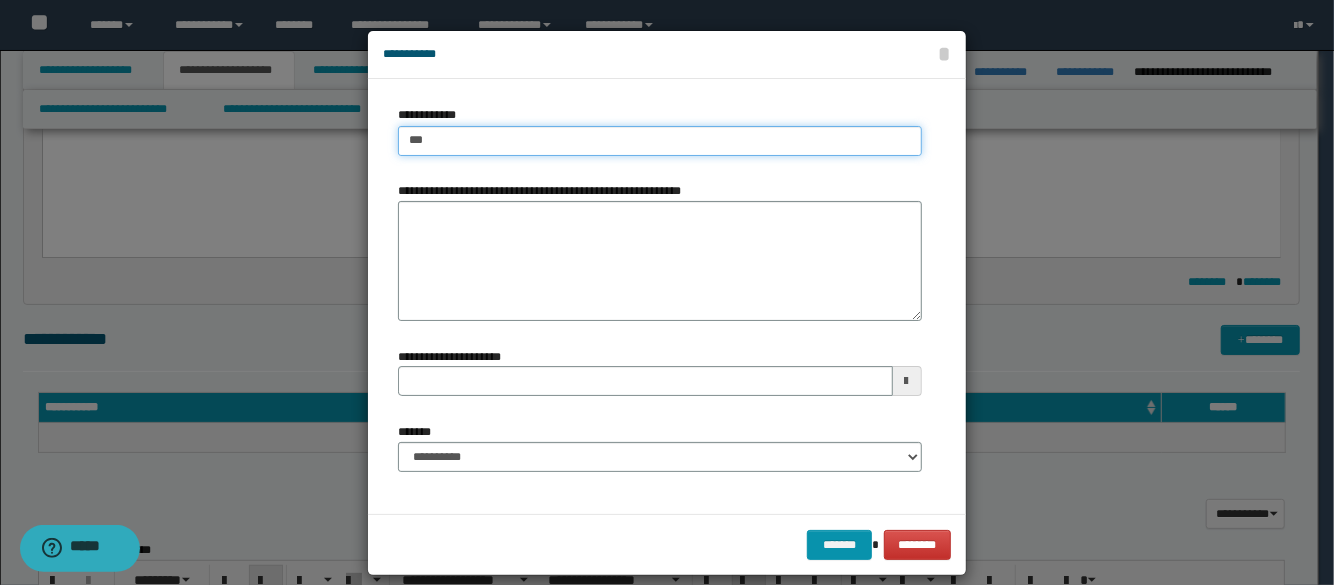 type on "****" 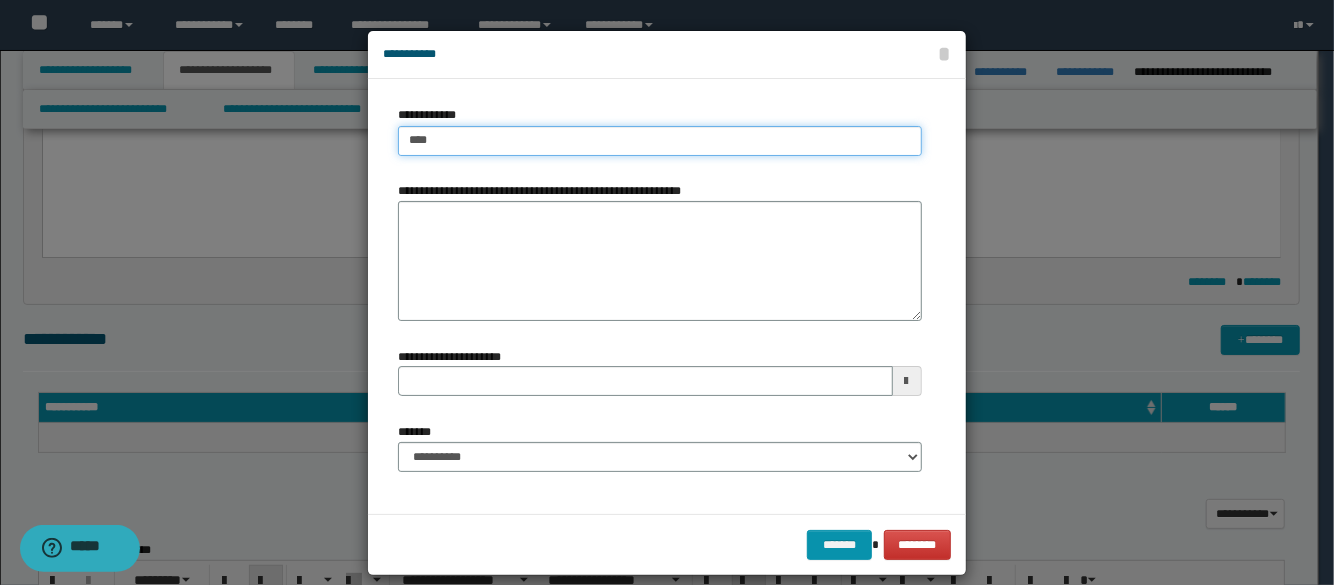 type on "****" 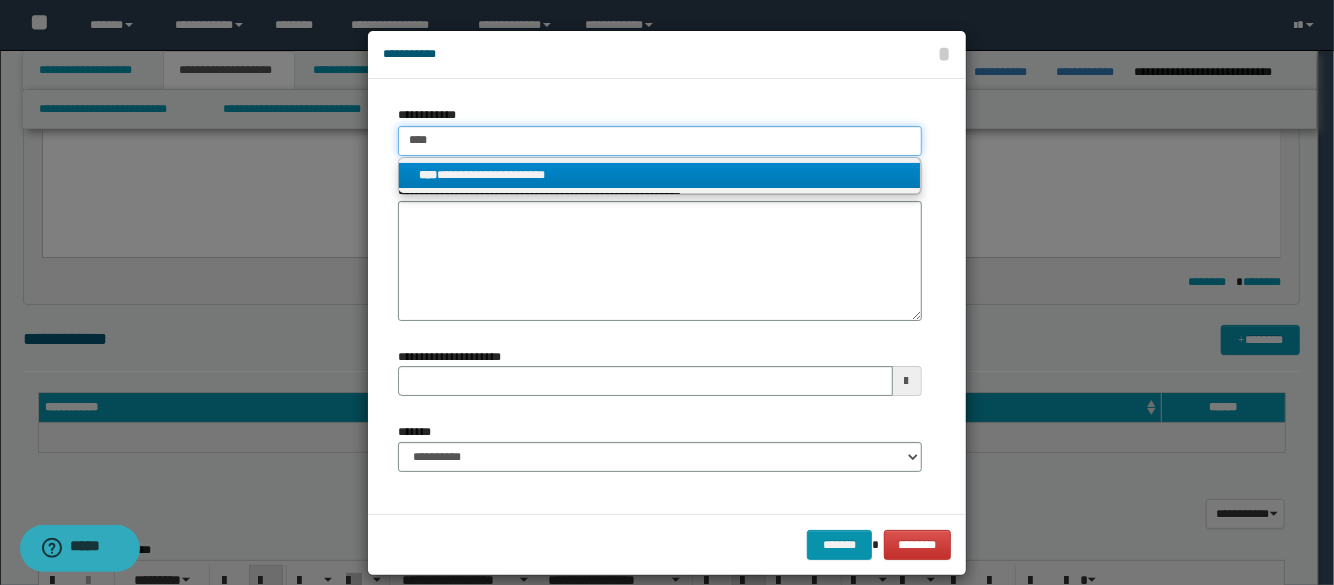 type on "****" 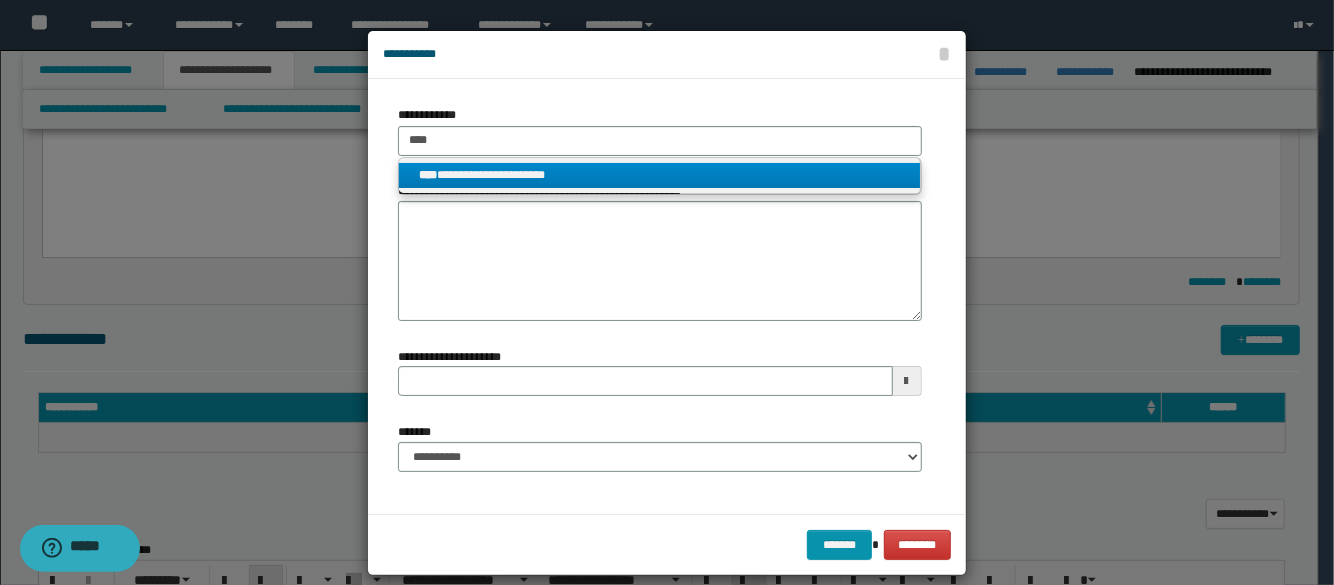 click on "**********" at bounding box center (659, 175) 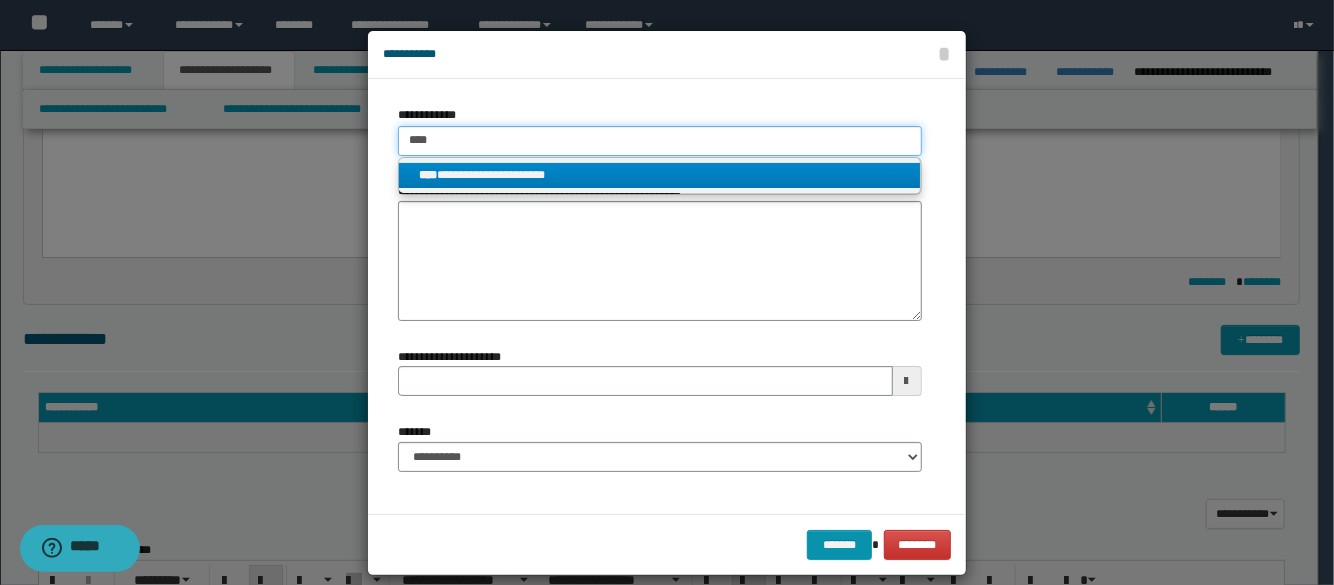 type 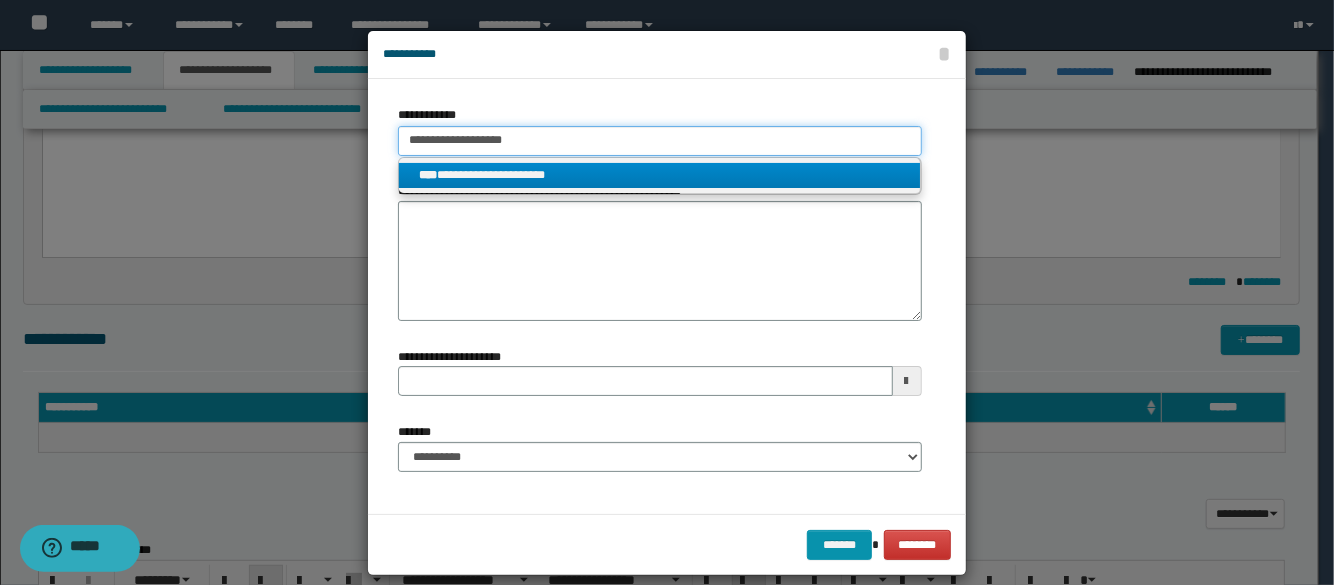 type 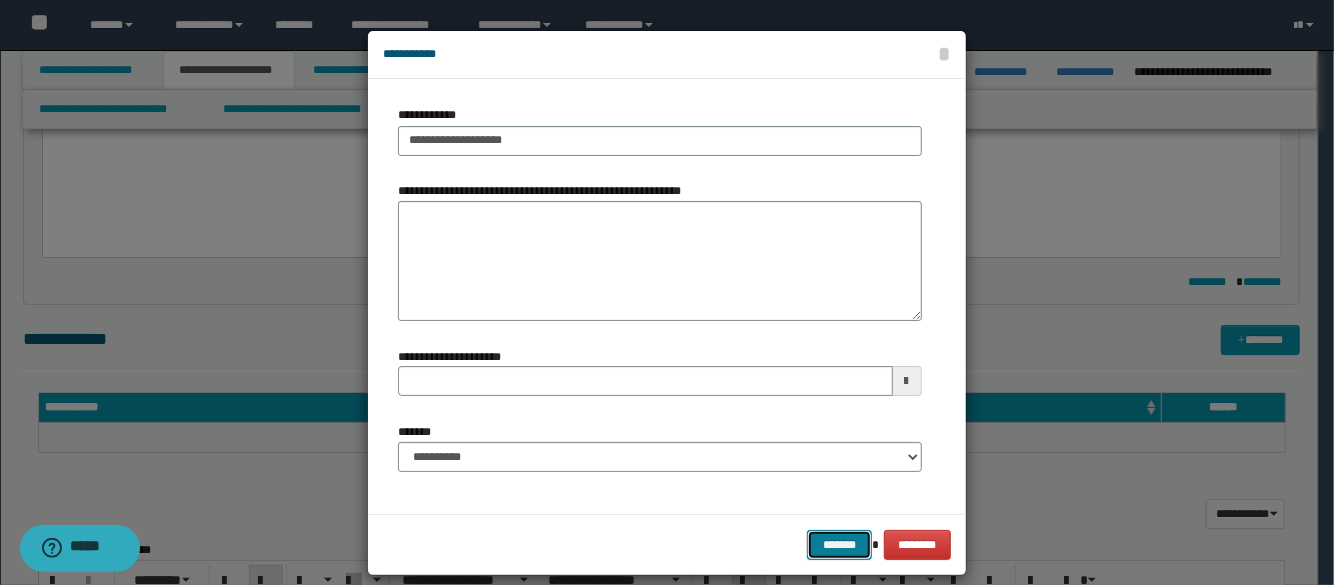 click on "*******" at bounding box center [839, 545] 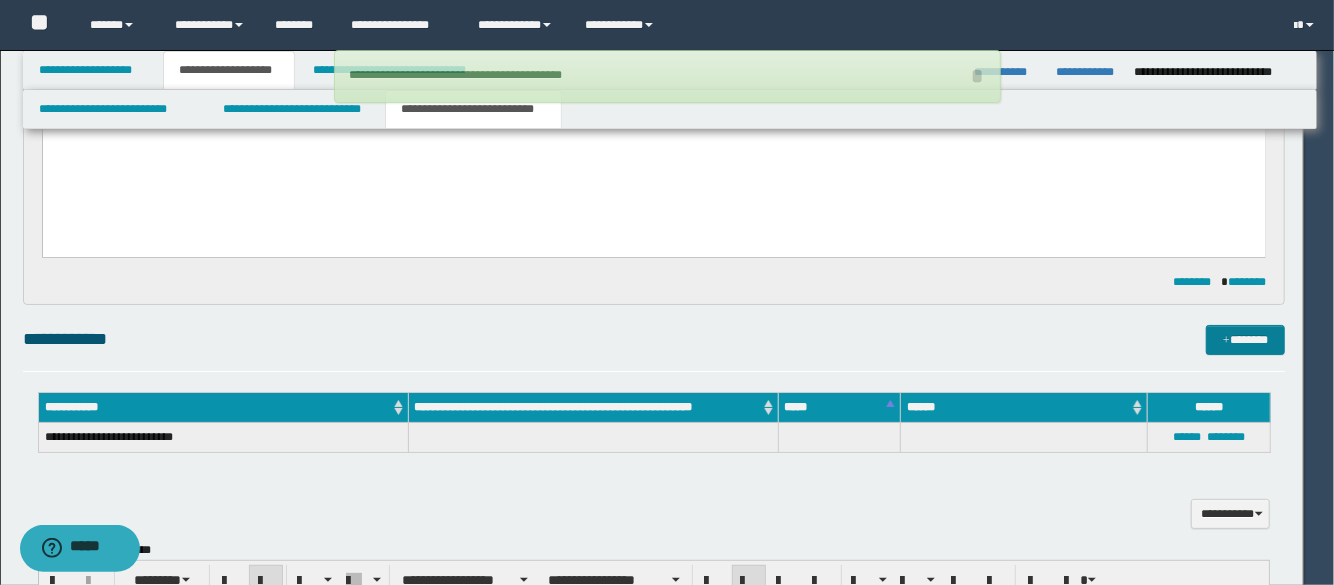 type 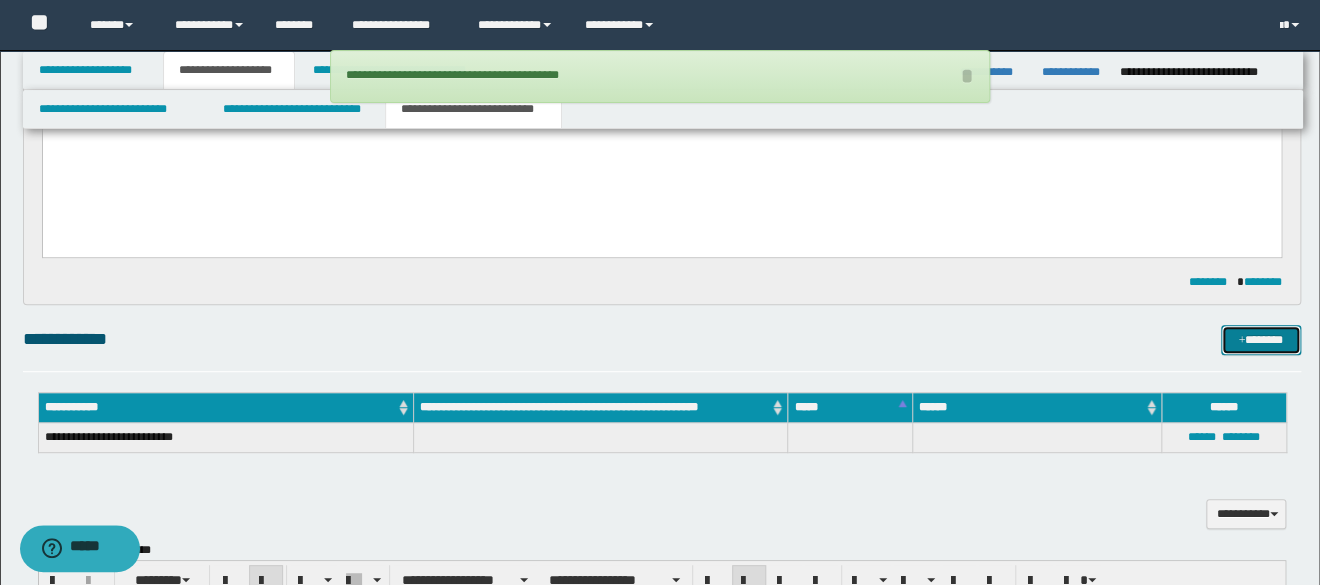 click at bounding box center [1241, 341] 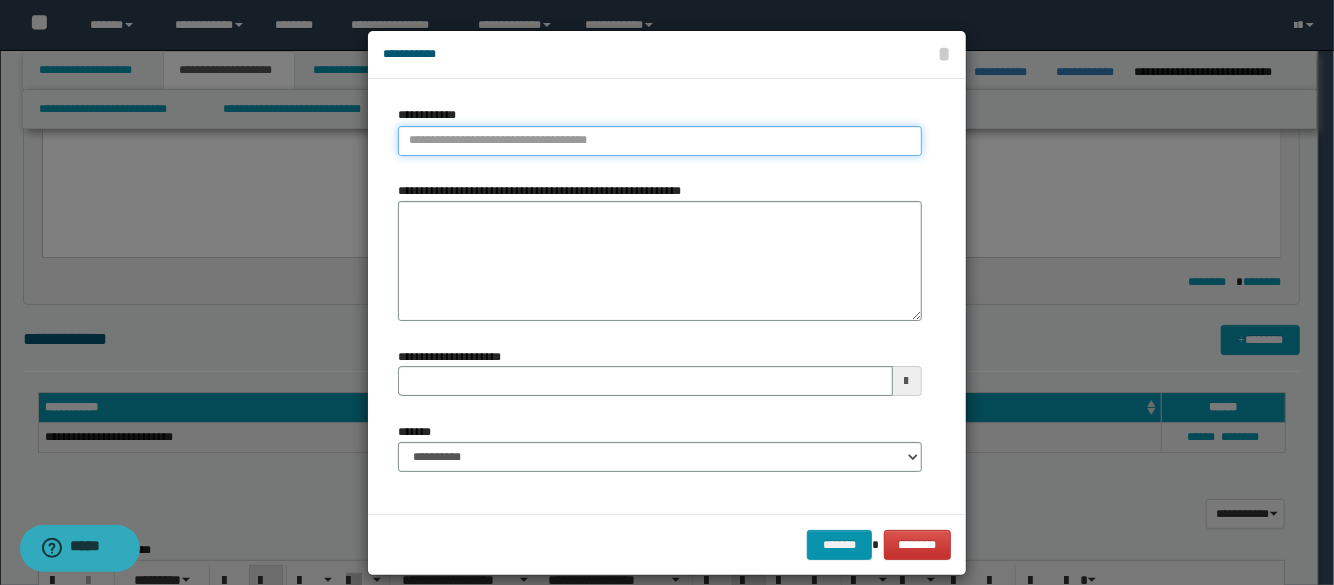 type on "**********" 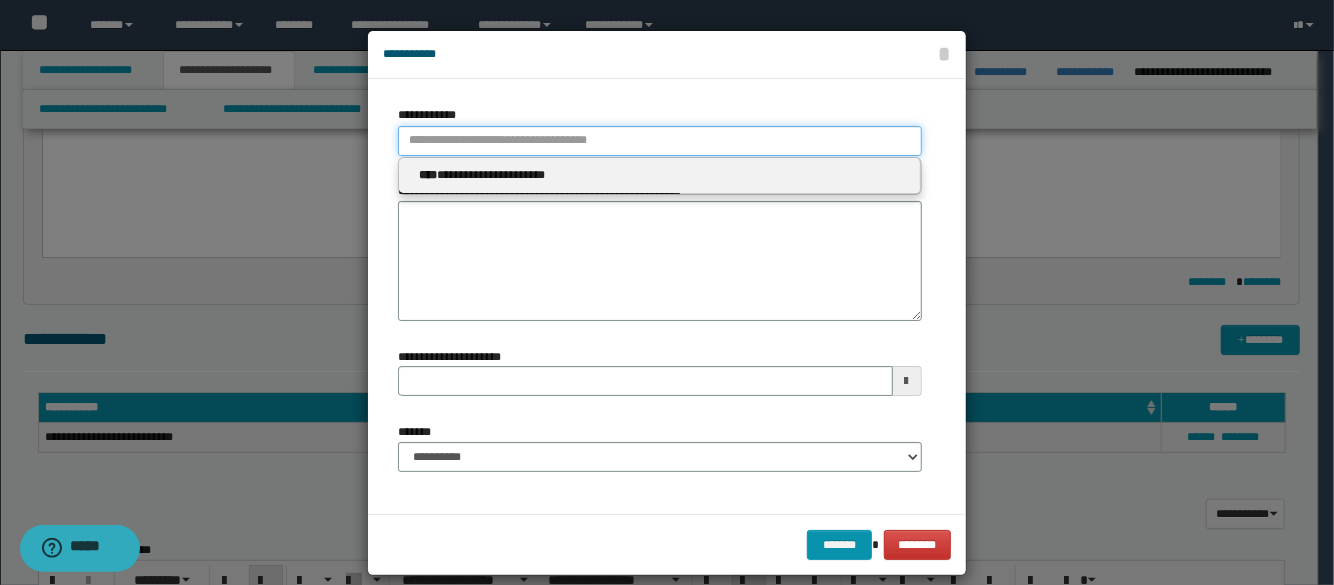 click on "**********" at bounding box center [659, 141] 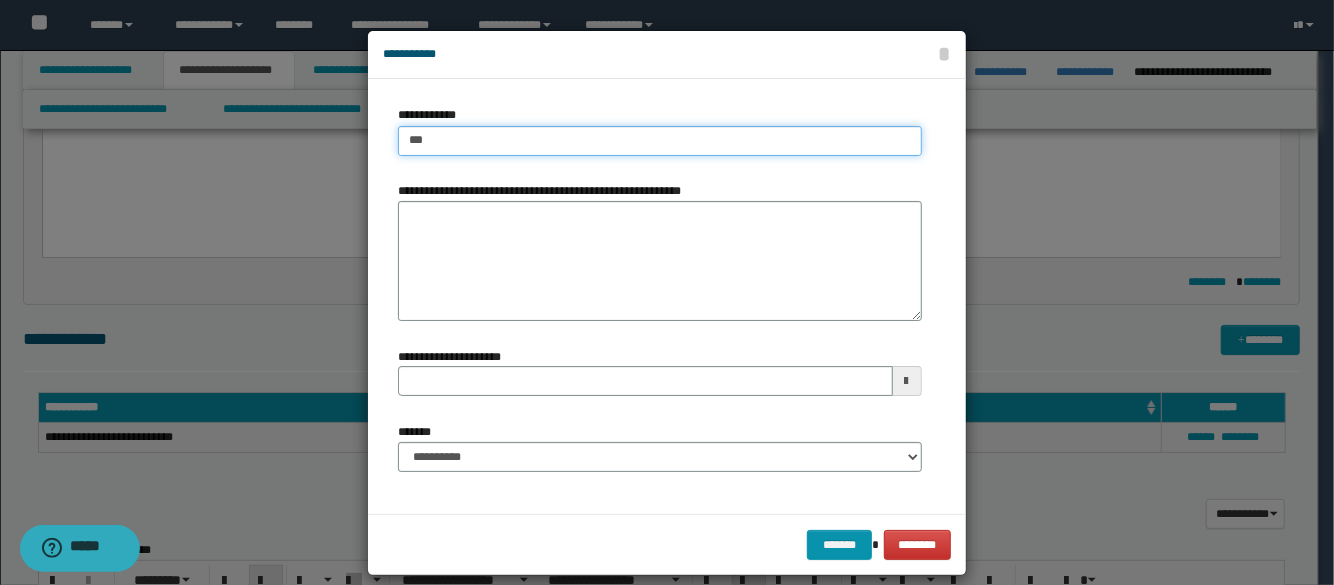 type on "****" 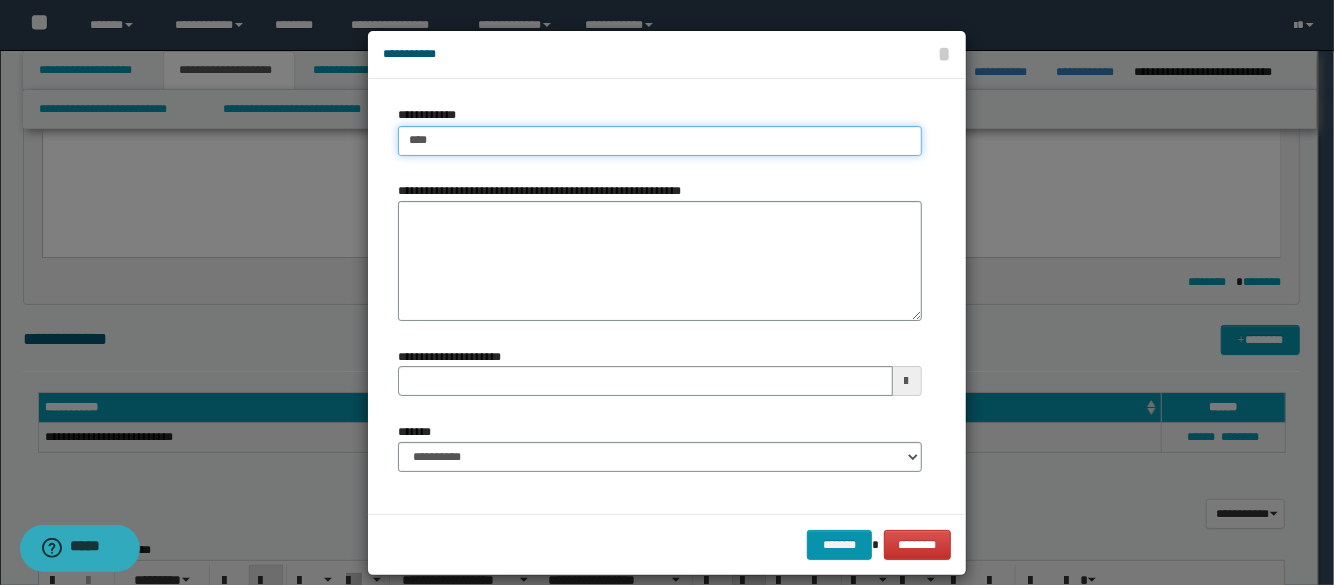 type on "****" 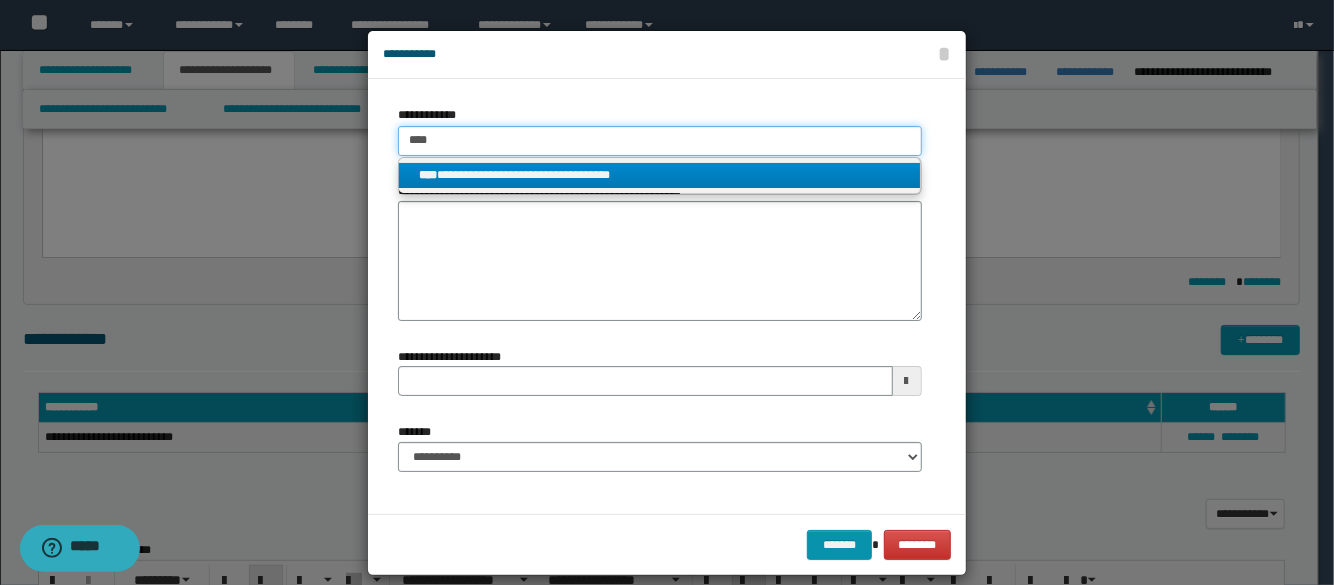 type on "****" 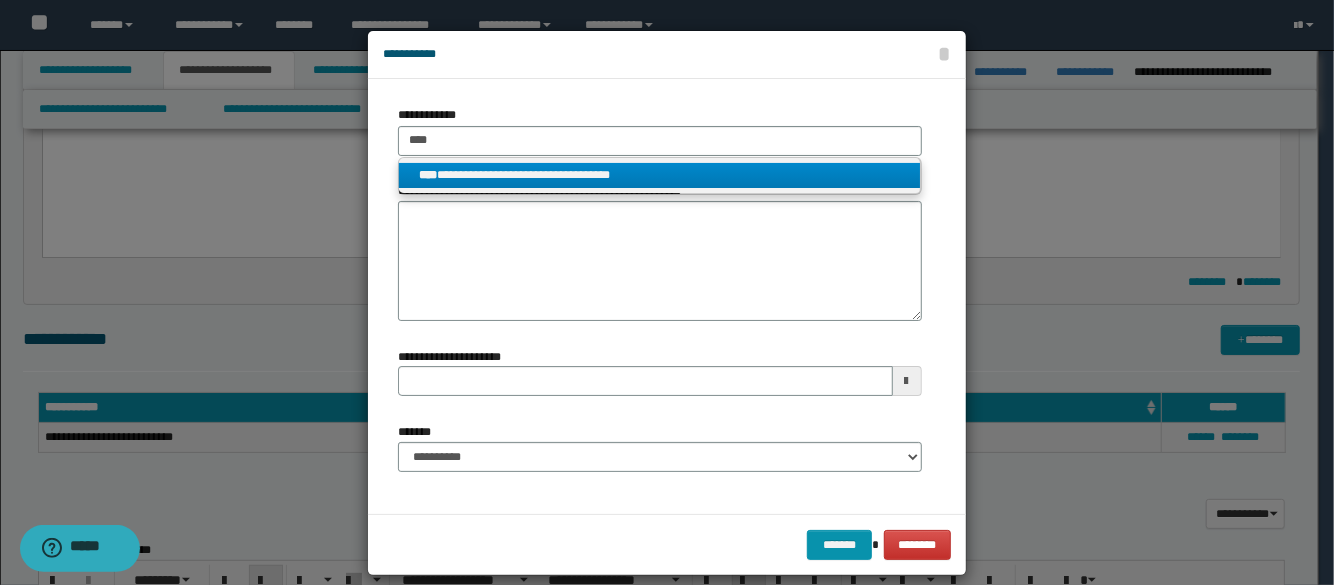 click on "**********" at bounding box center [659, 175] 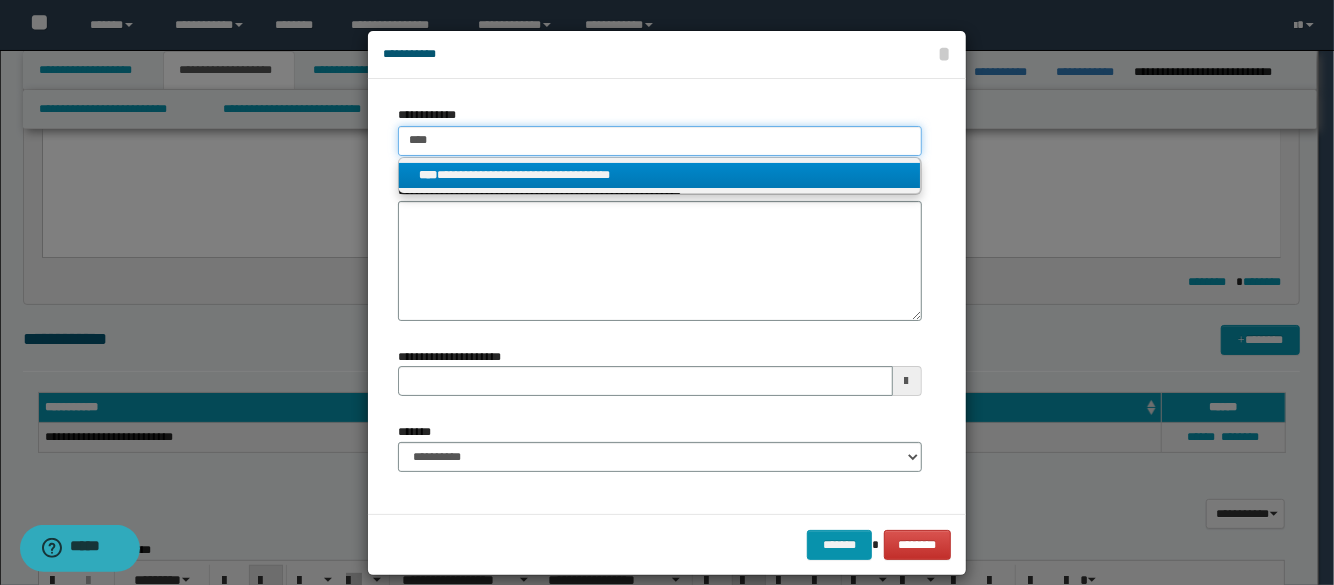 type 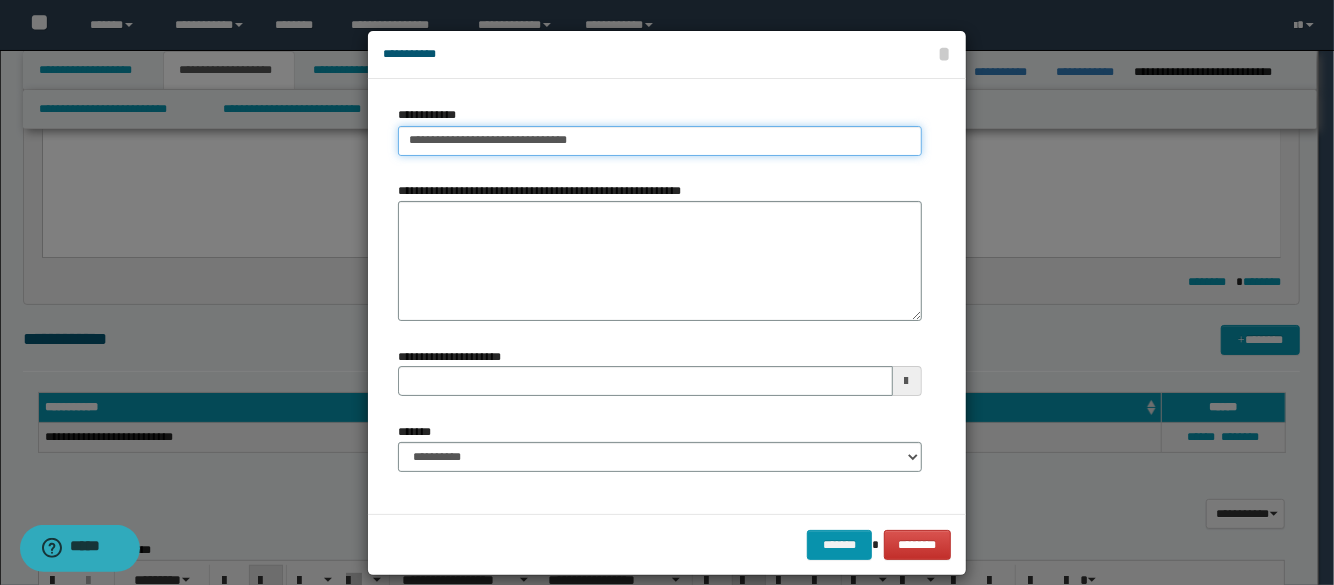 type 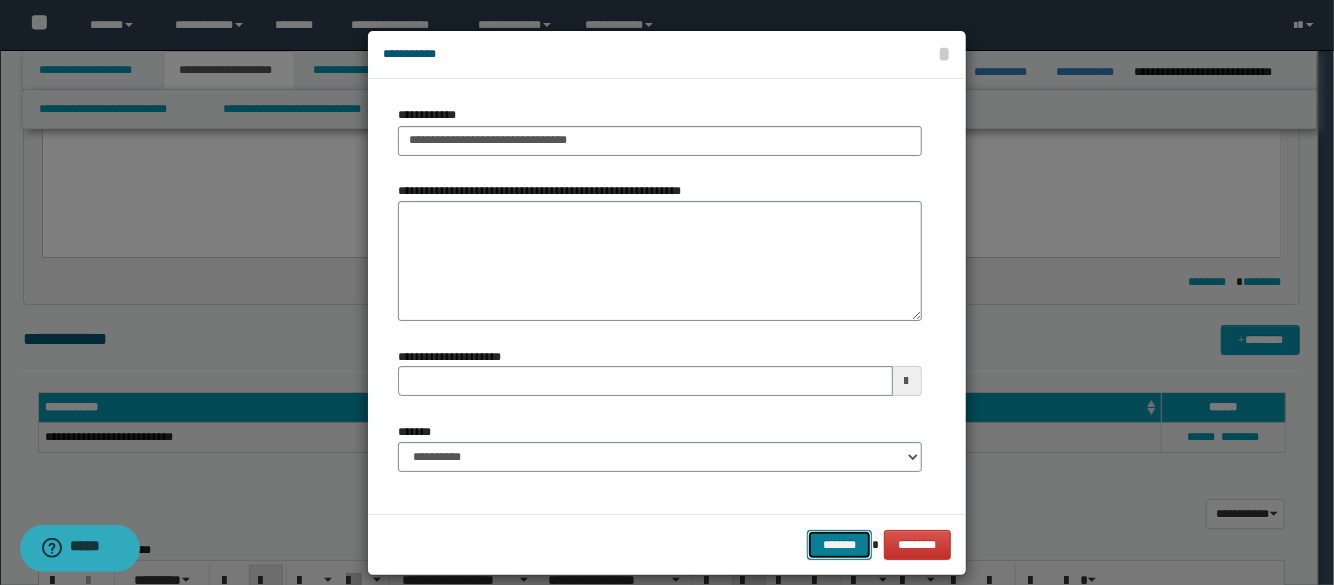 click on "*******" at bounding box center (839, 545) 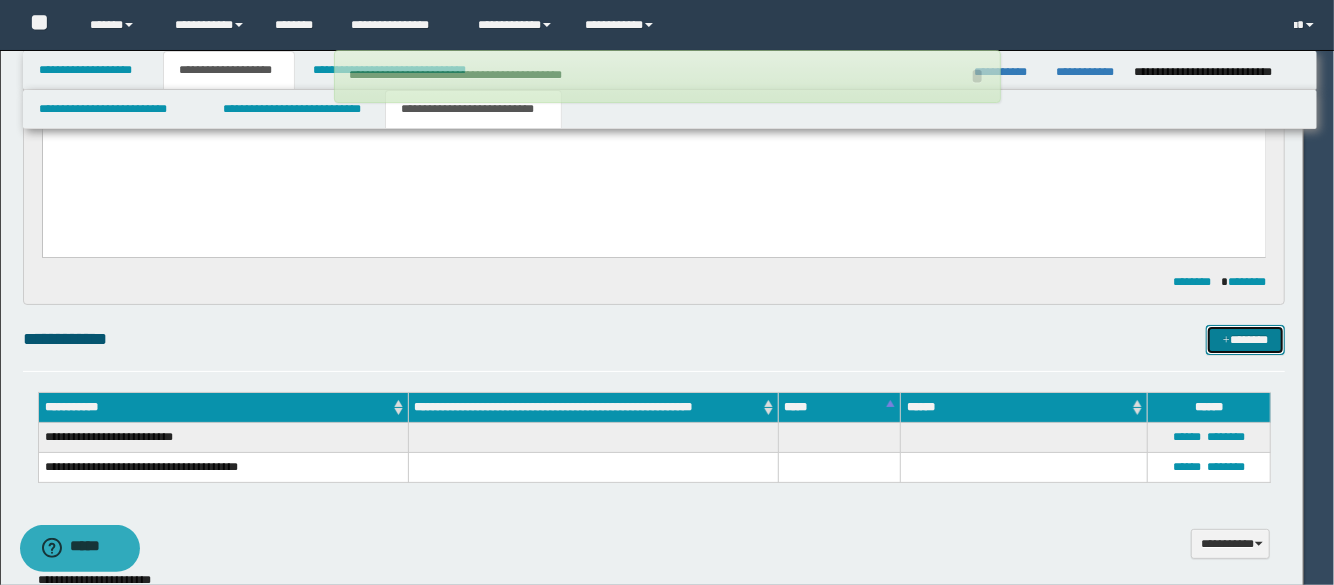 type 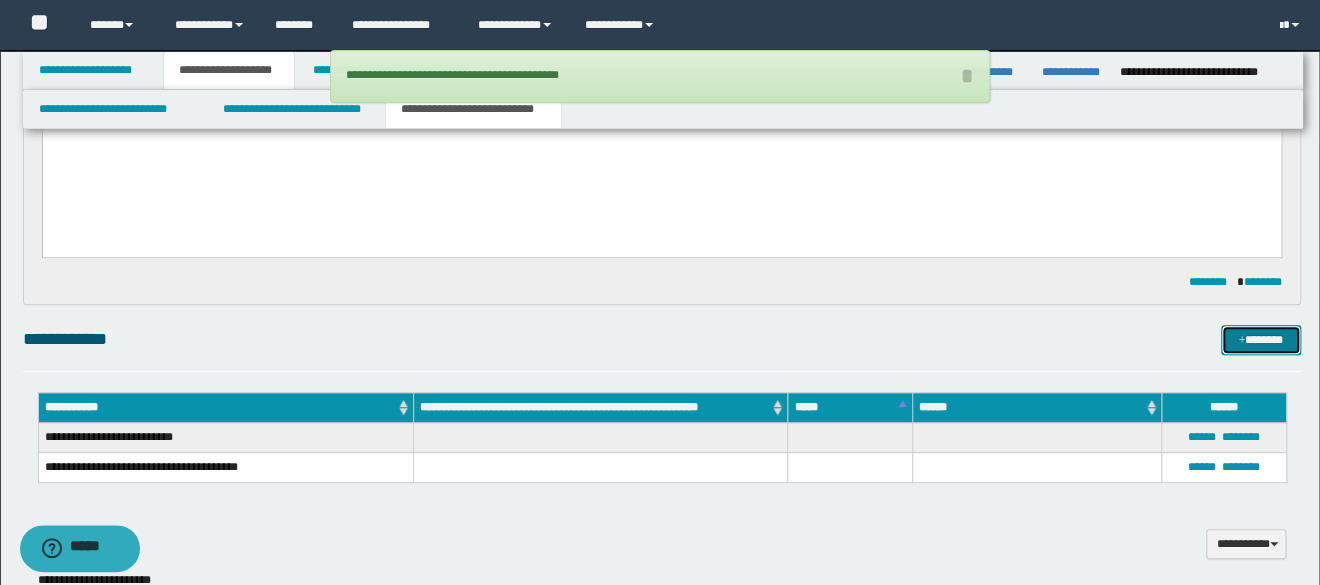 click on "*******" at bounding box center (1261, 340) 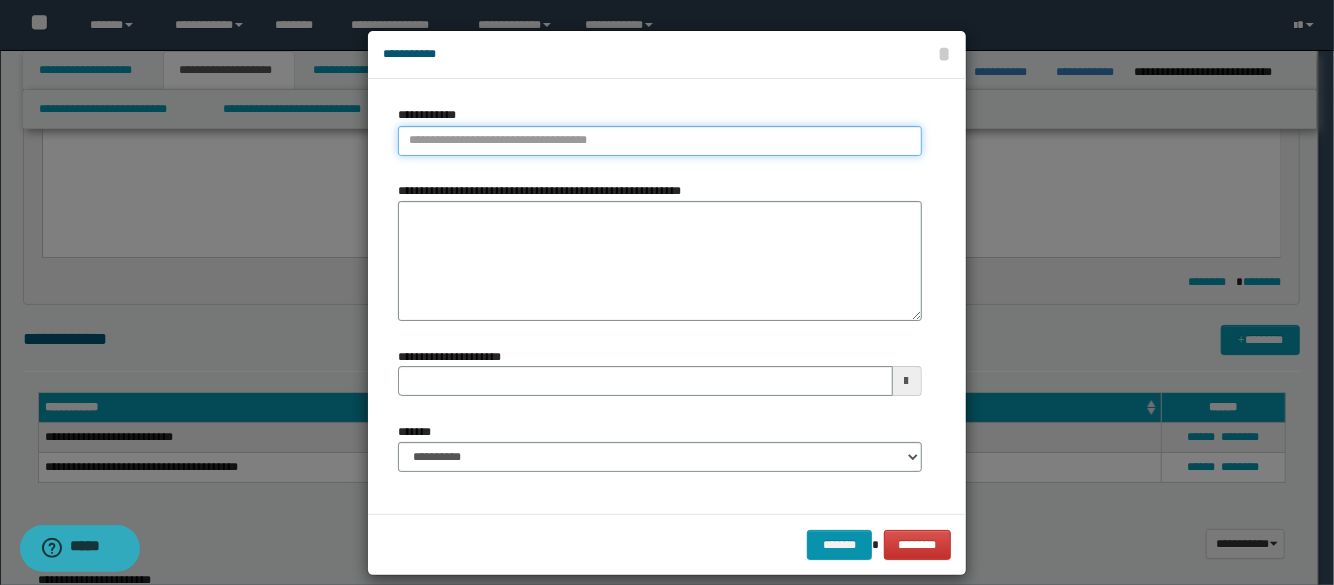 type on "**********" 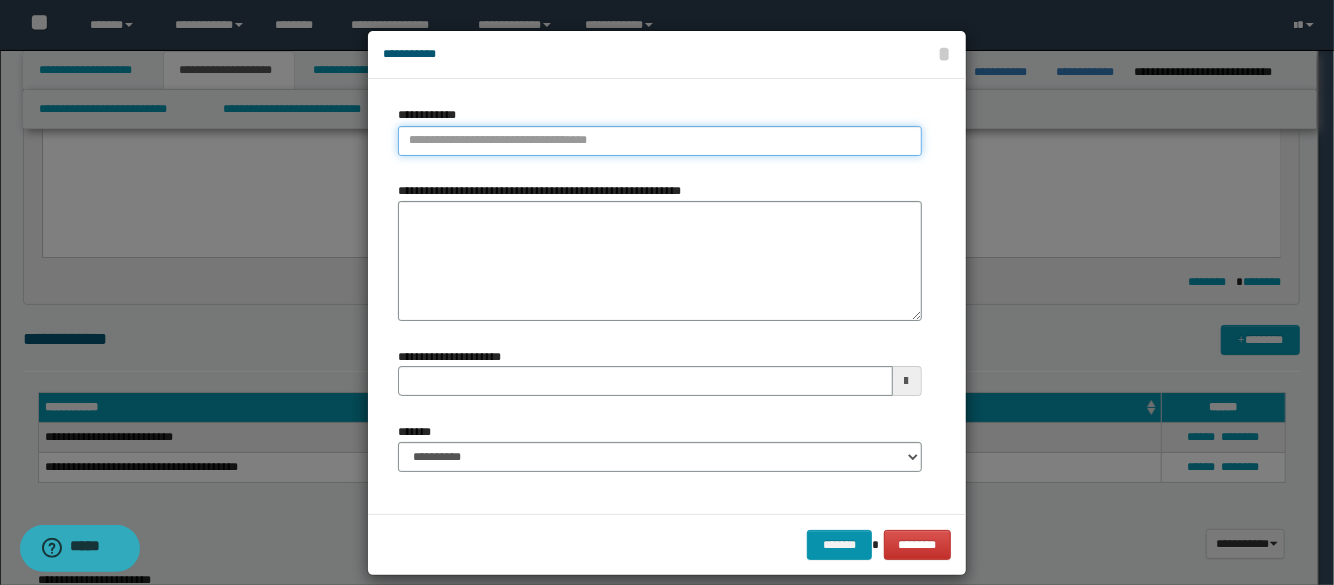 click on "**********" at bounding box center (659, 141) 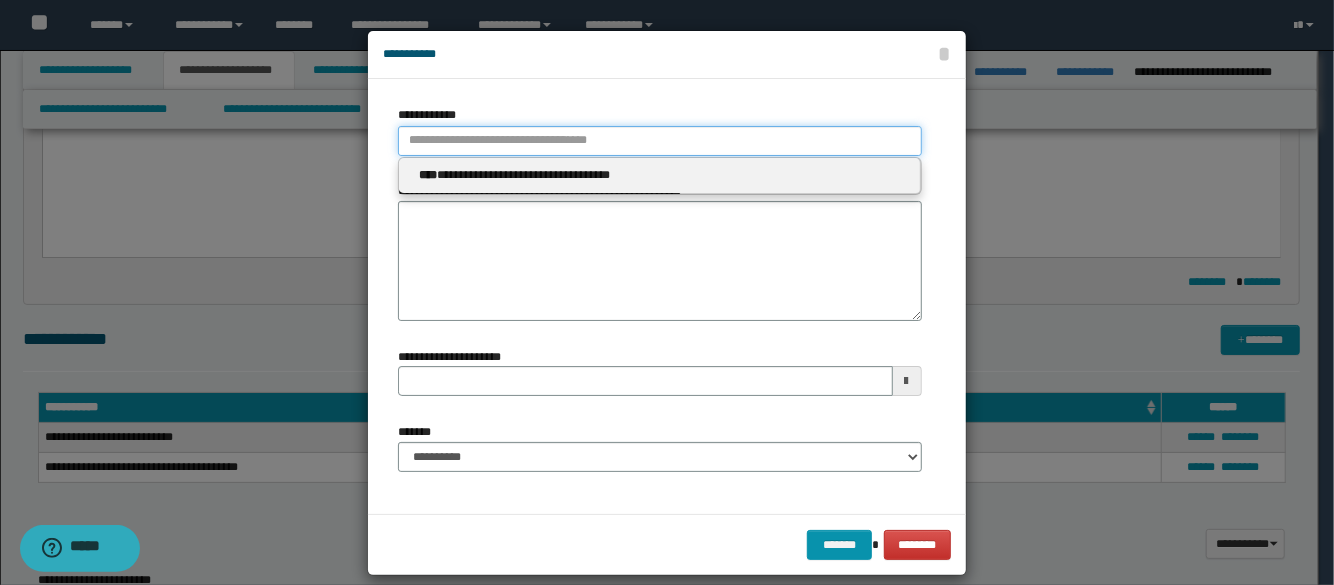 type 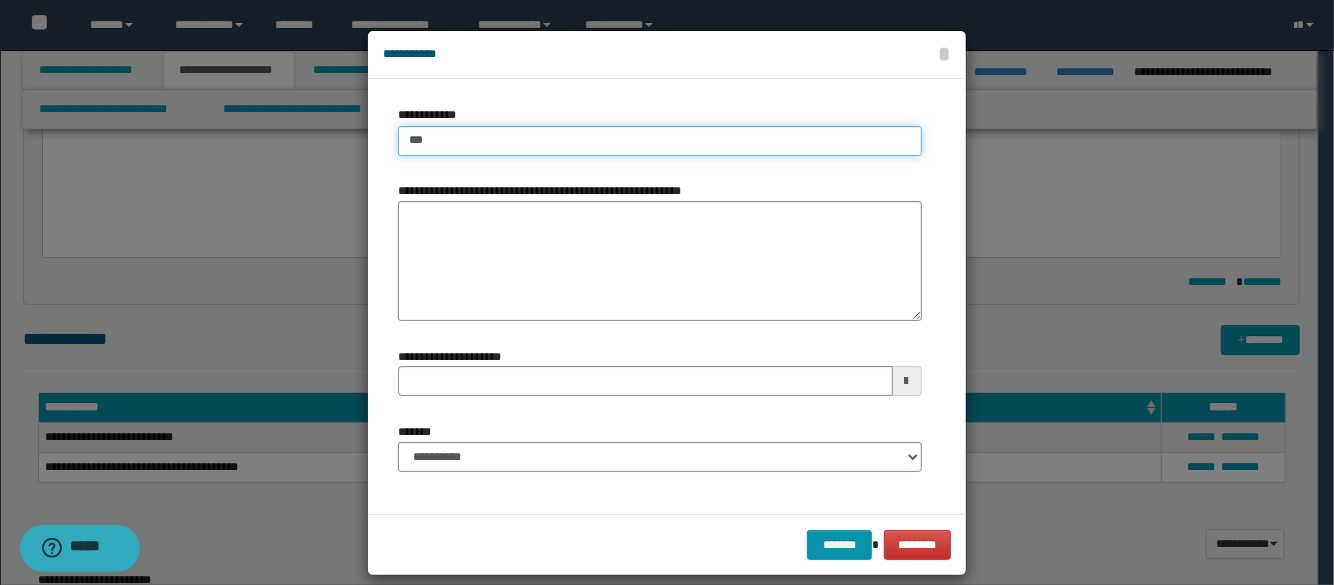 type on "****" 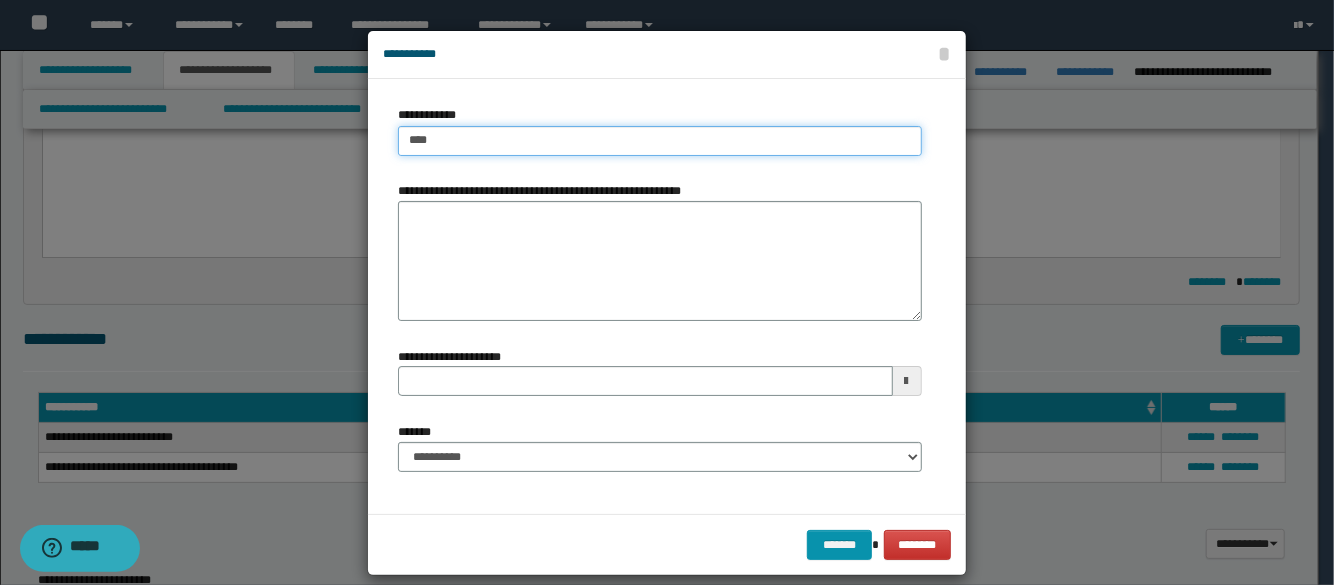 type on "****" 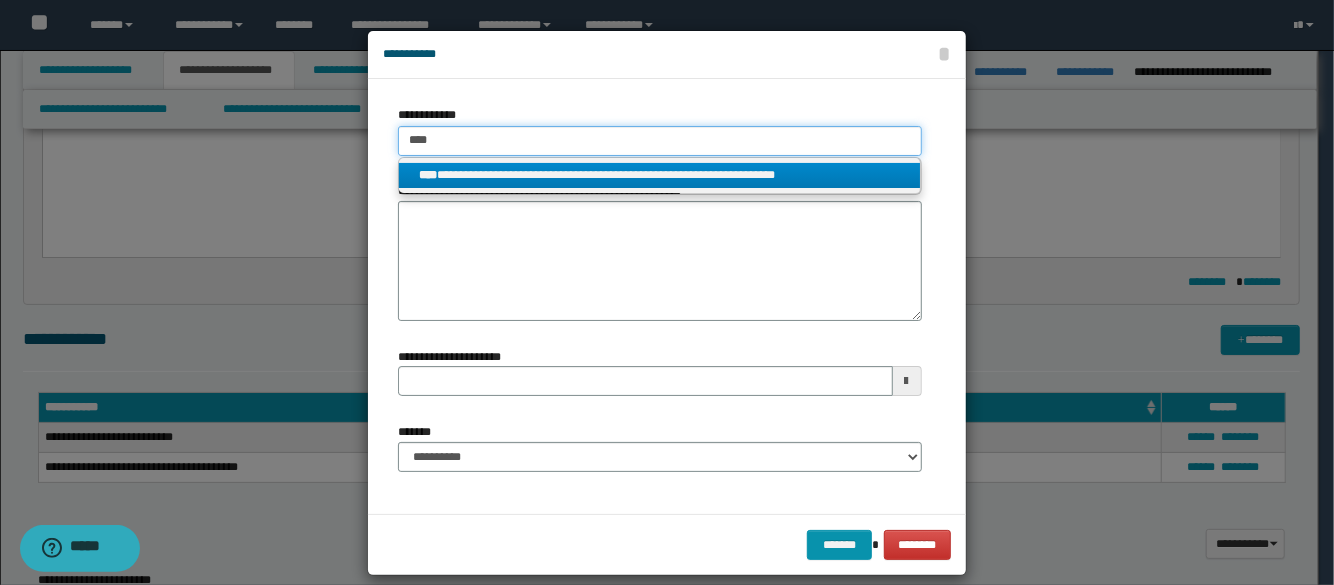 type on "****" 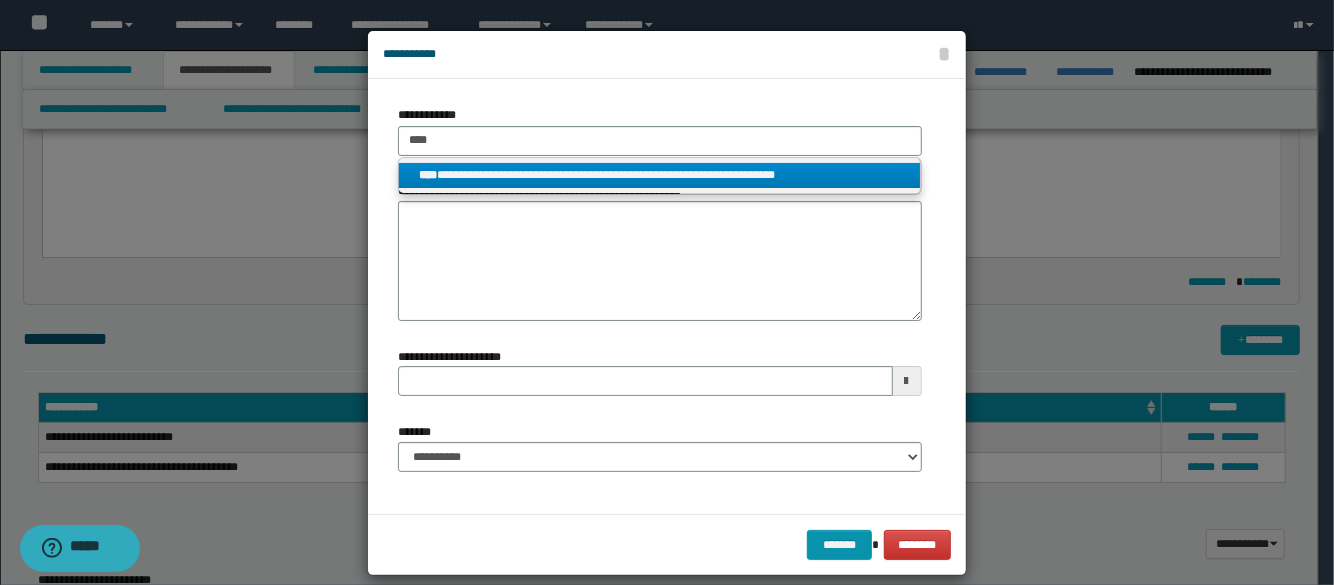 click on "**********" at bounding box center [659, 175] 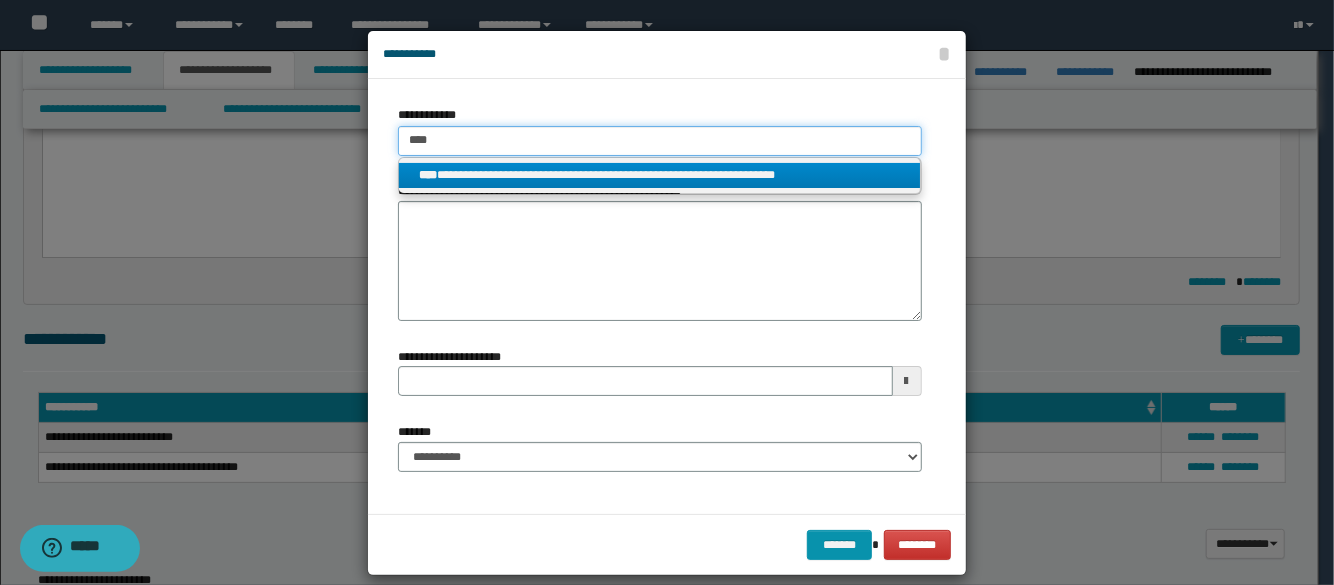 type 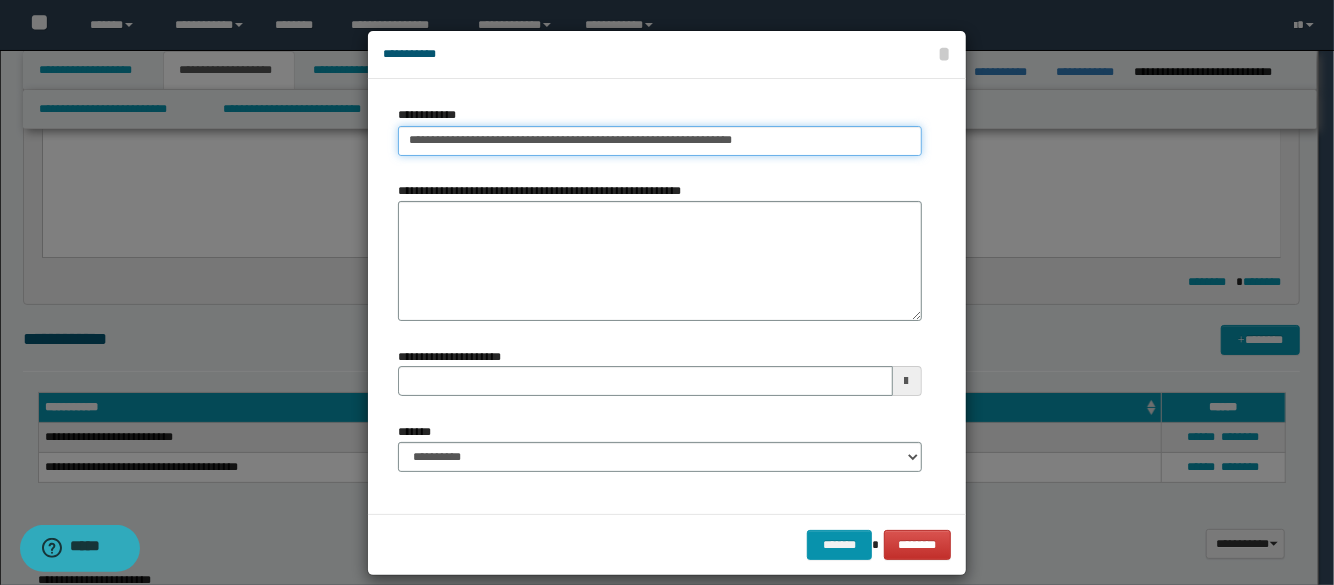 type 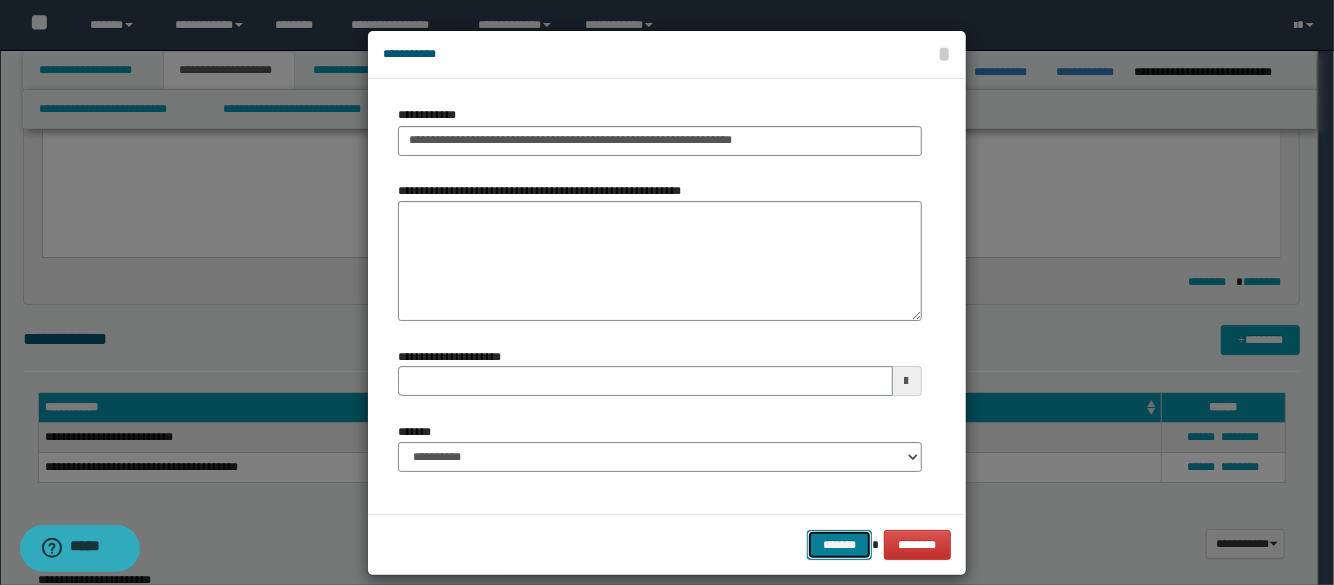 click on "*******" at bounding box center [839, 545] 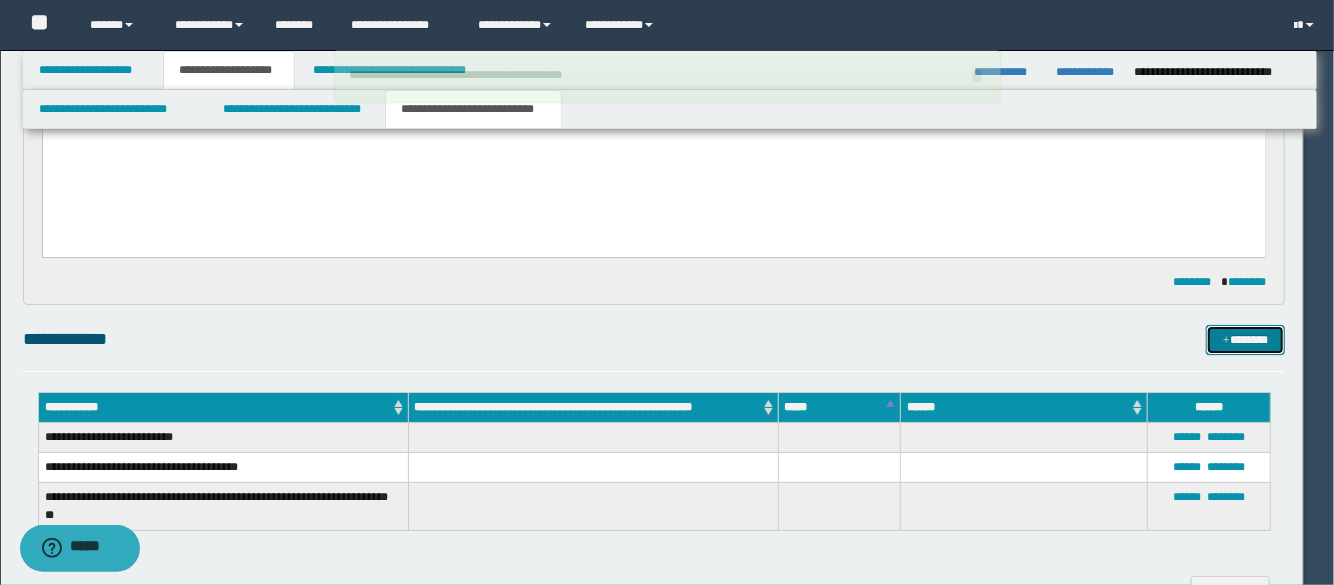 type 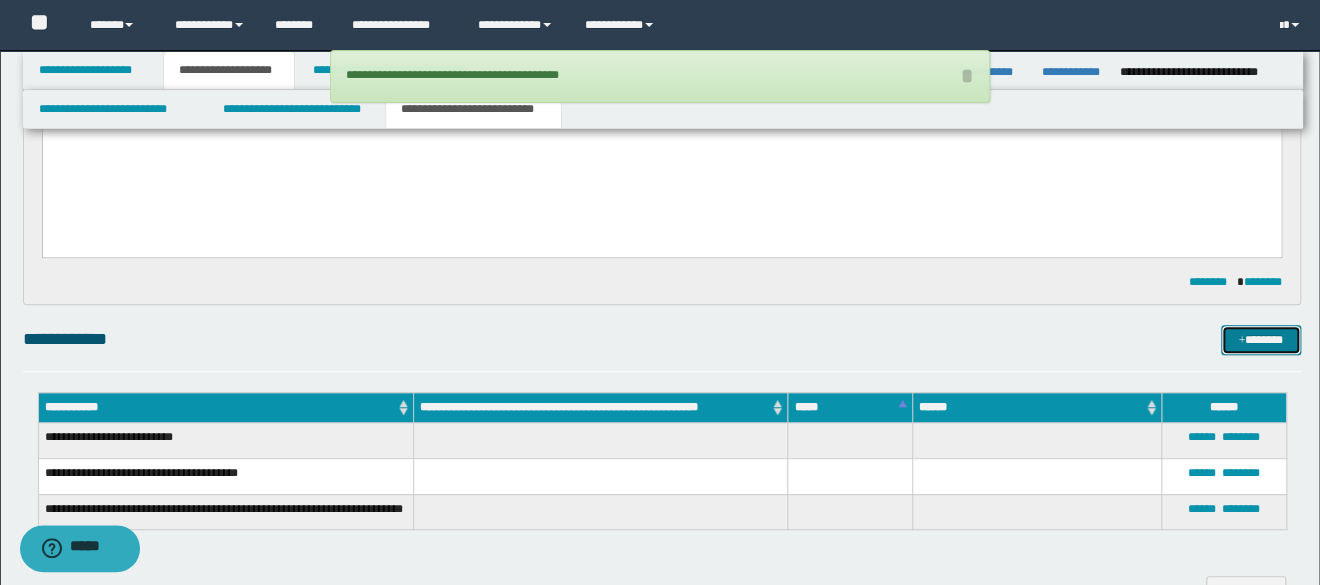 click on "*******" at bounding box center [1261, 340] 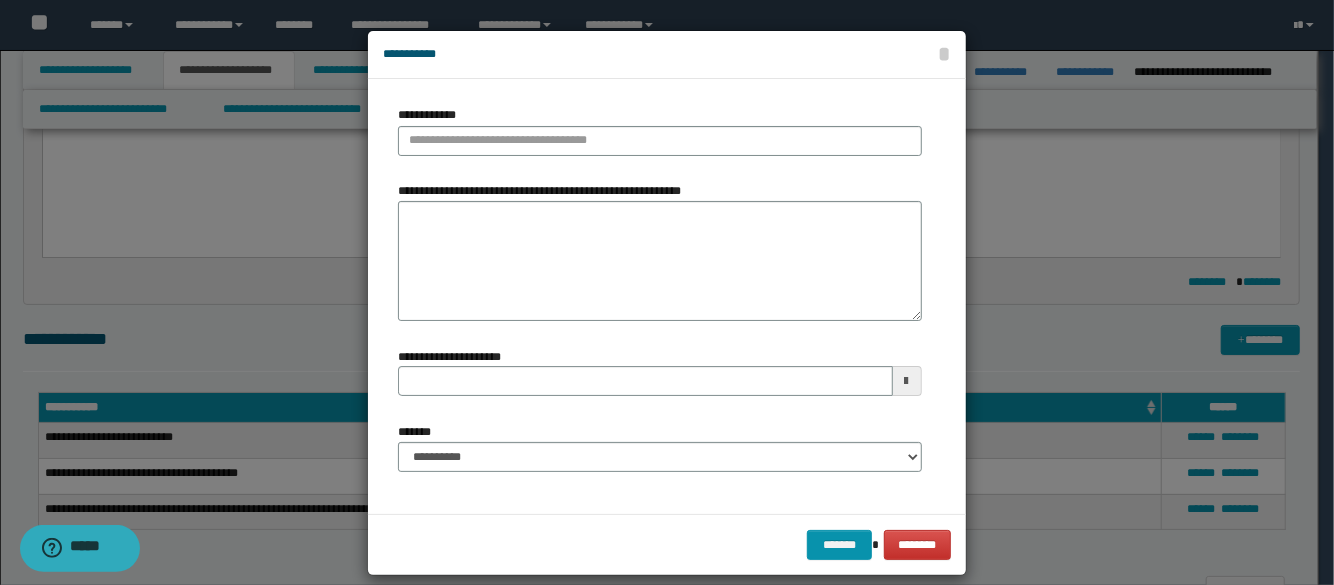 type 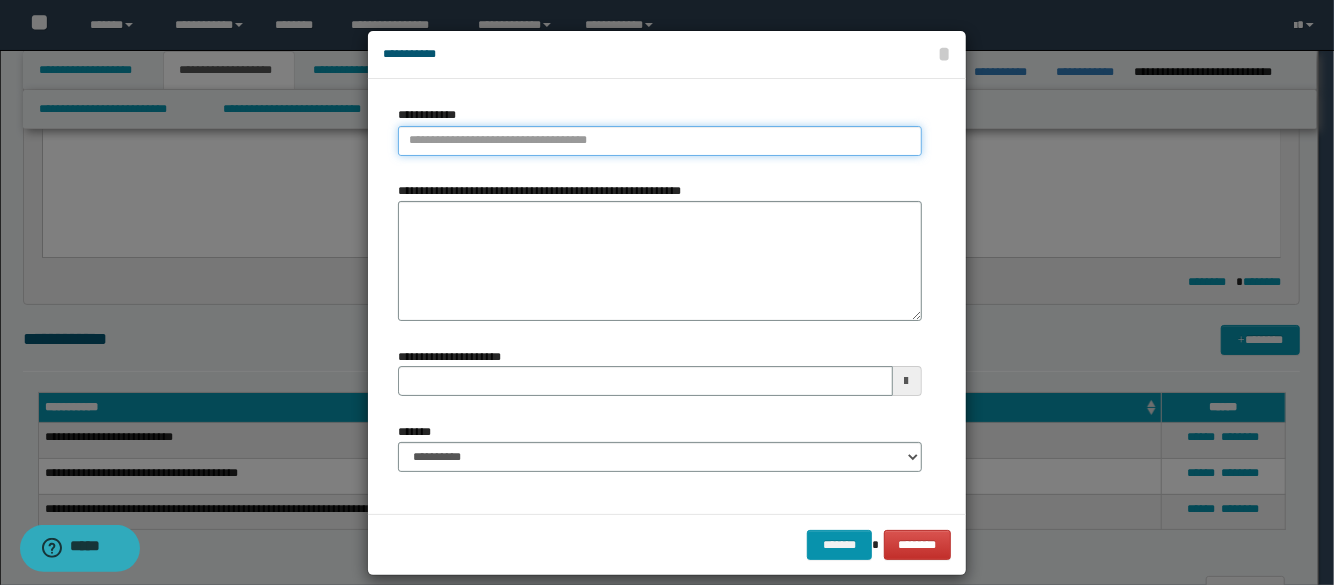 type on "**********" 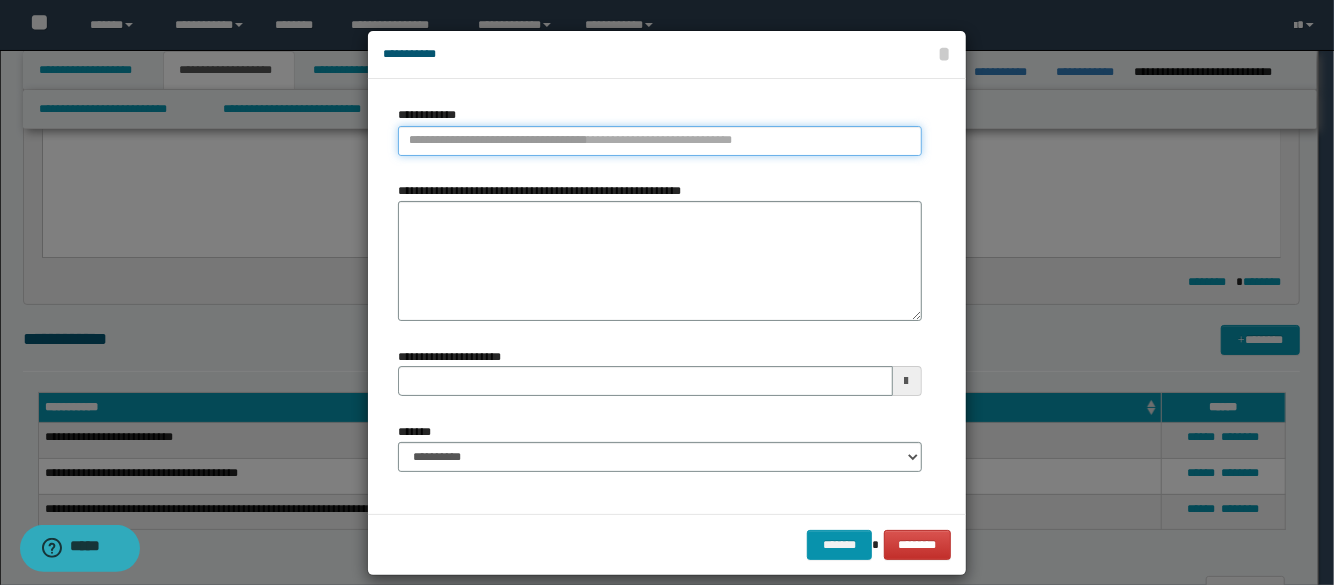 click on "**********" at bounding box center [659, 141] 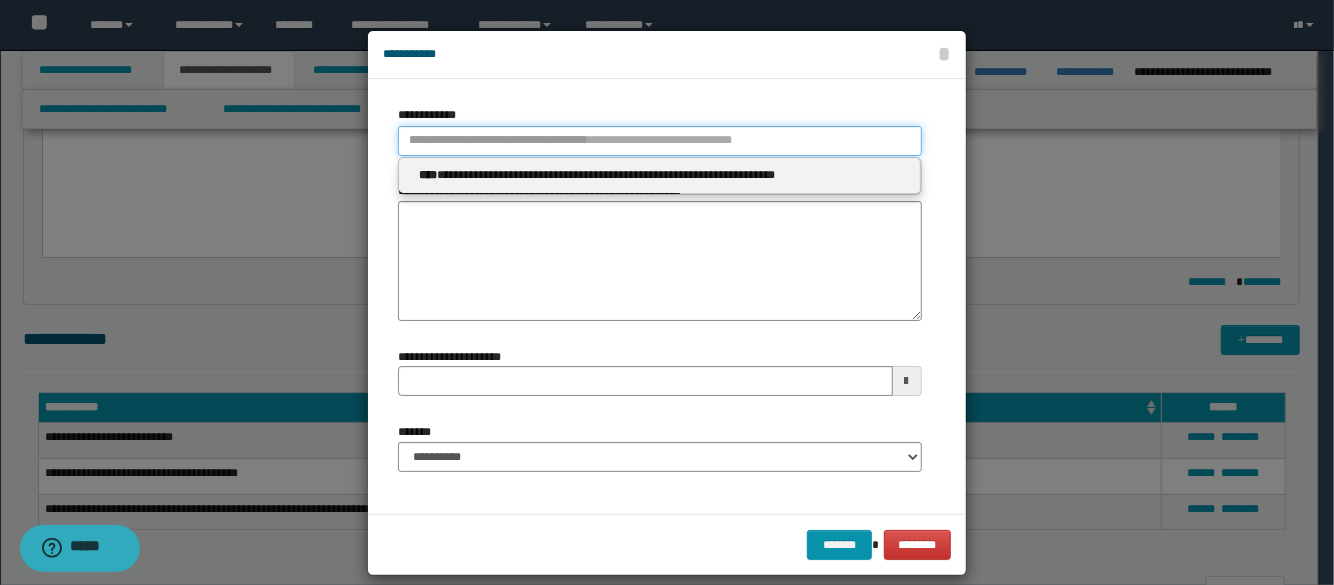 type 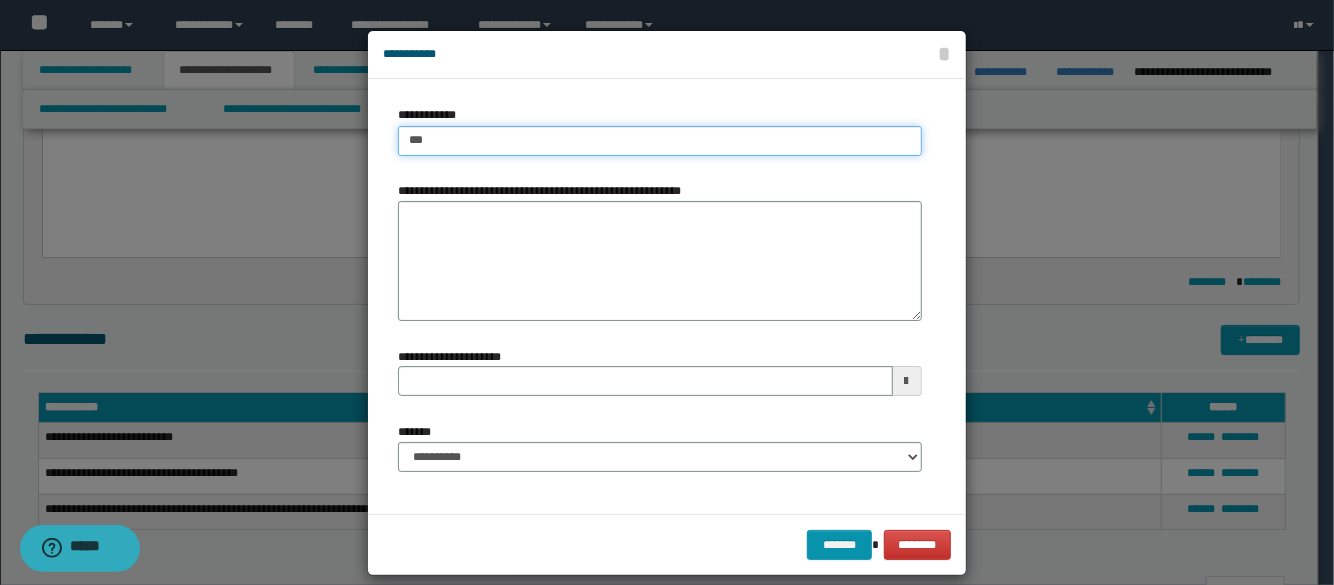 type on "****" 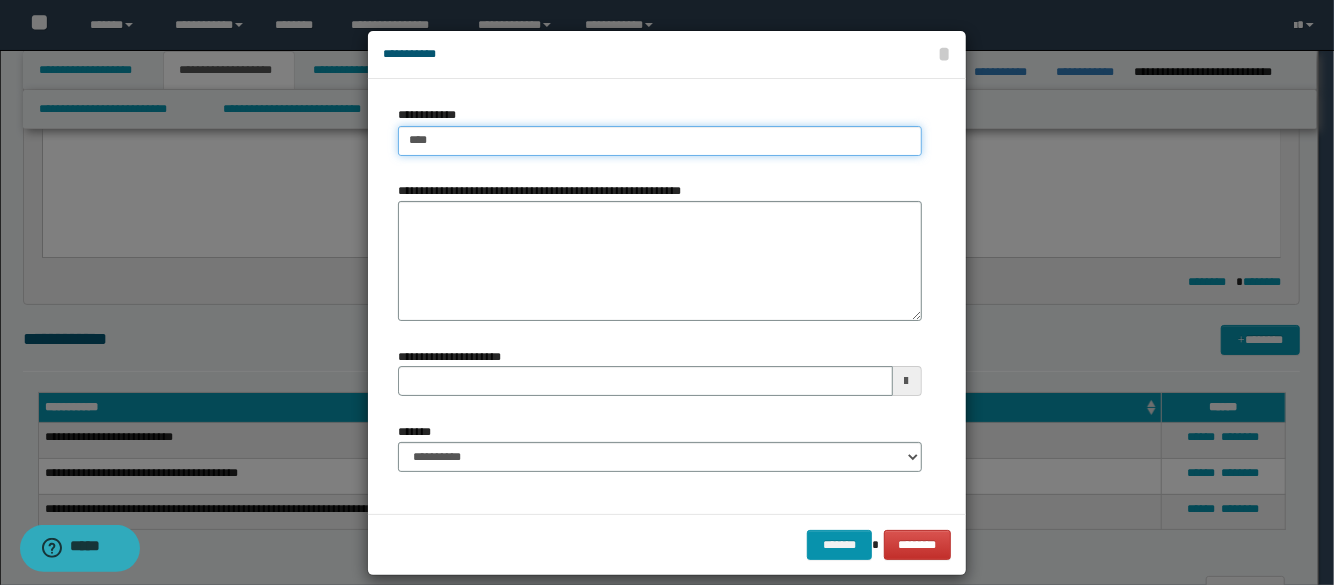 type on "****" 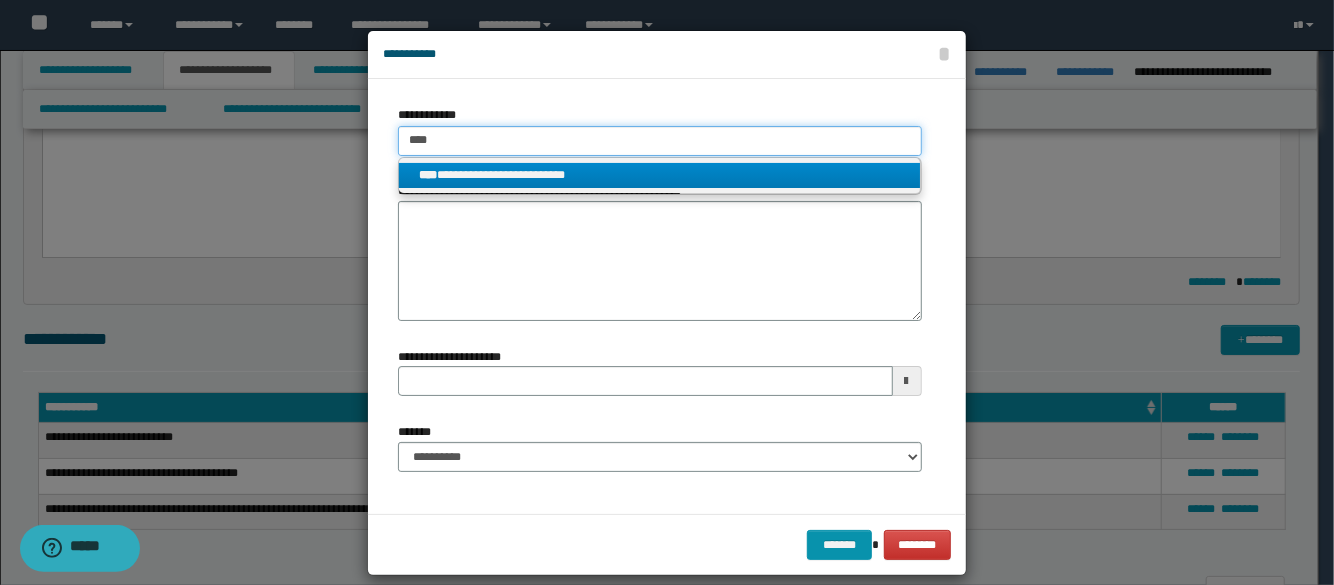 type on "****" 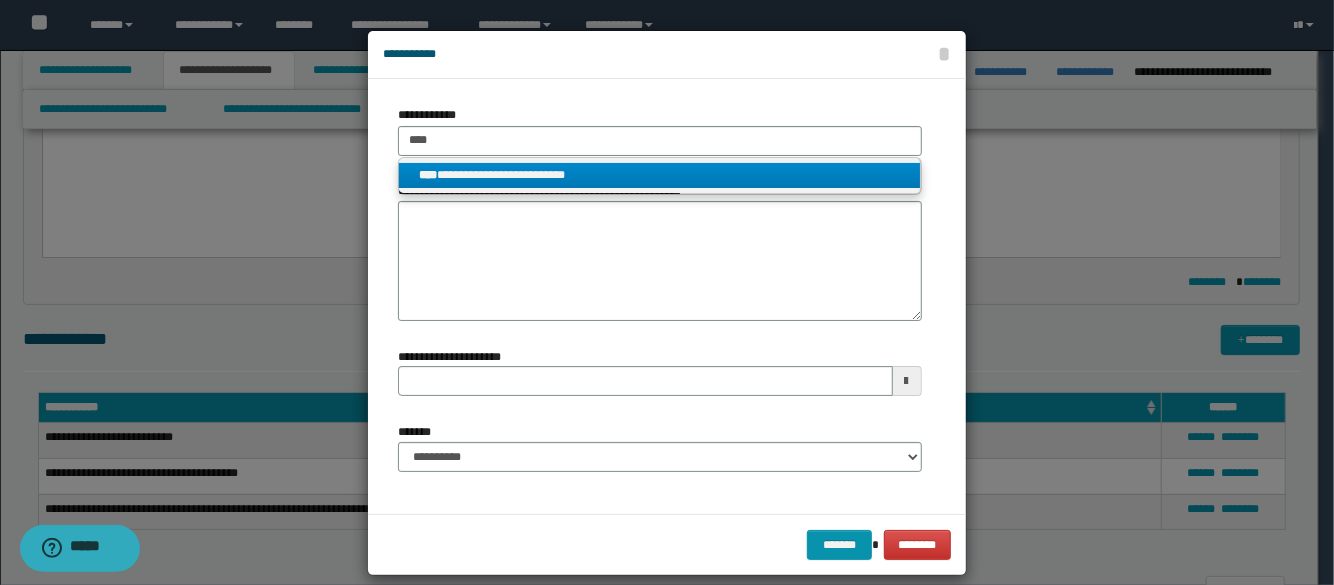 click on "**********" at bounding box center (659, 176) 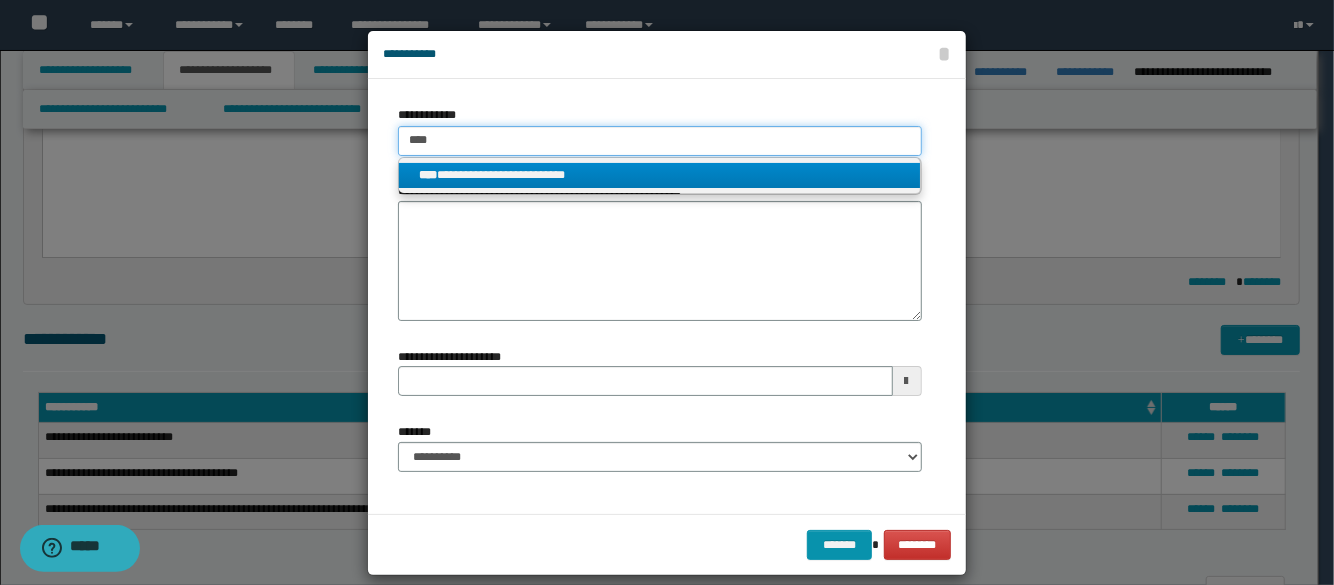type 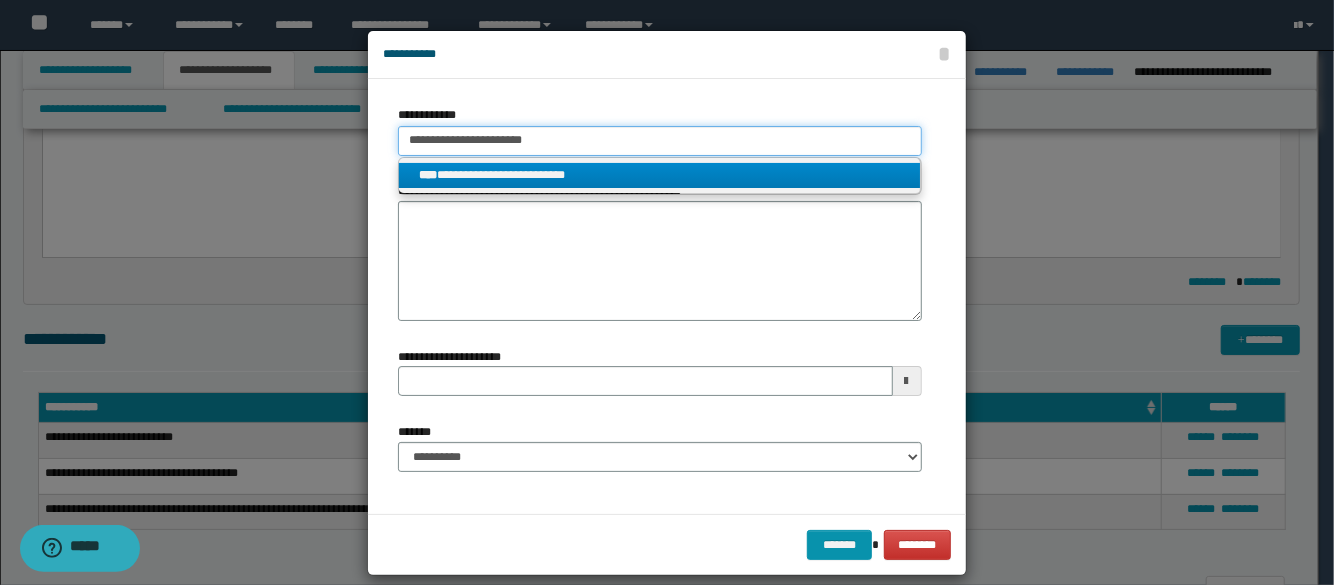 type 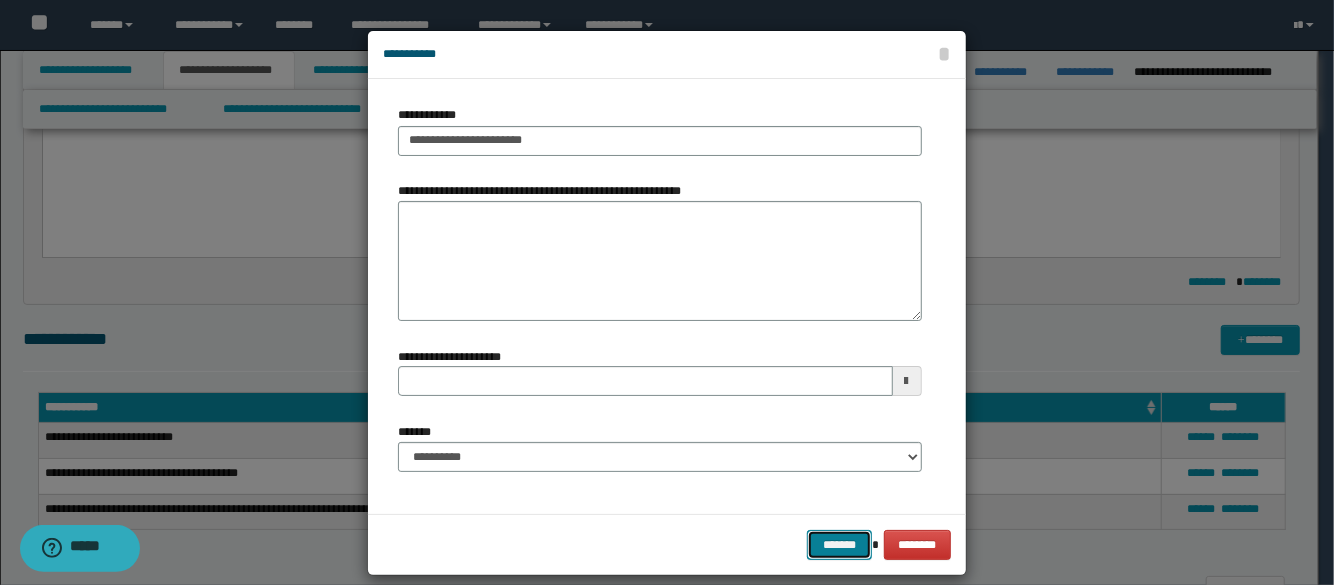 click on "*******" at bounding box center (839, 545) 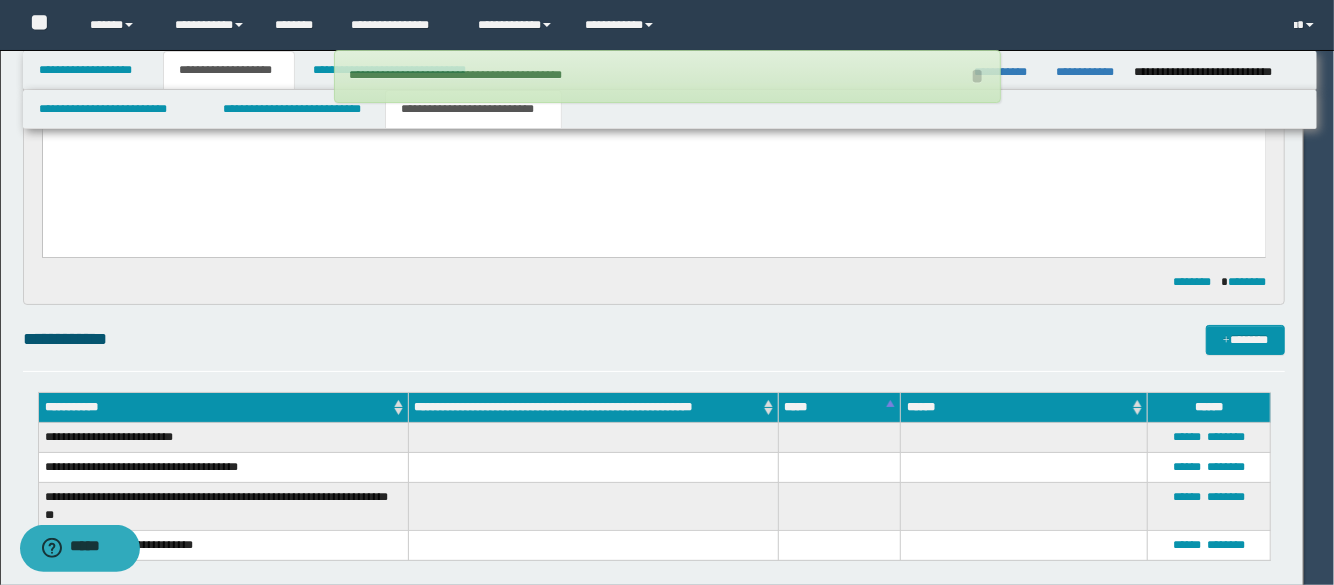 type 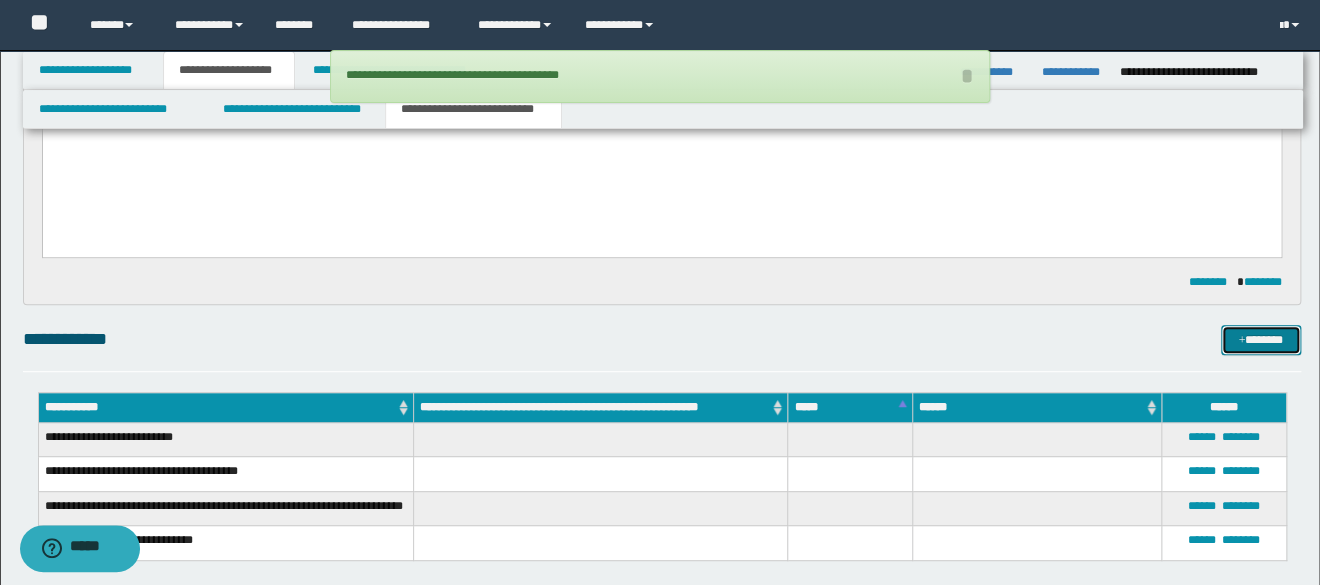 click on "*******" at bounding box center [1261, 340] 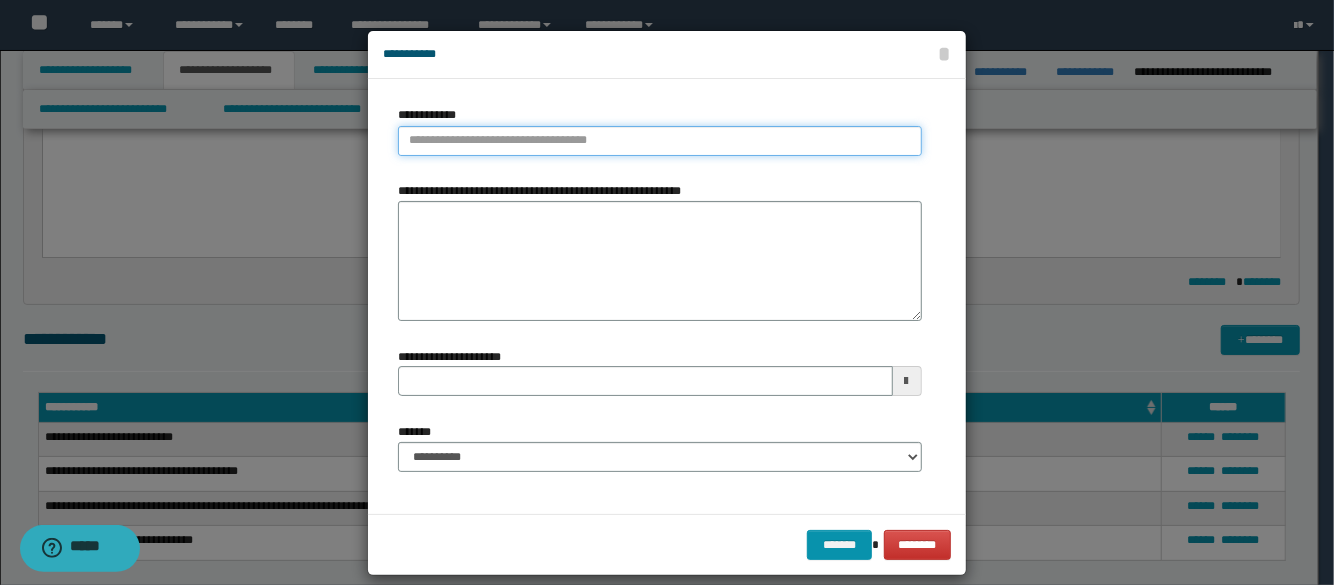 type on "**********" 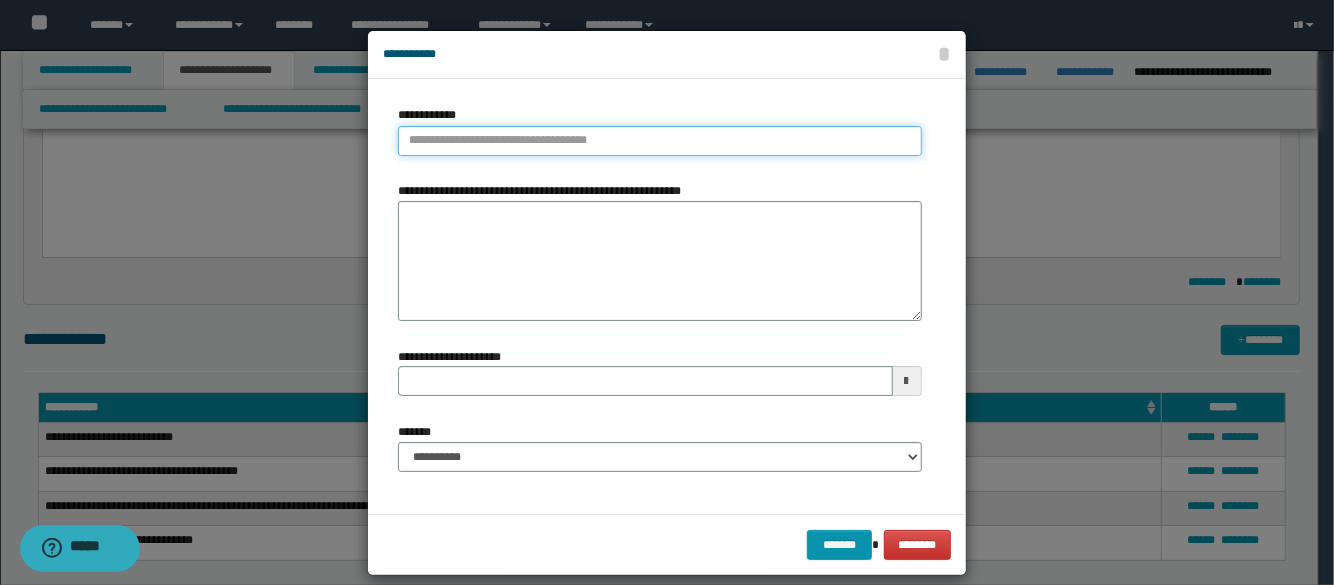 click on "**********" at bounding box center [659, 141] 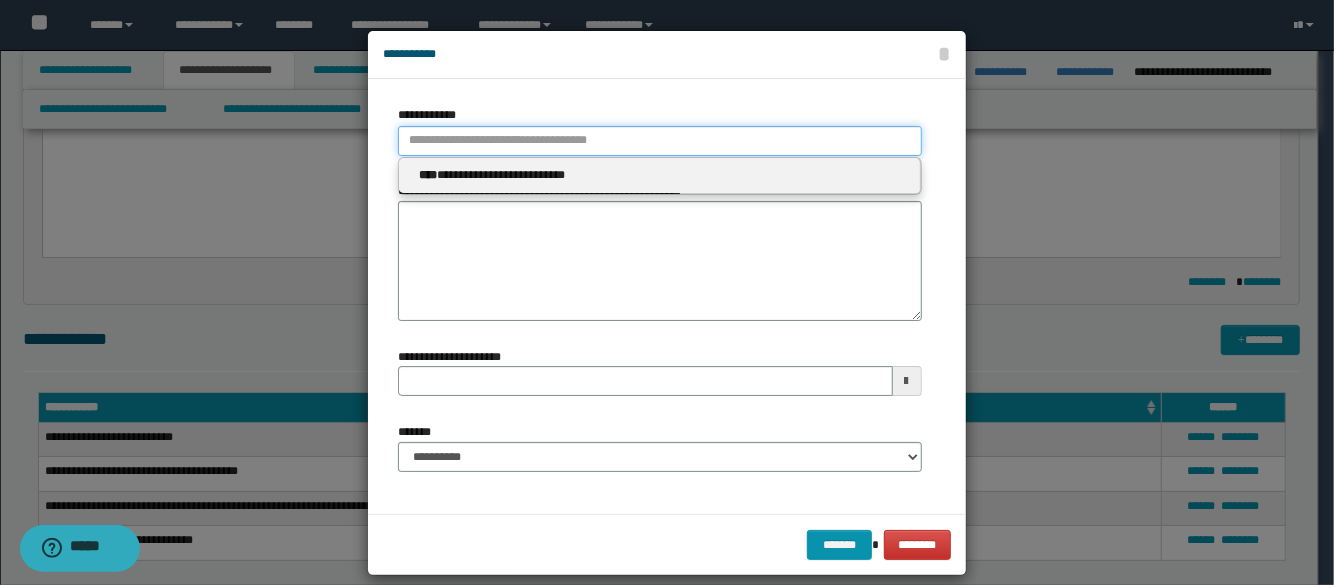 type 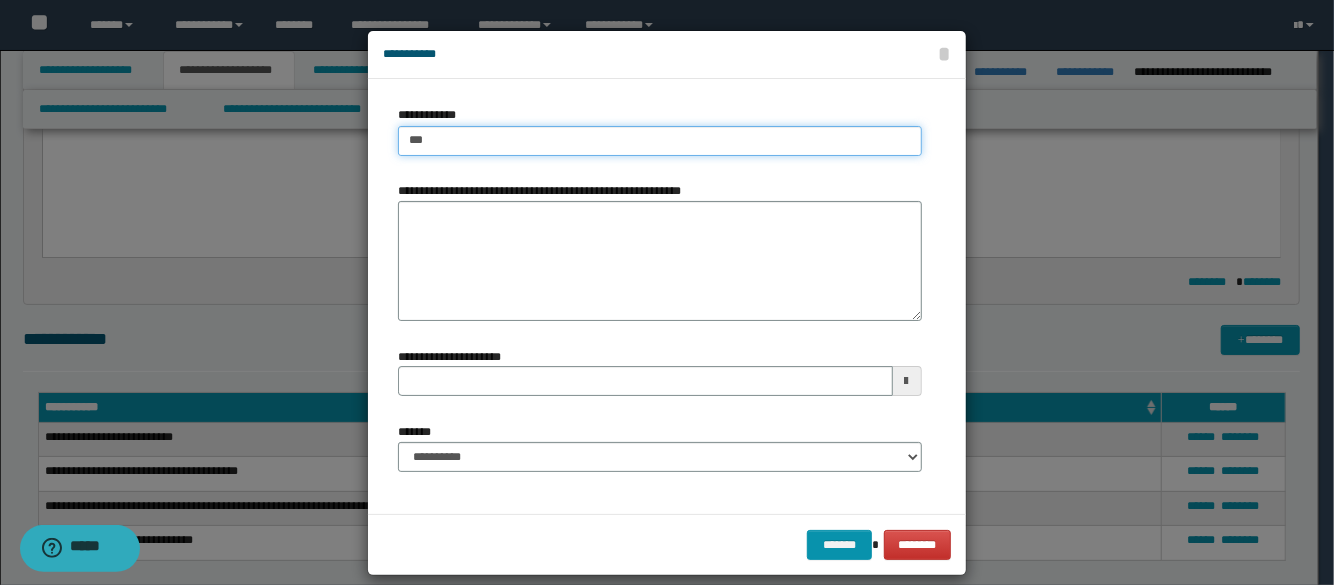 type on "****" 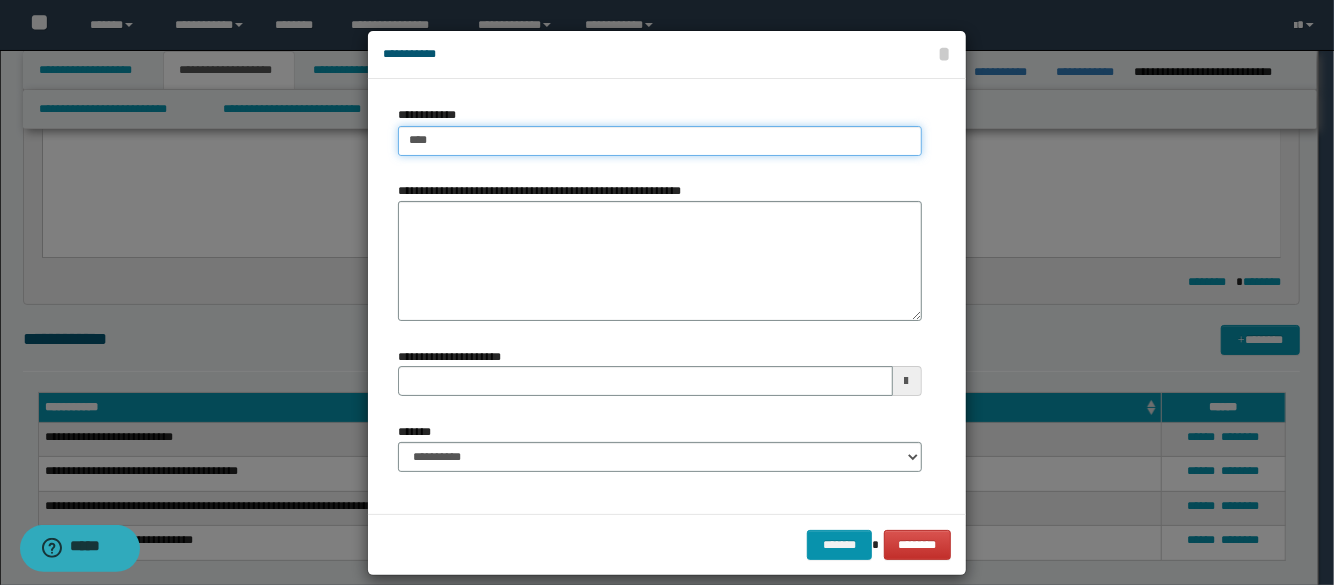 type on "****" 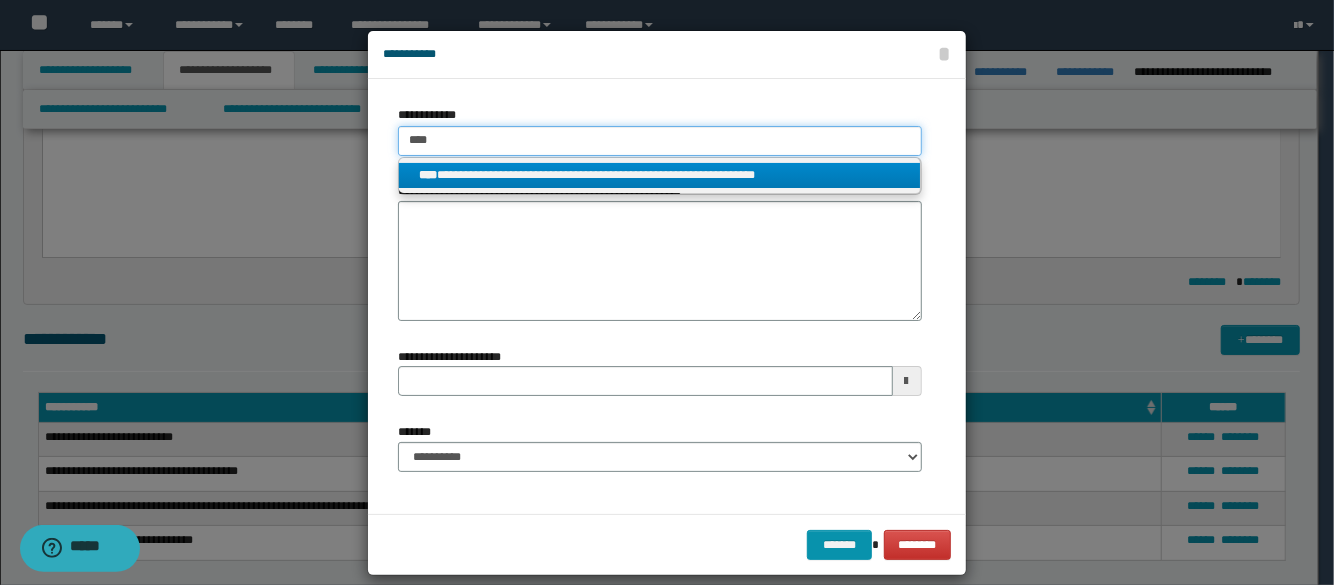 type on "****" 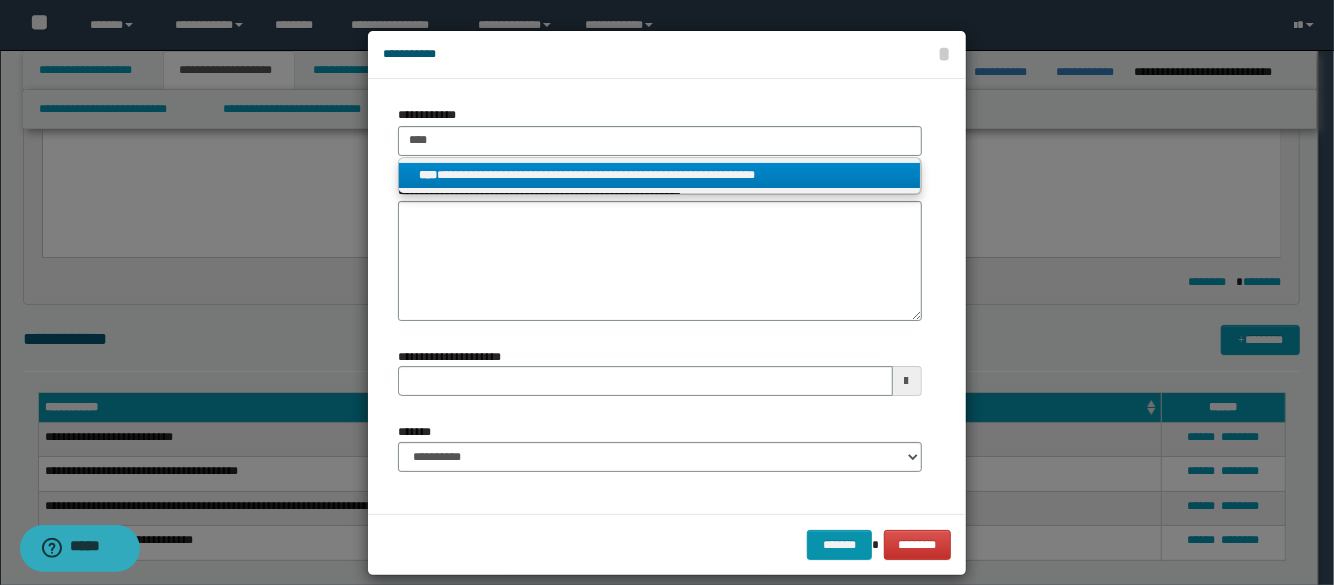 click on "**********" at bounding box center (659, 175) 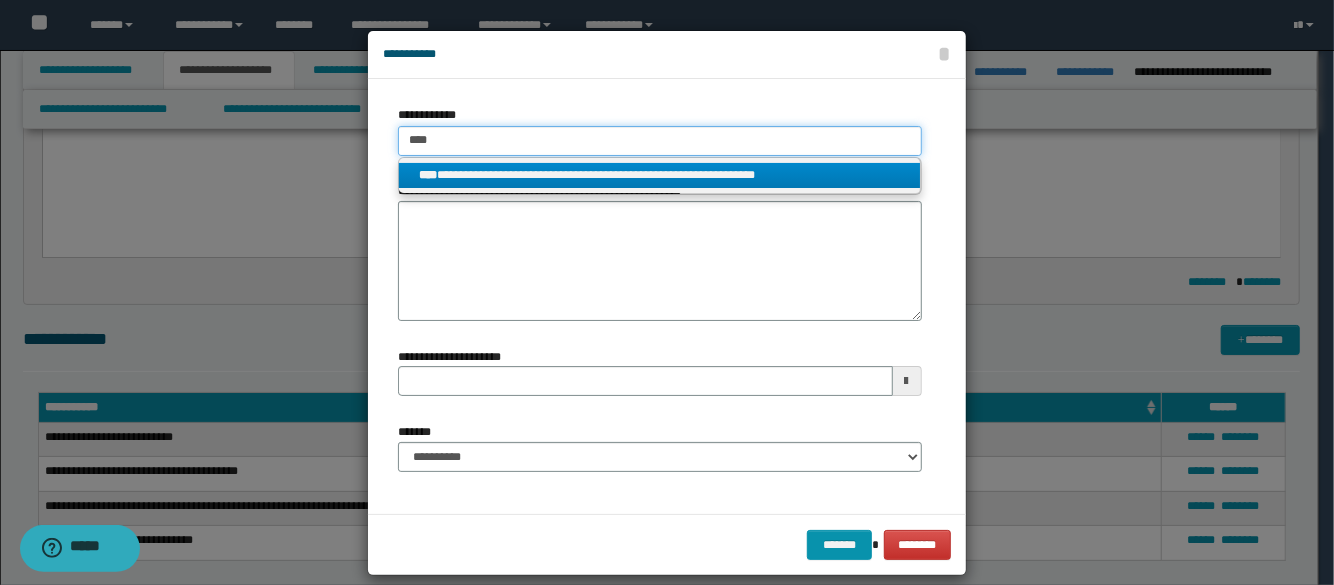 type 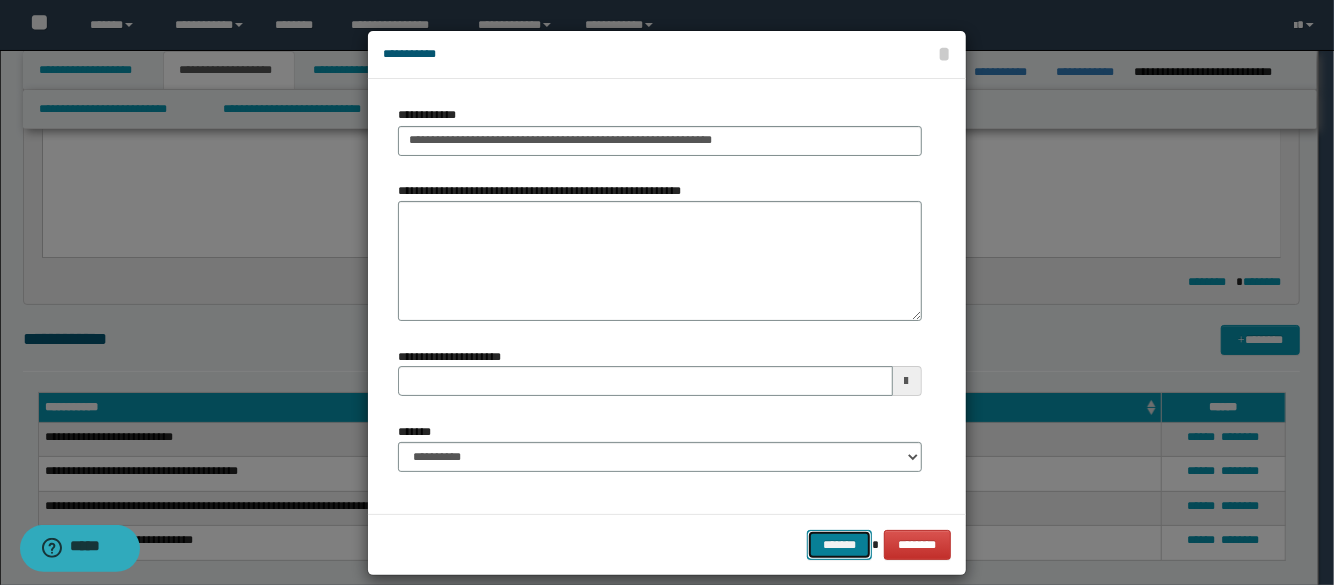 click on "*******" at bounding box center [839, 545] 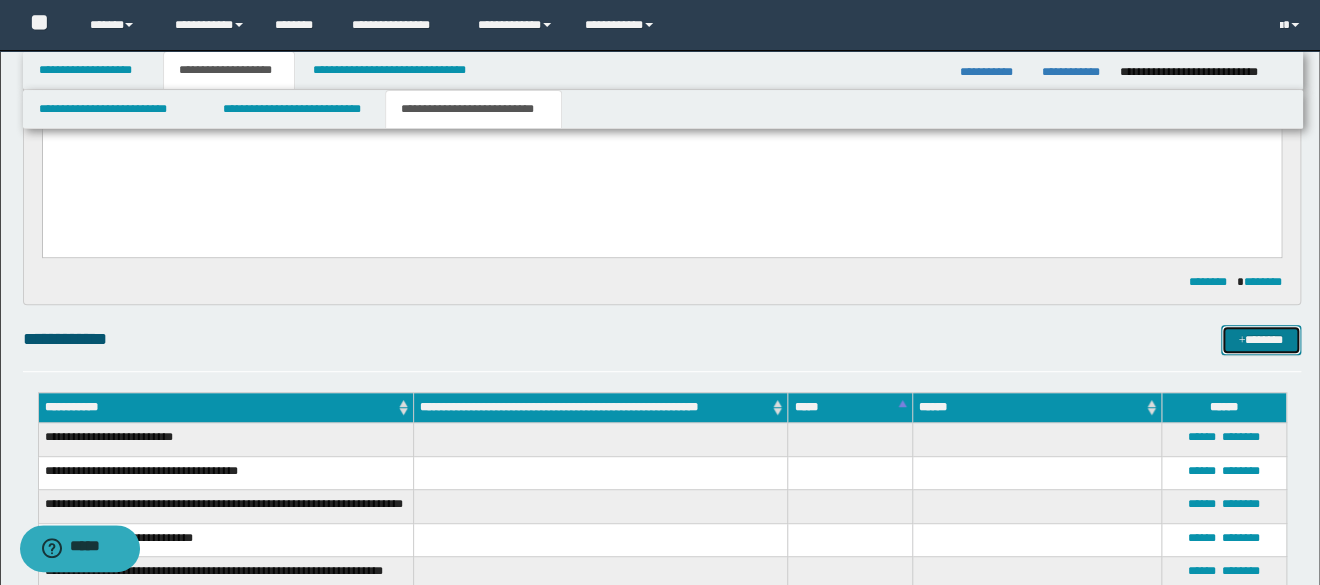 click on "*******" at bounding box center (1261, 340) 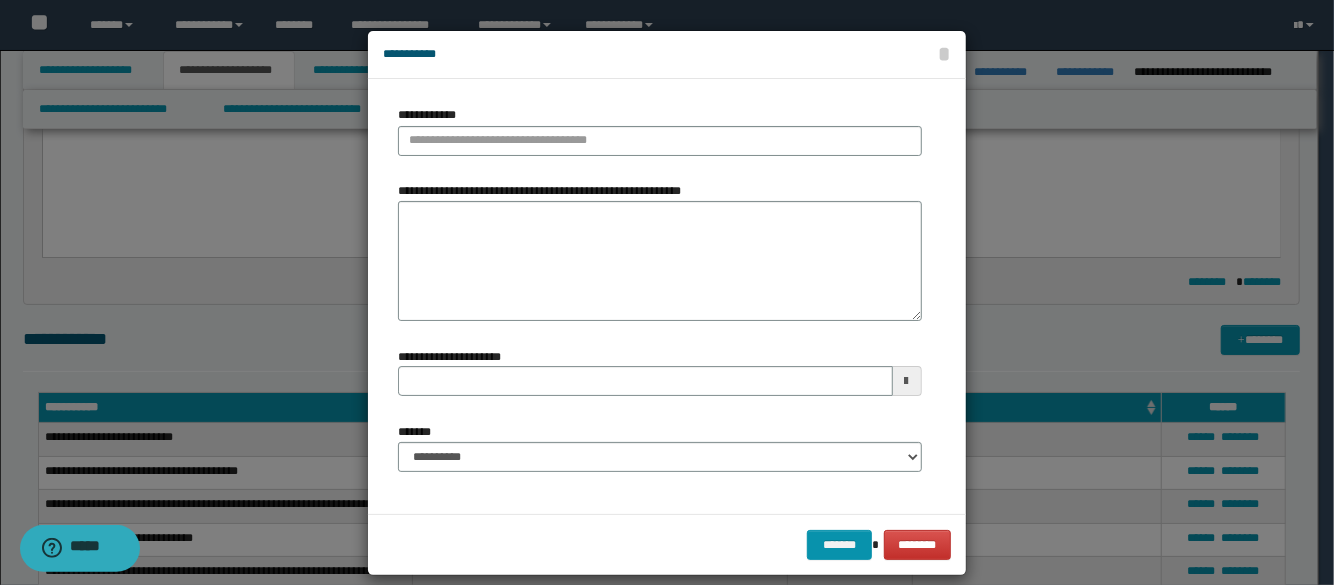 type 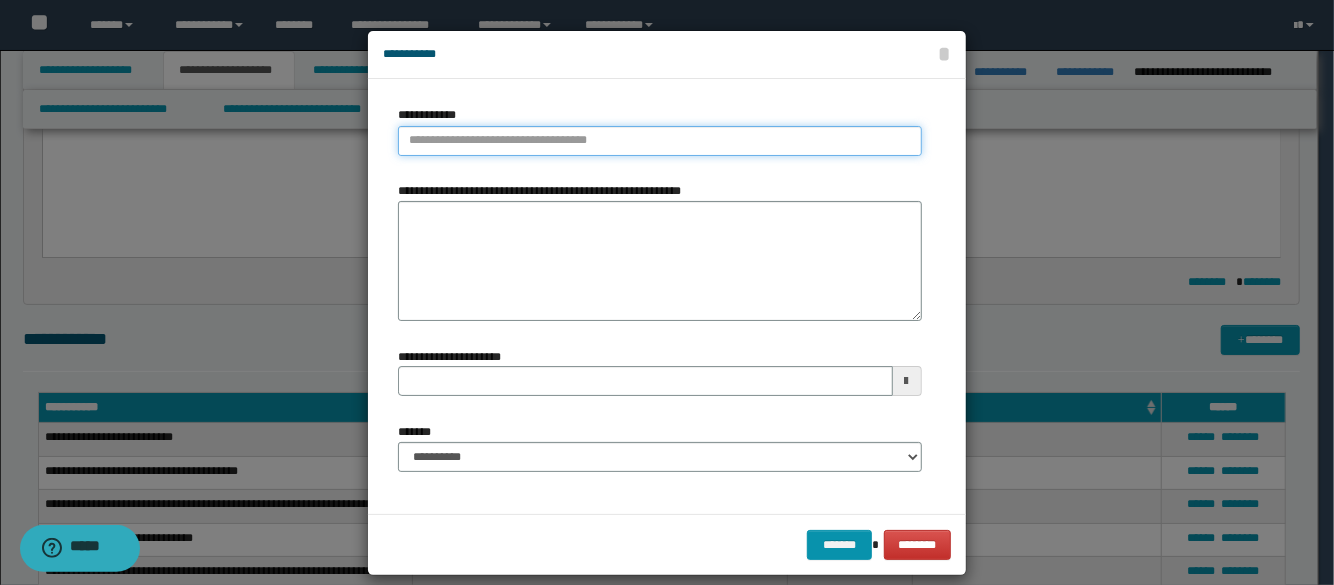 type on "**********" 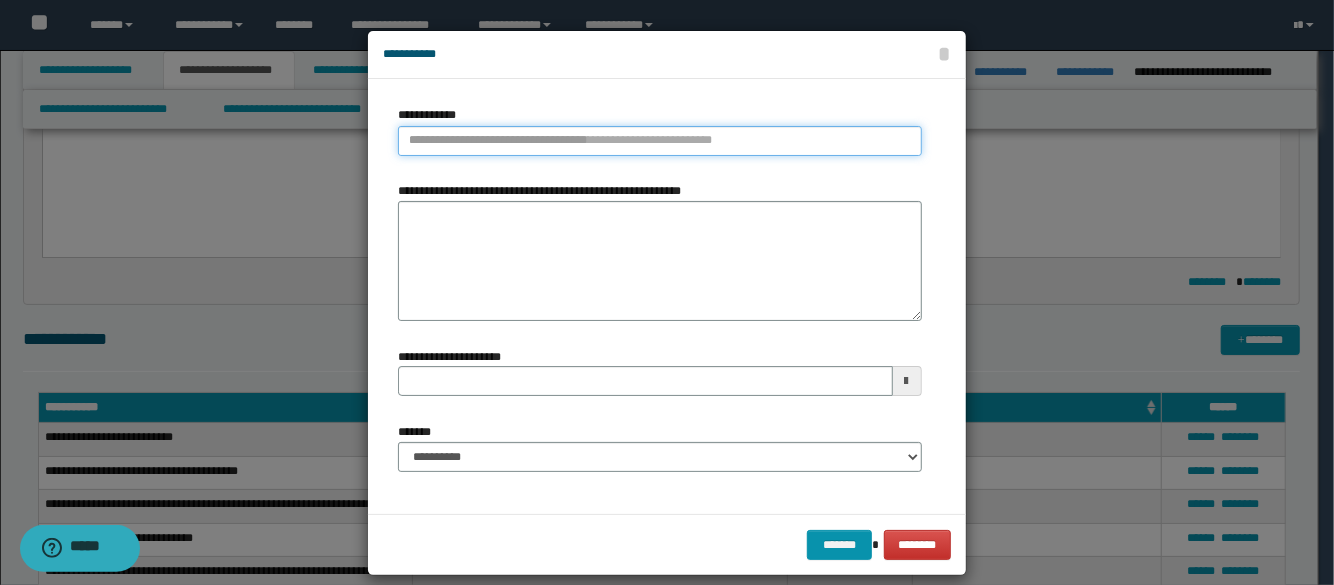click on "**********" at bounding box center [659, 141] 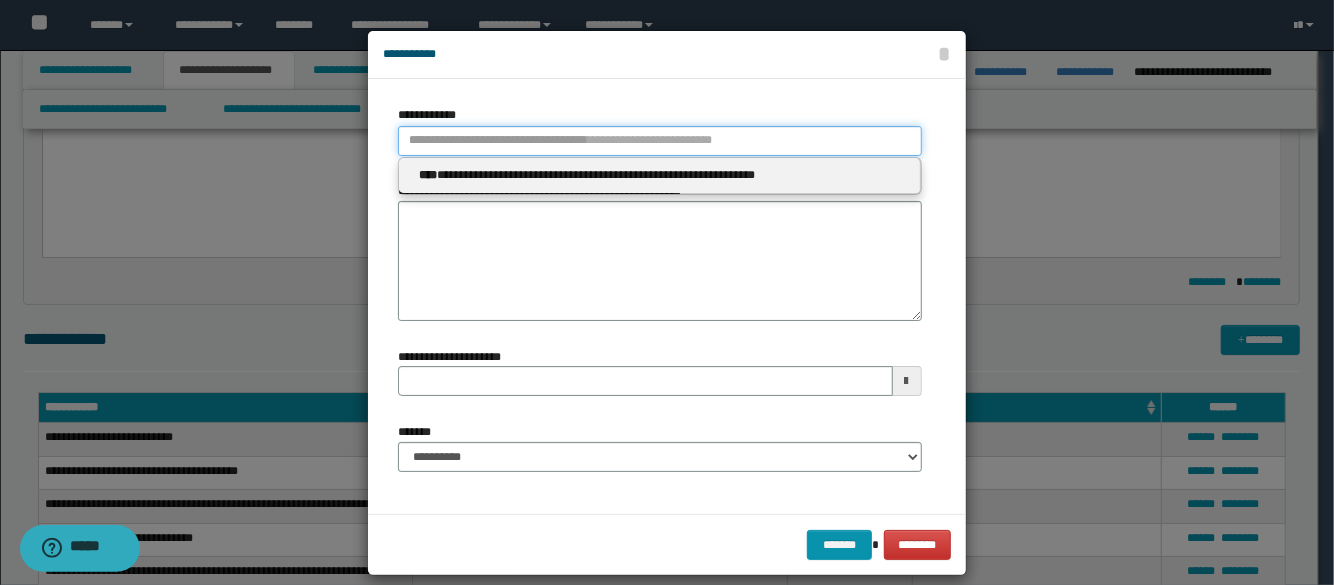 type 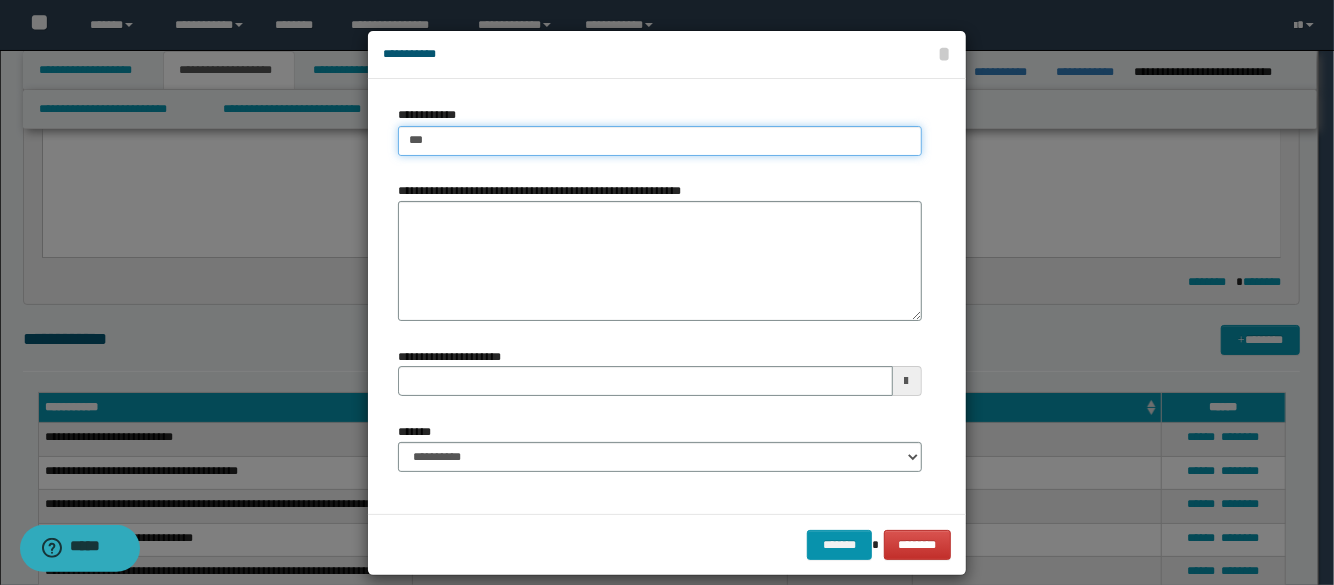 type on "****" 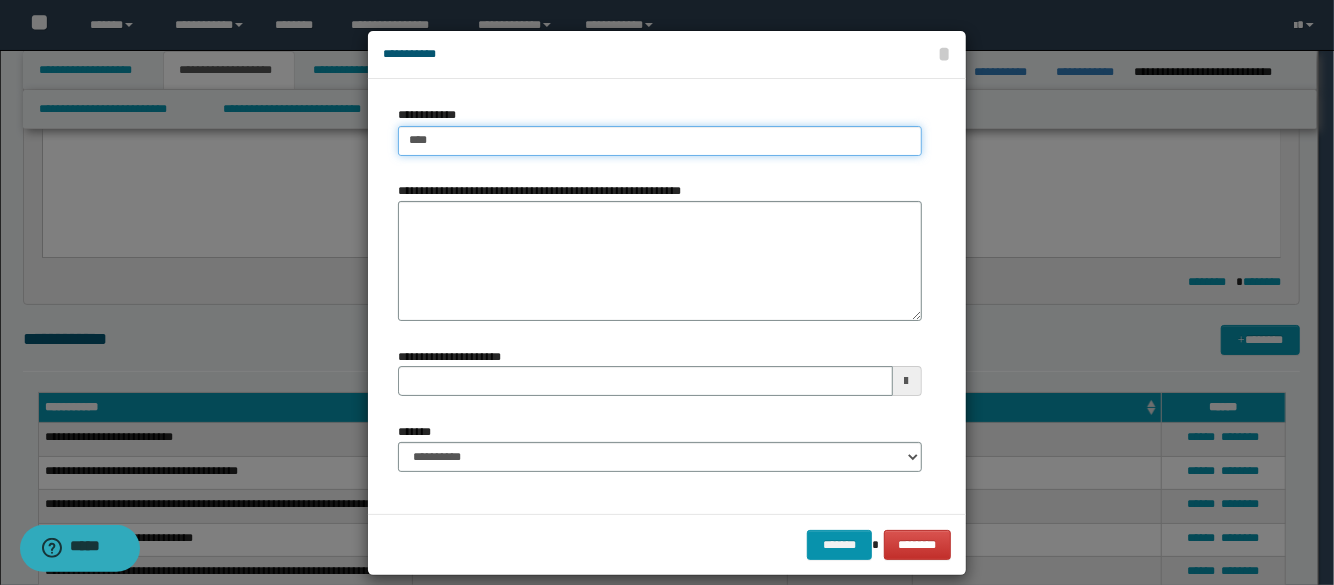 type on "****" 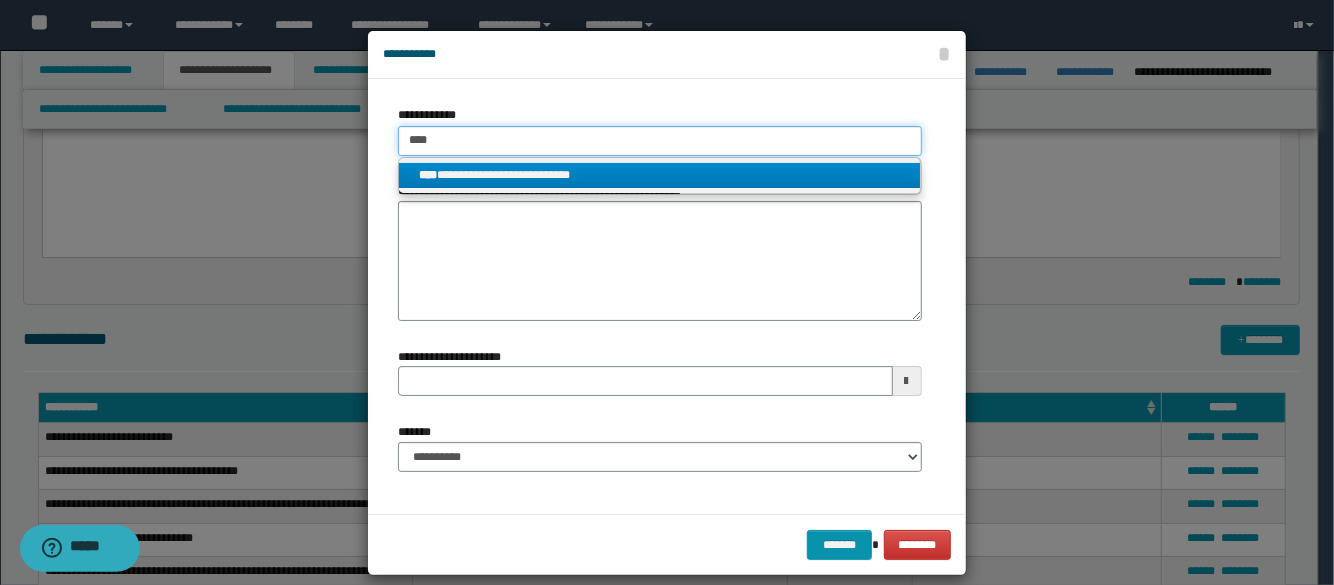 type on "****" 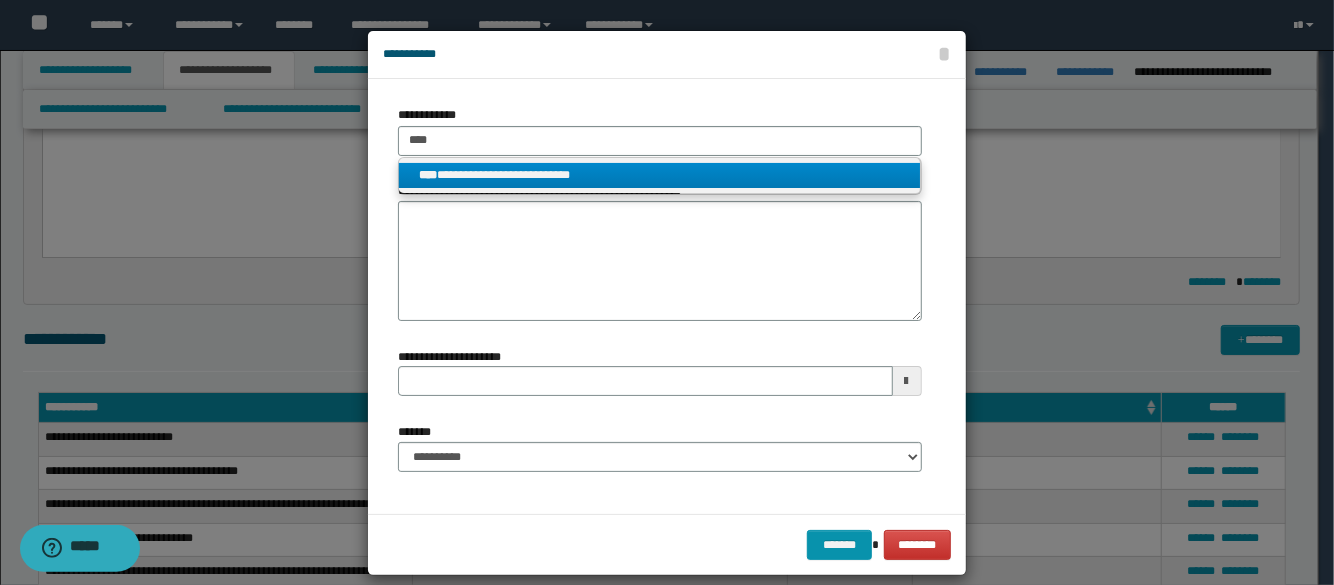 click on "**********" at bounding box center [659, 175] 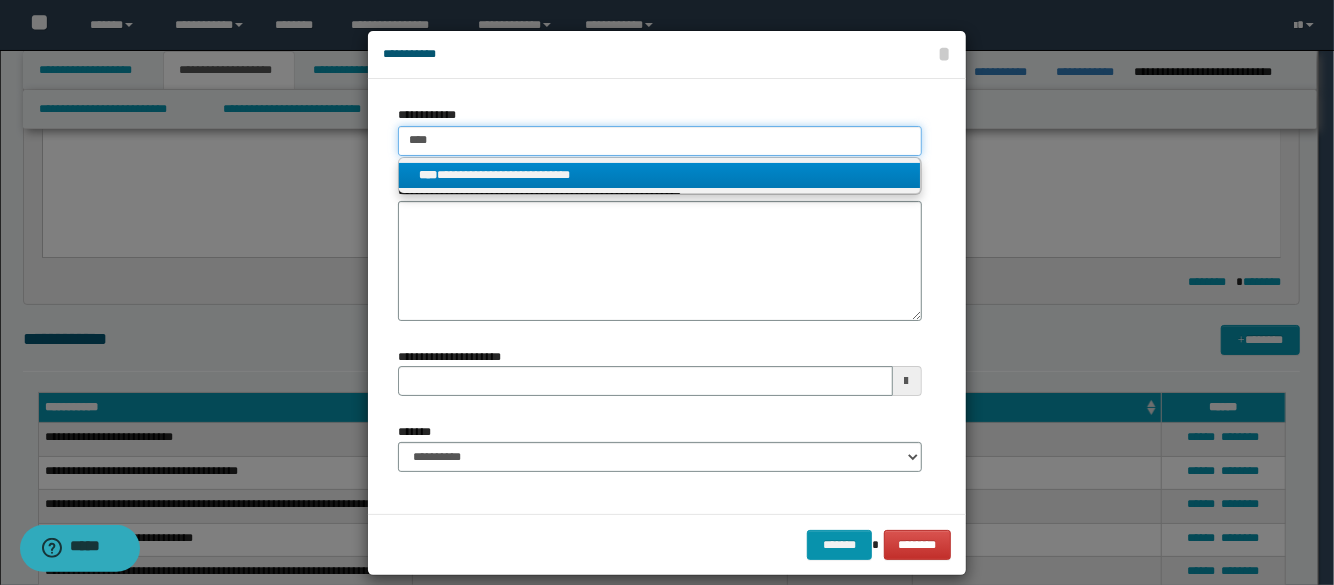 type 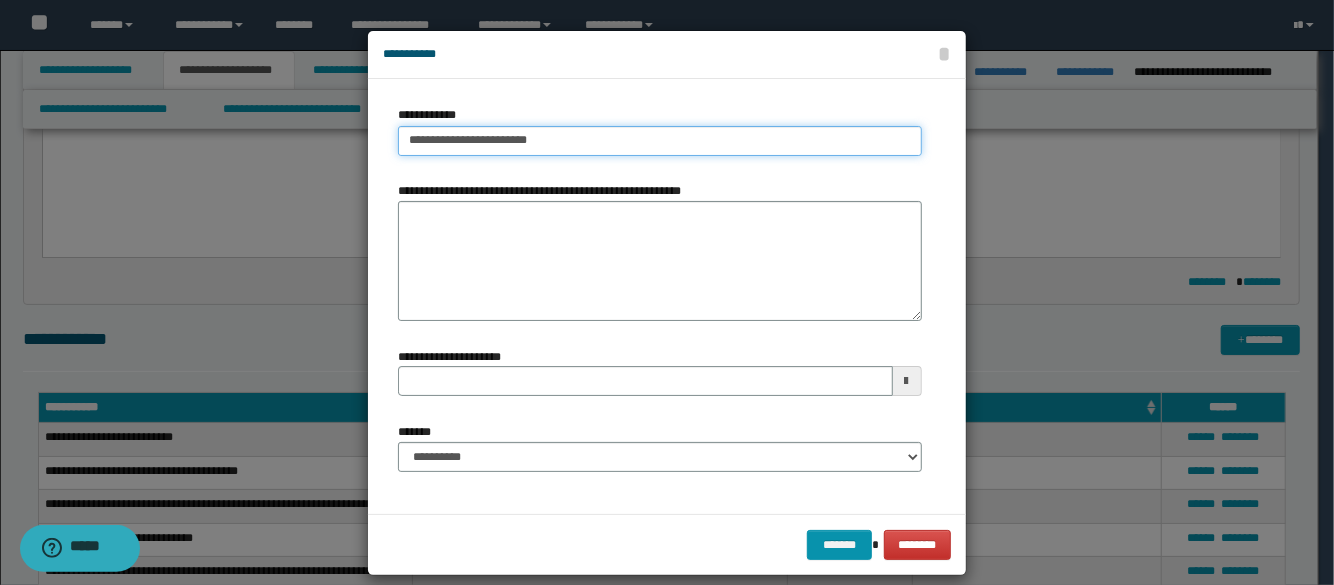 type 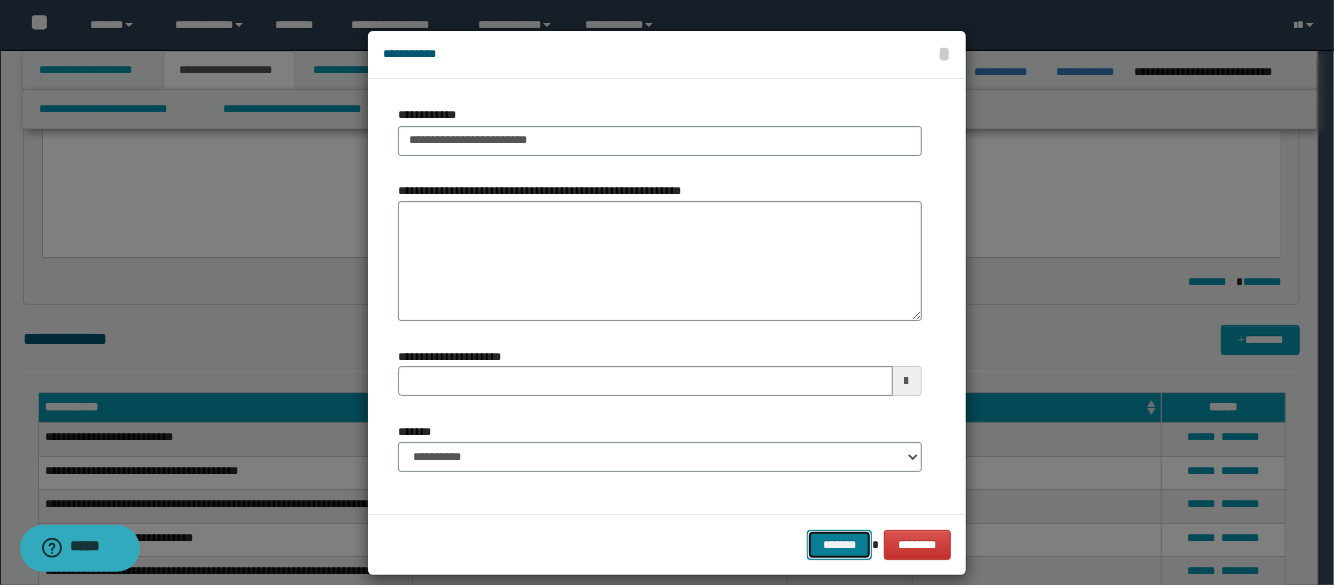 click on "*******" at bounding box center [839, 545] 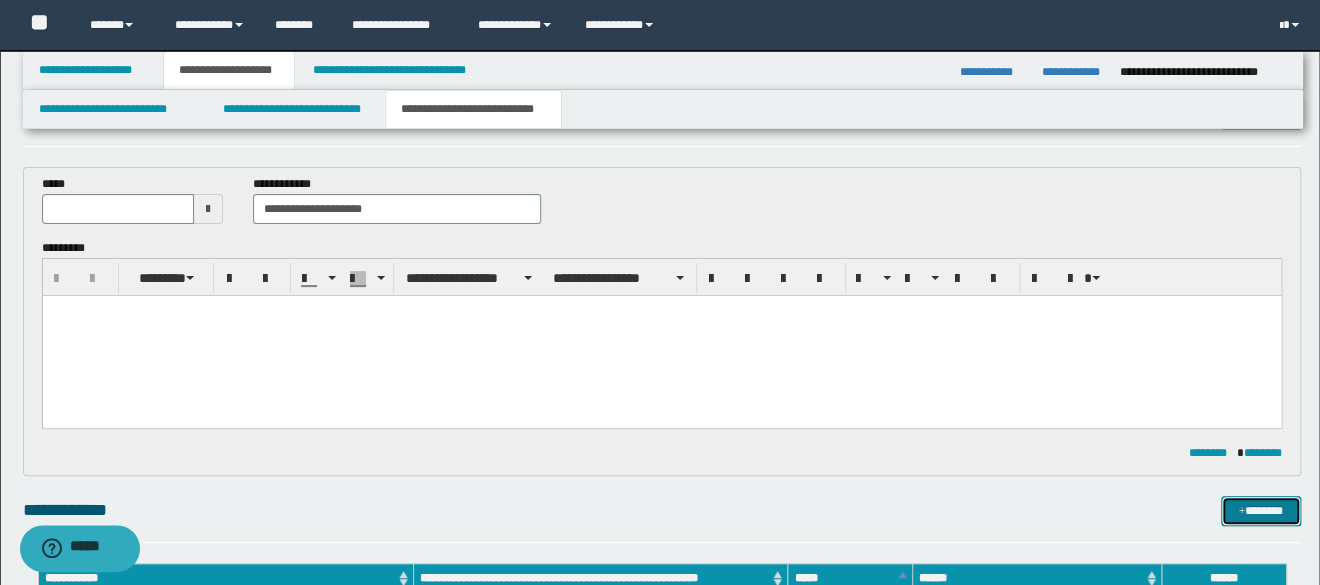 scroll, scrollTop: 0, scrollLeft: 0, axis: both 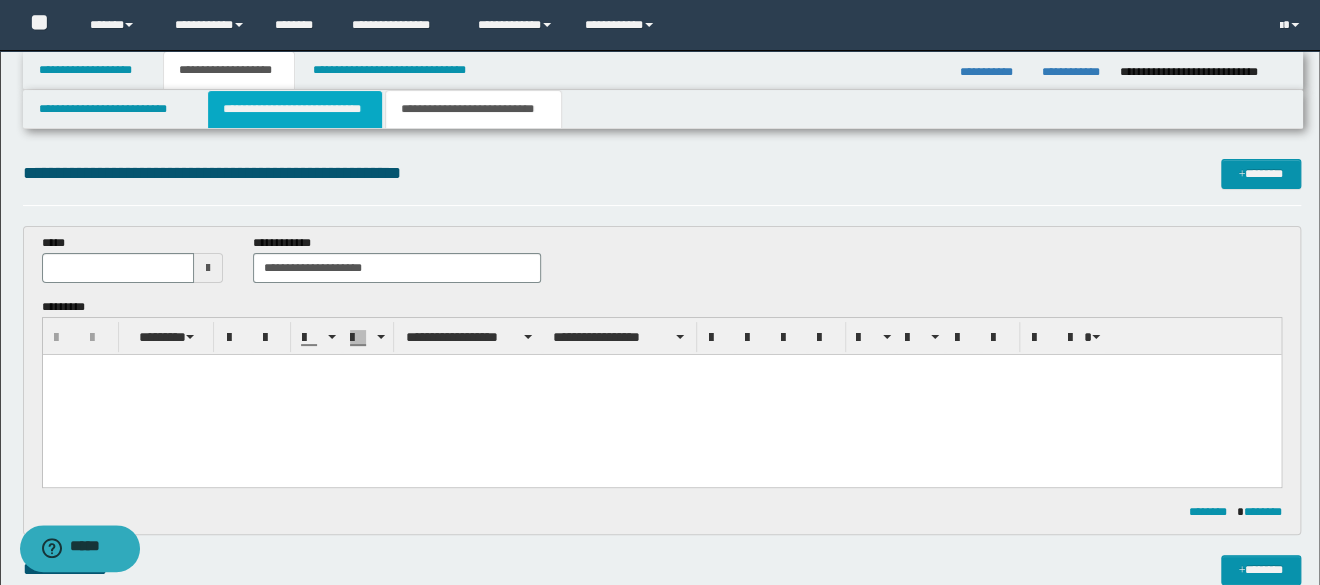 click on "**********" at bounding box center (295, 109) 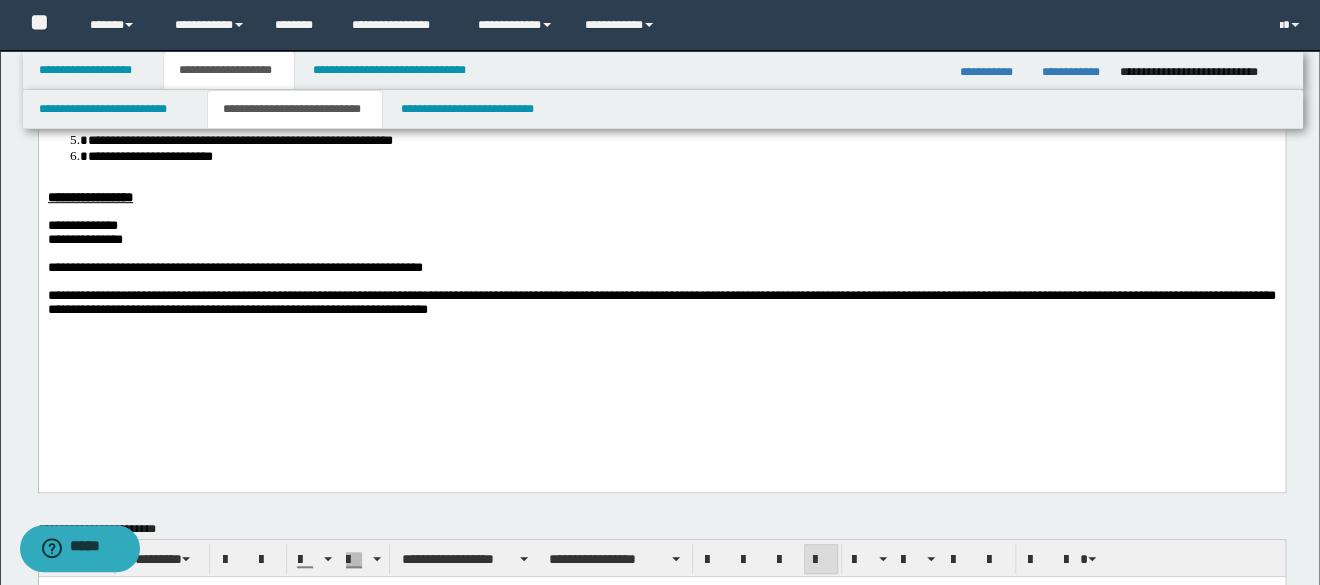 scroll, scrollTop: 100, scrollLeft: 0, axis: vertical 